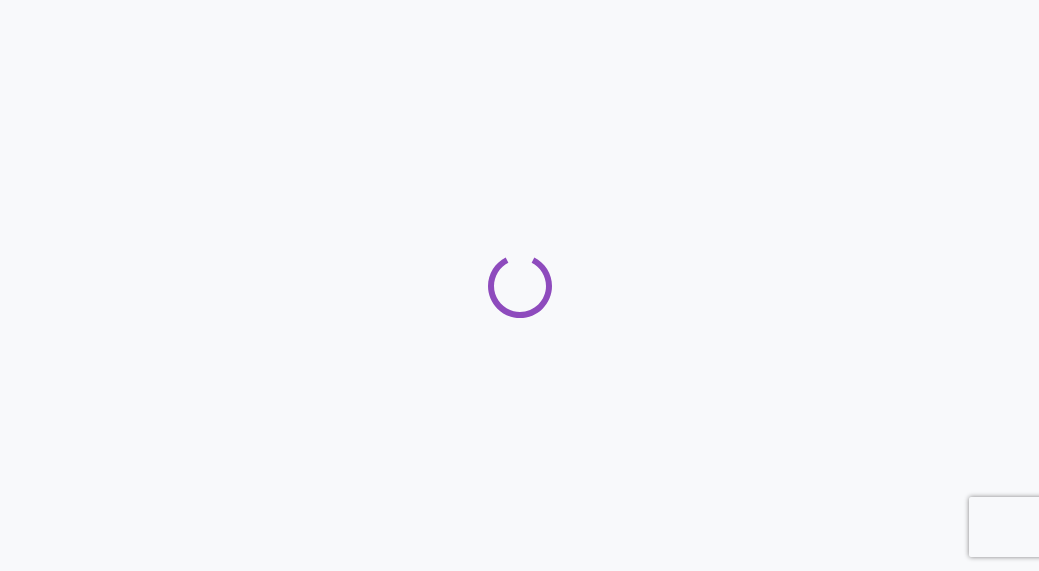 scroll, scrollTop: 0, scrollLeft: 0, axis: both 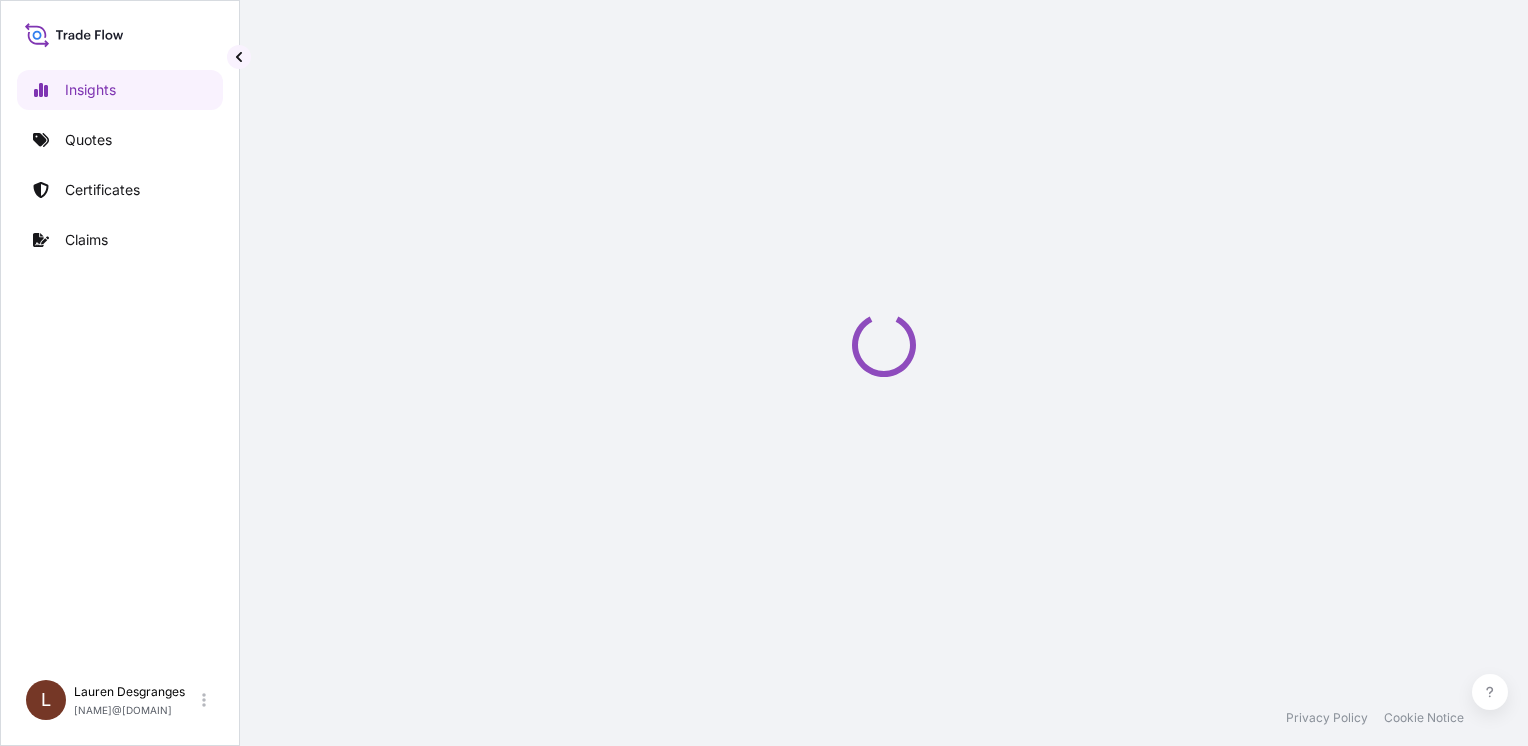 select on "2025" 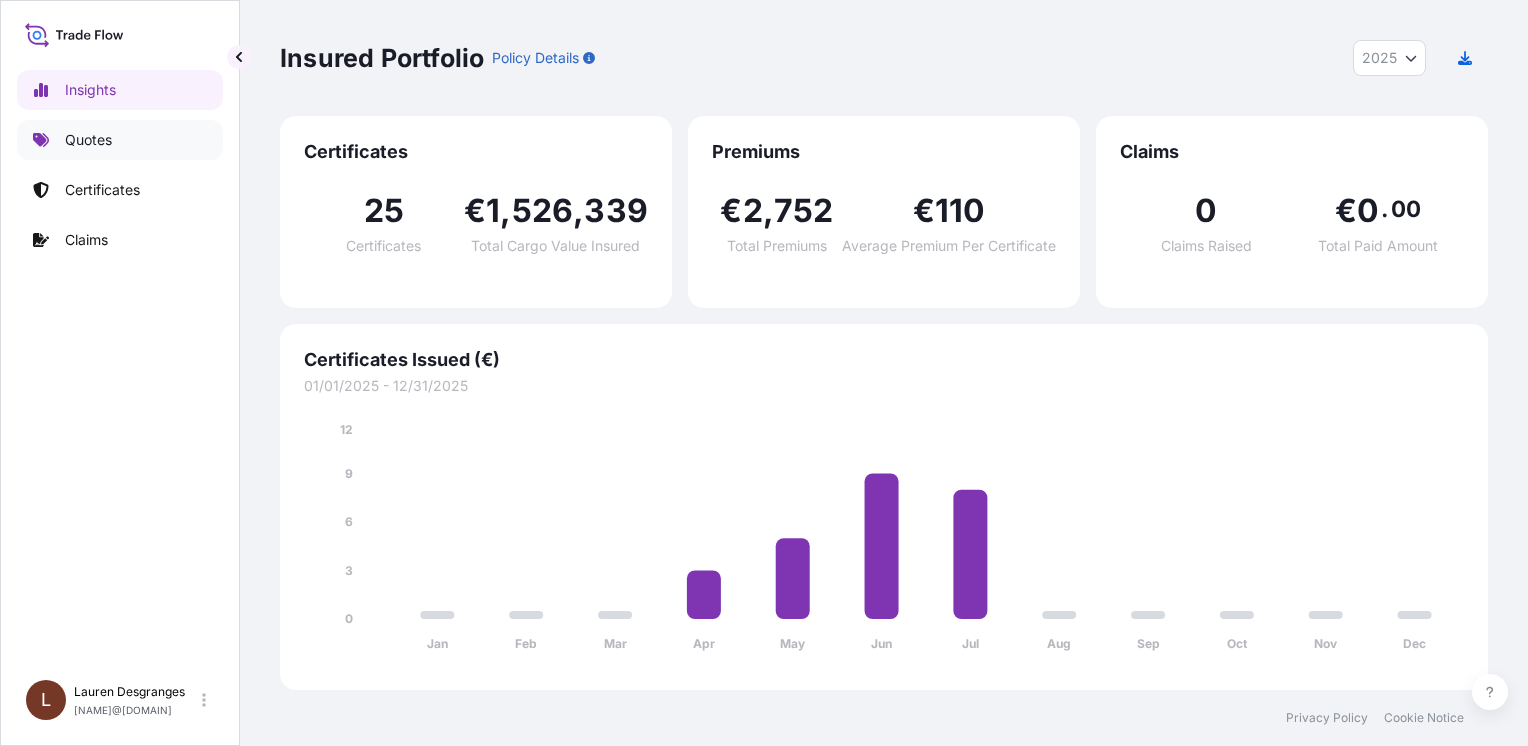 click on "Quotes" at bounding box center [120, 140] 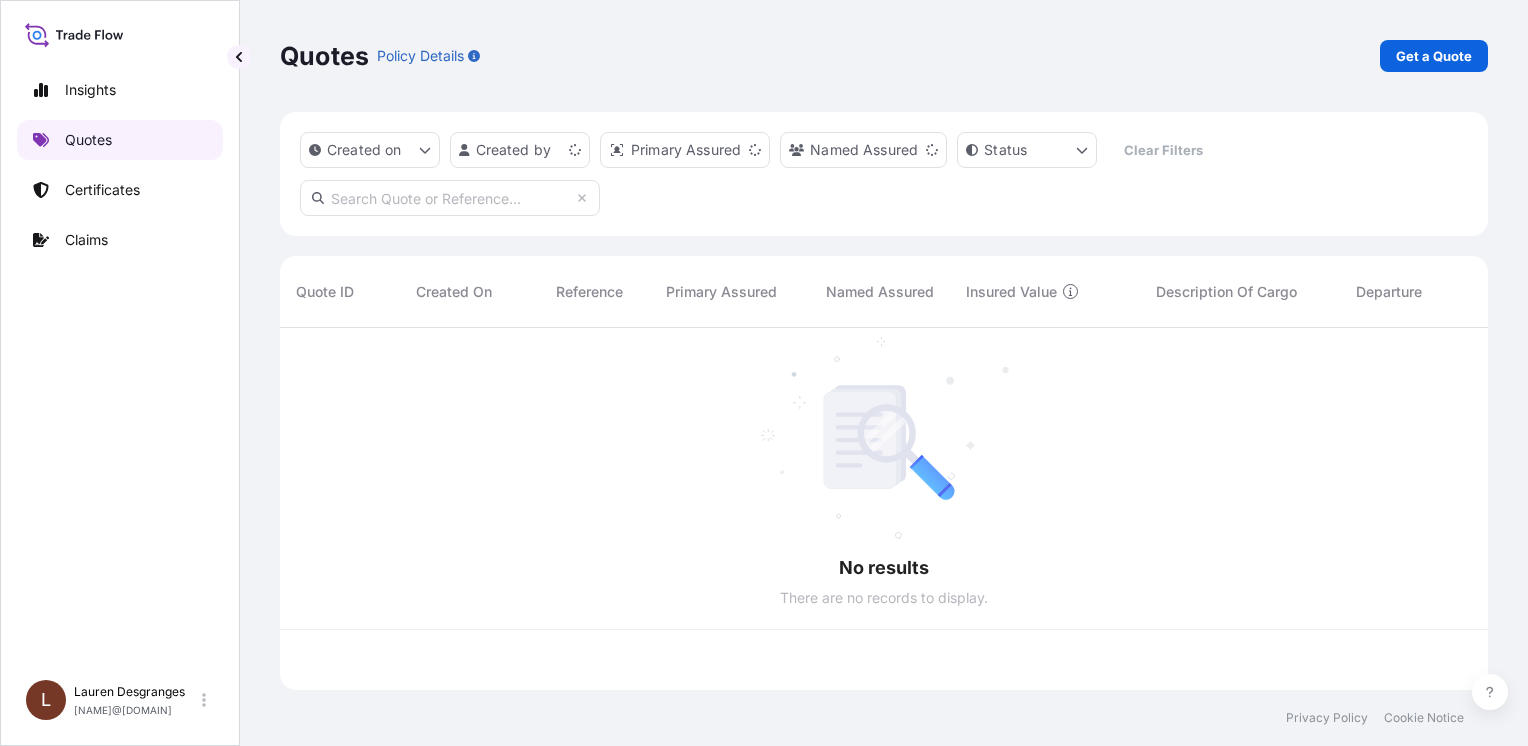 scroll, scrollTop: 16, scrollLeft: 16, axis: both 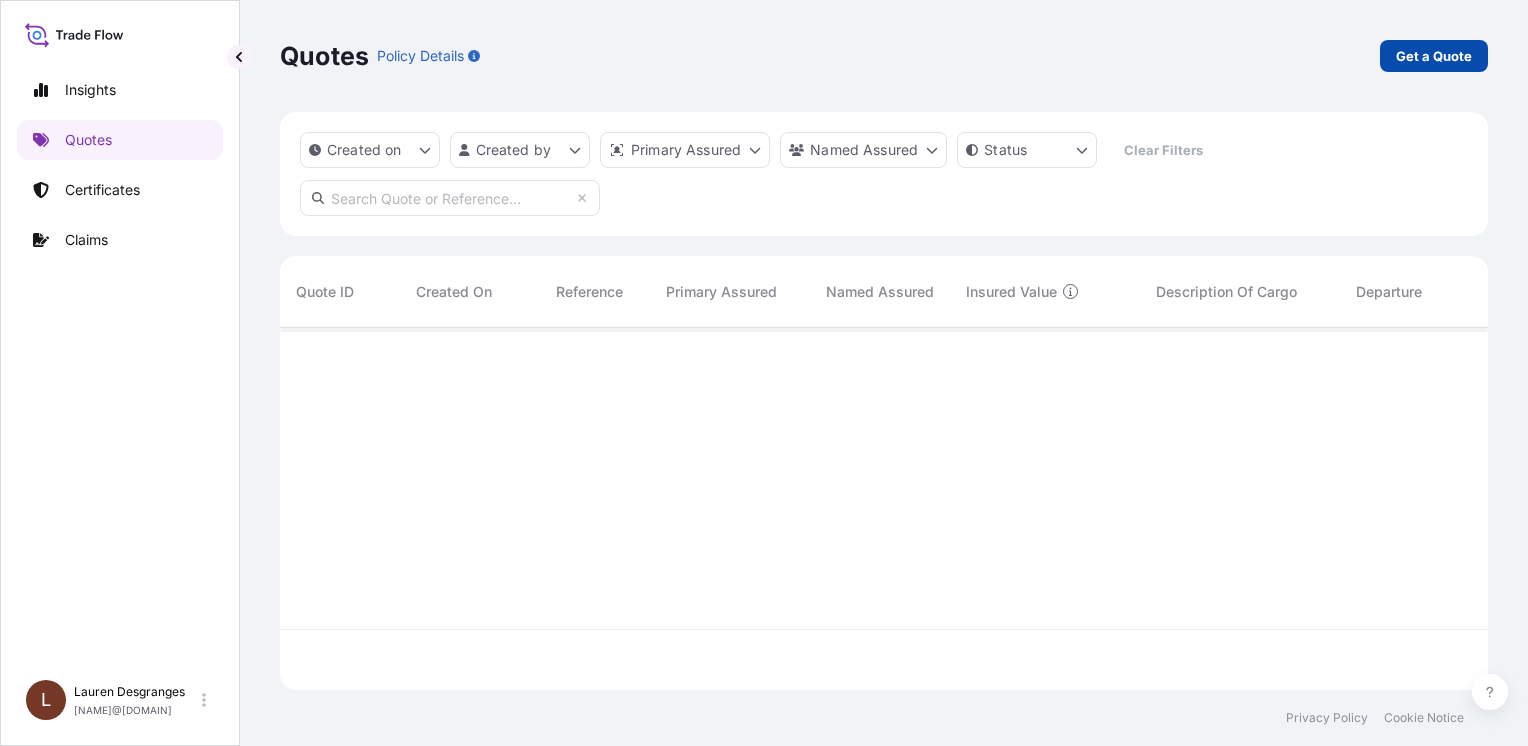click on "Get a Quote" at bounding box center (1434, 56) 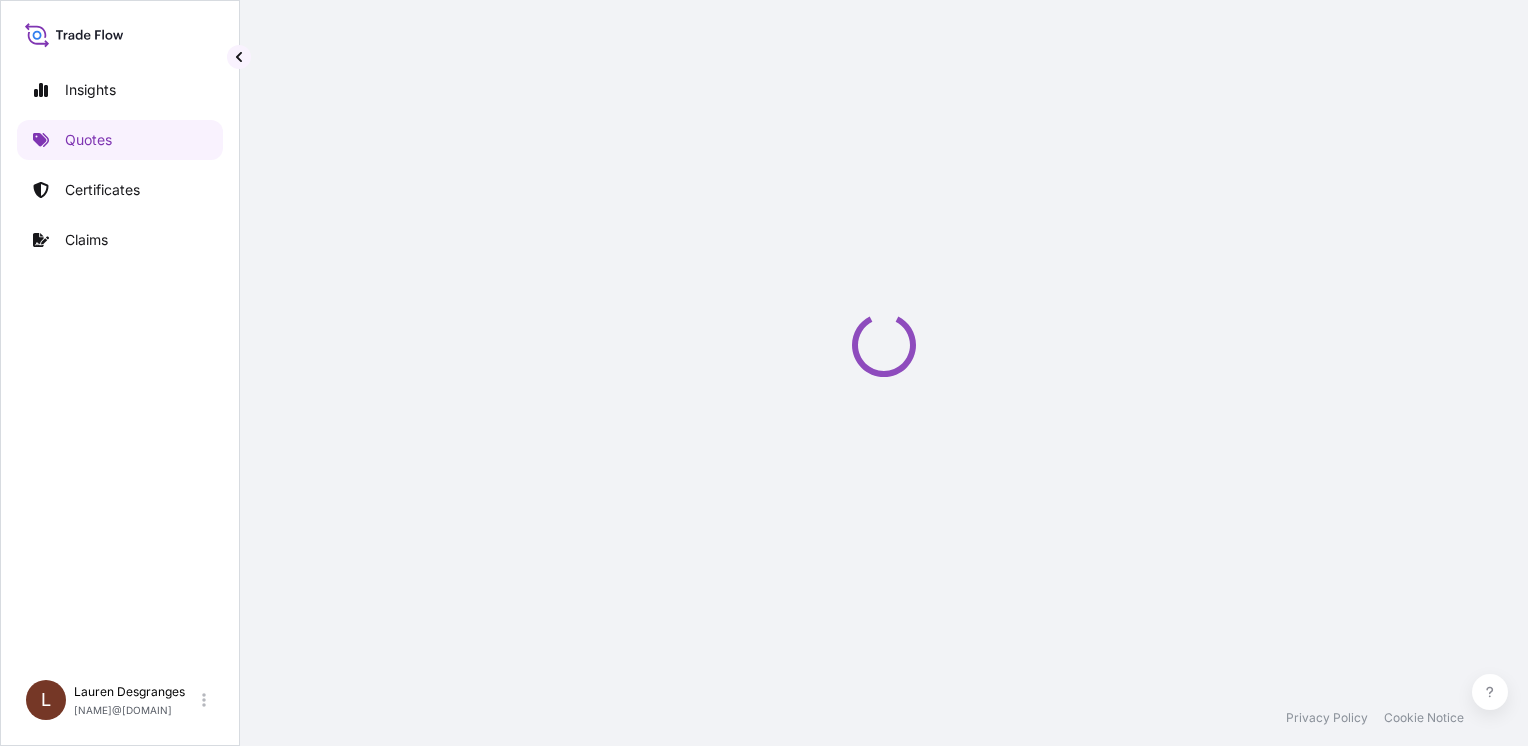 select on "Sea" 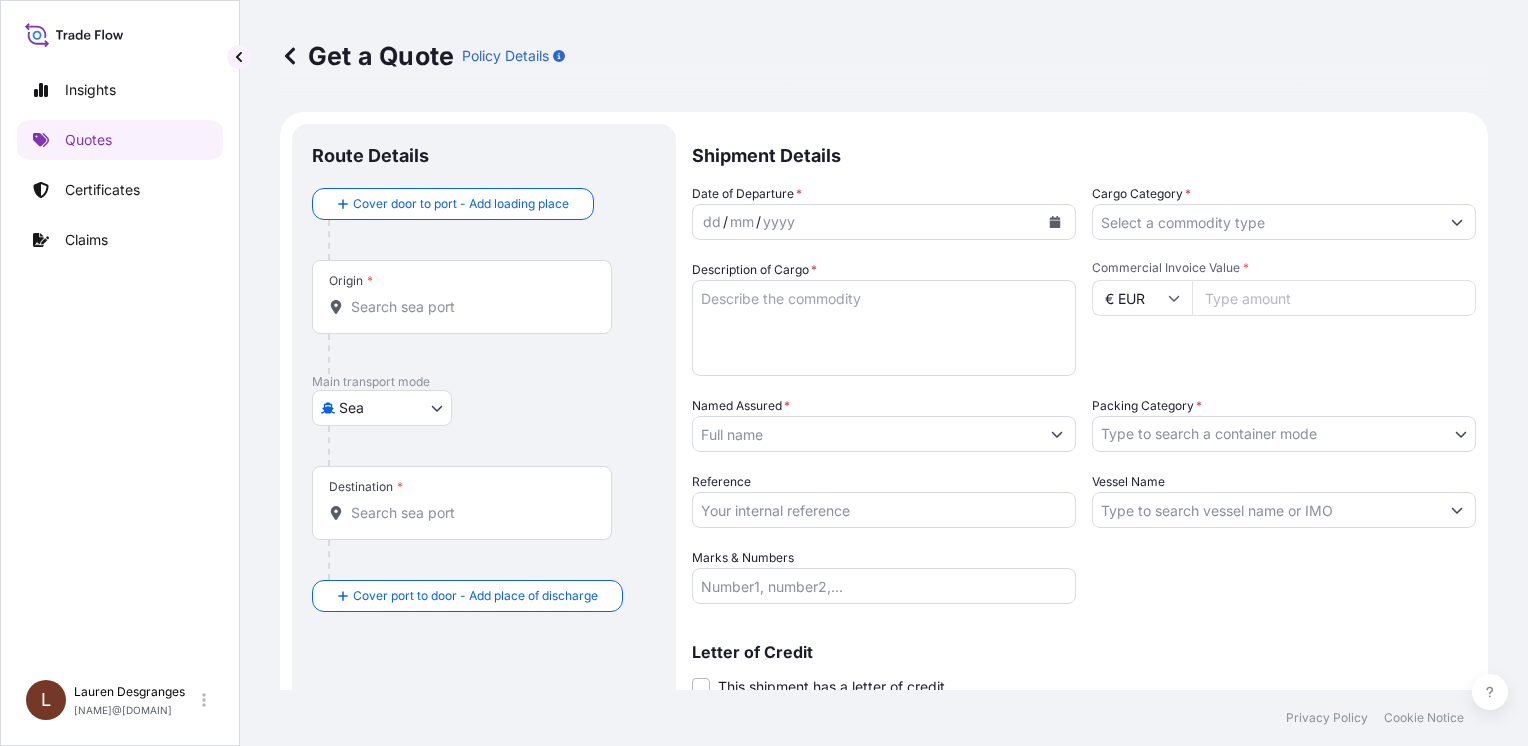 scroll, scrollTop: 32, scrollLeft: 0, axis: vertical 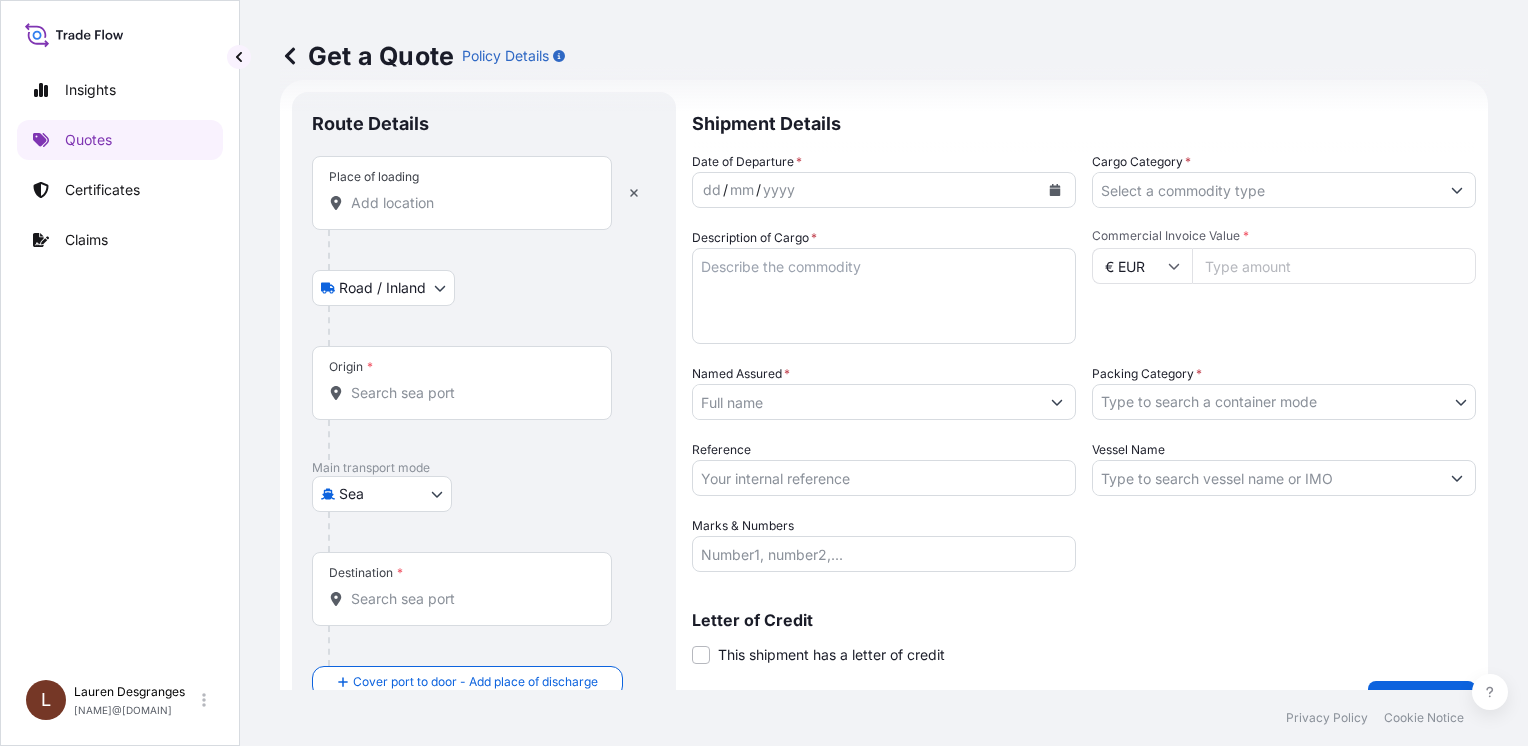 click on "Place of loading" at bounding box center [469, 203] 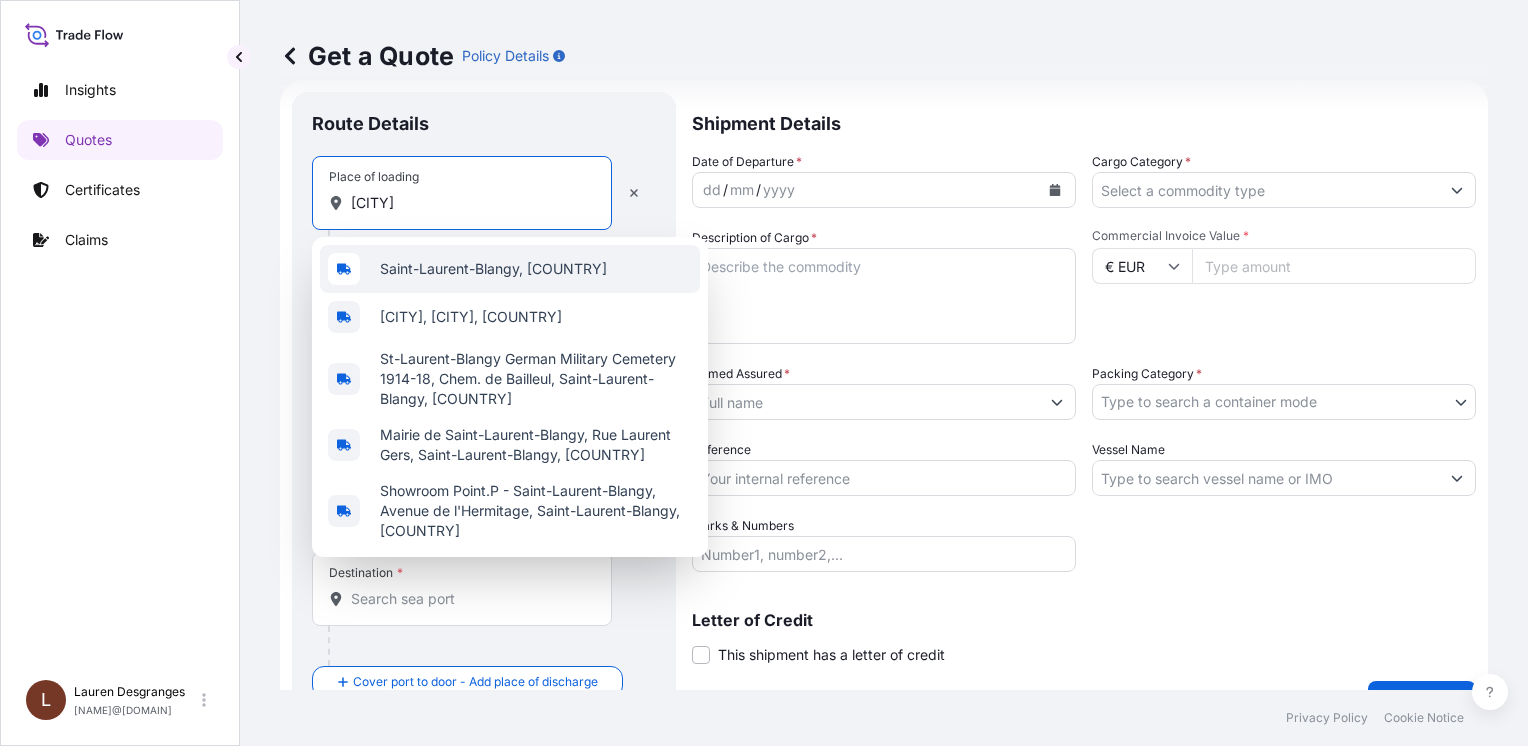 click on "Saint-Laurent-Blangy, [COUNTRY]" at bounding box center (493, 269) 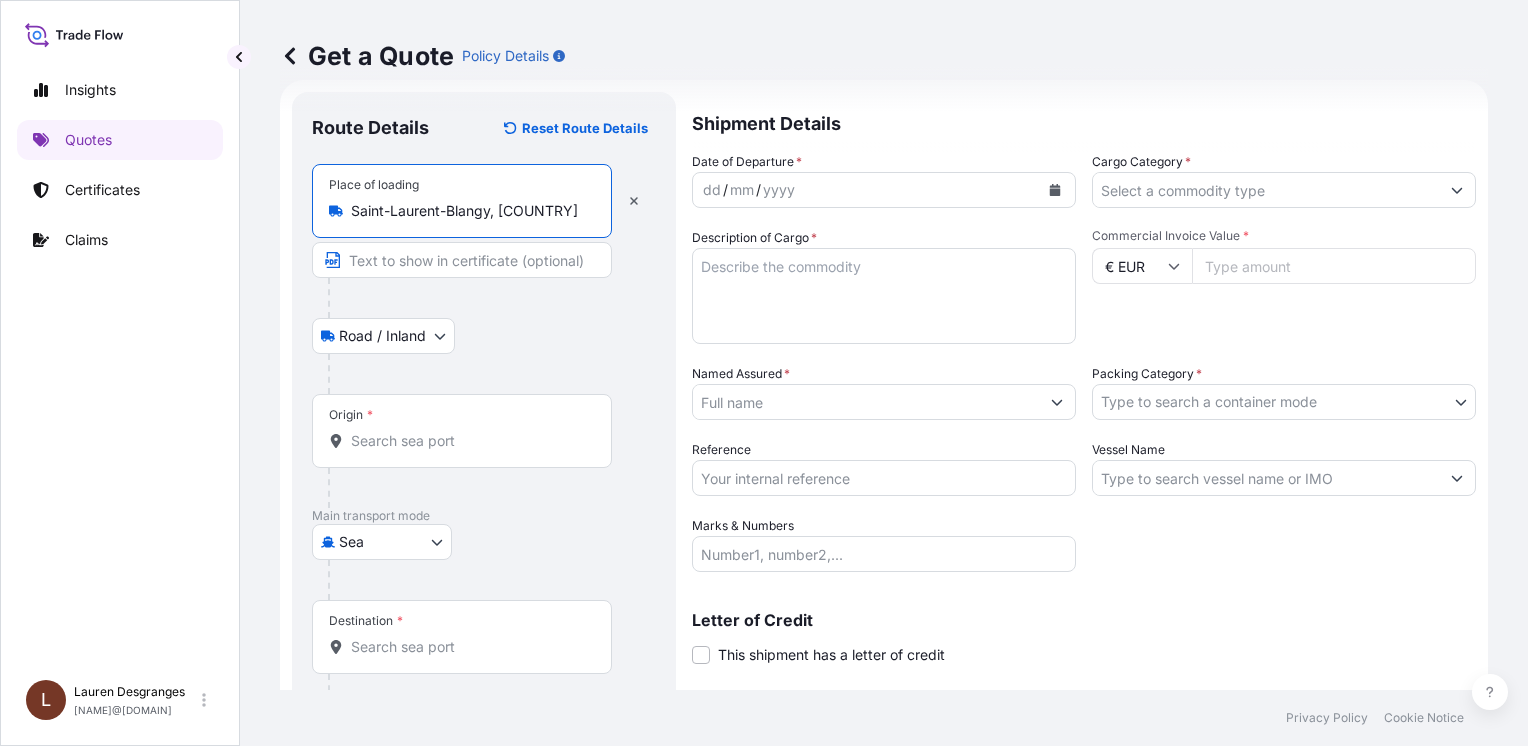 type on "Saint-Laurent-Blangy, [COUNTRY]" 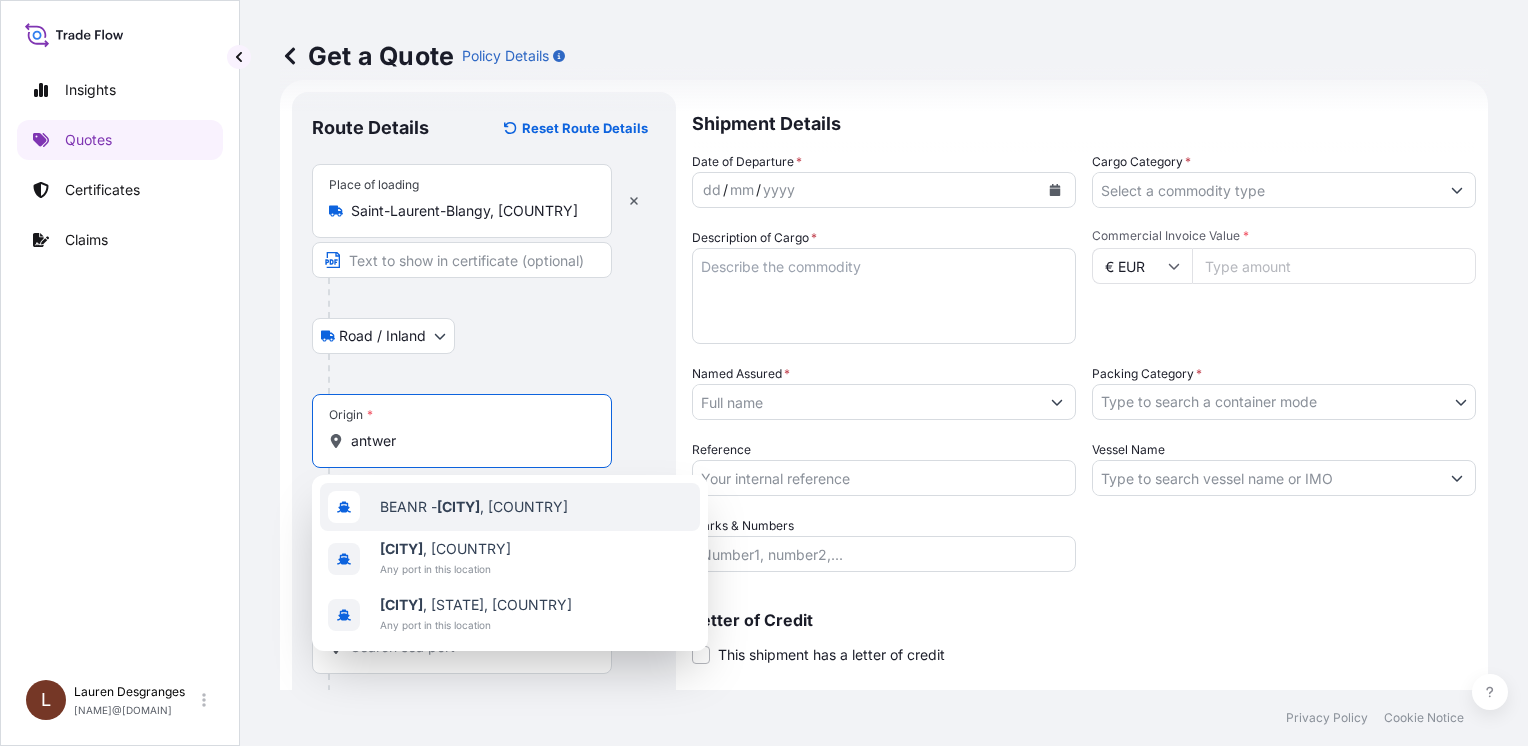 click on "[CONTAINER_ID] - [CITY], [COUNTRY]" at bounding box center [474, 507] 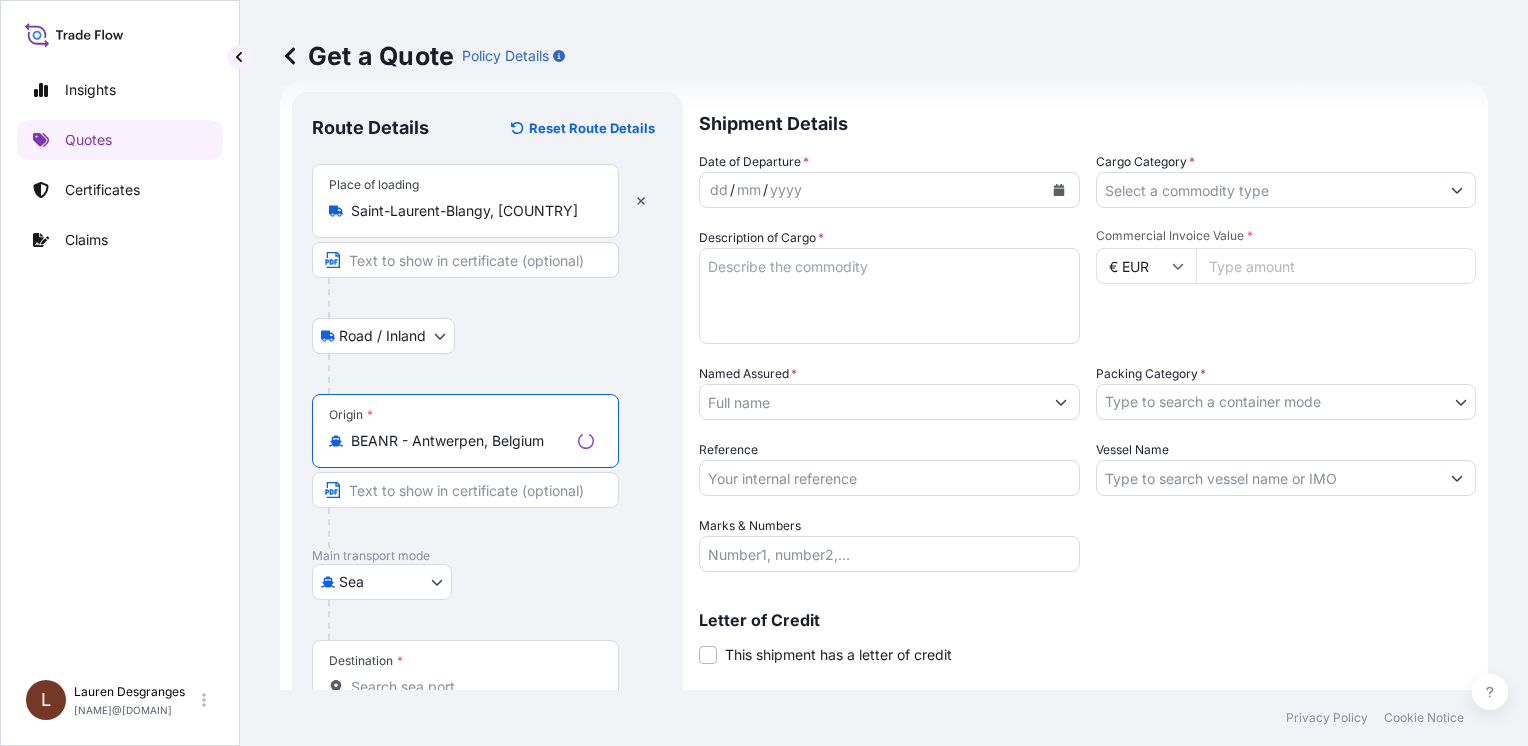 type on "BEANR - Antwerpen, Belgium" 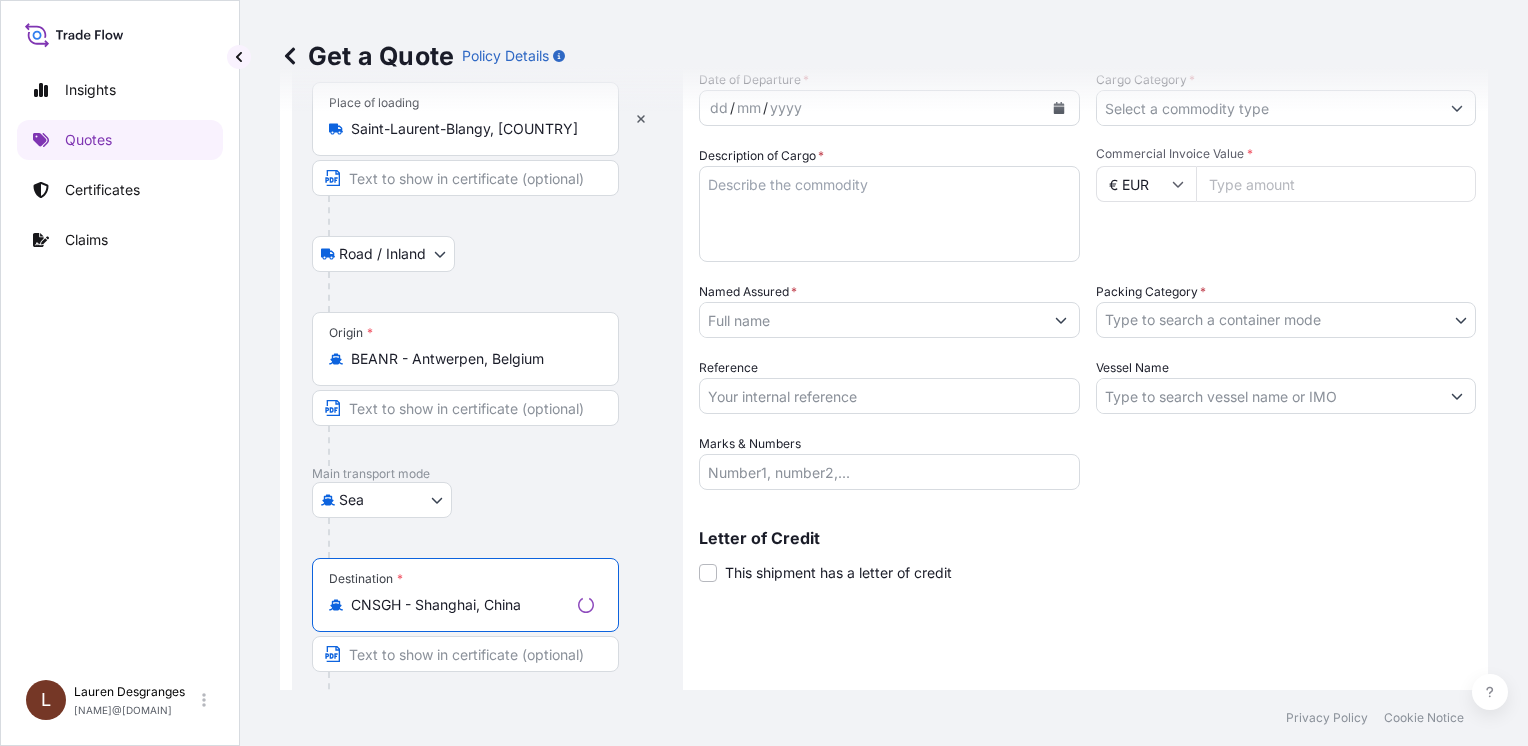 scroll, scrollTop: 0, scrollLeft: 0, axis: both 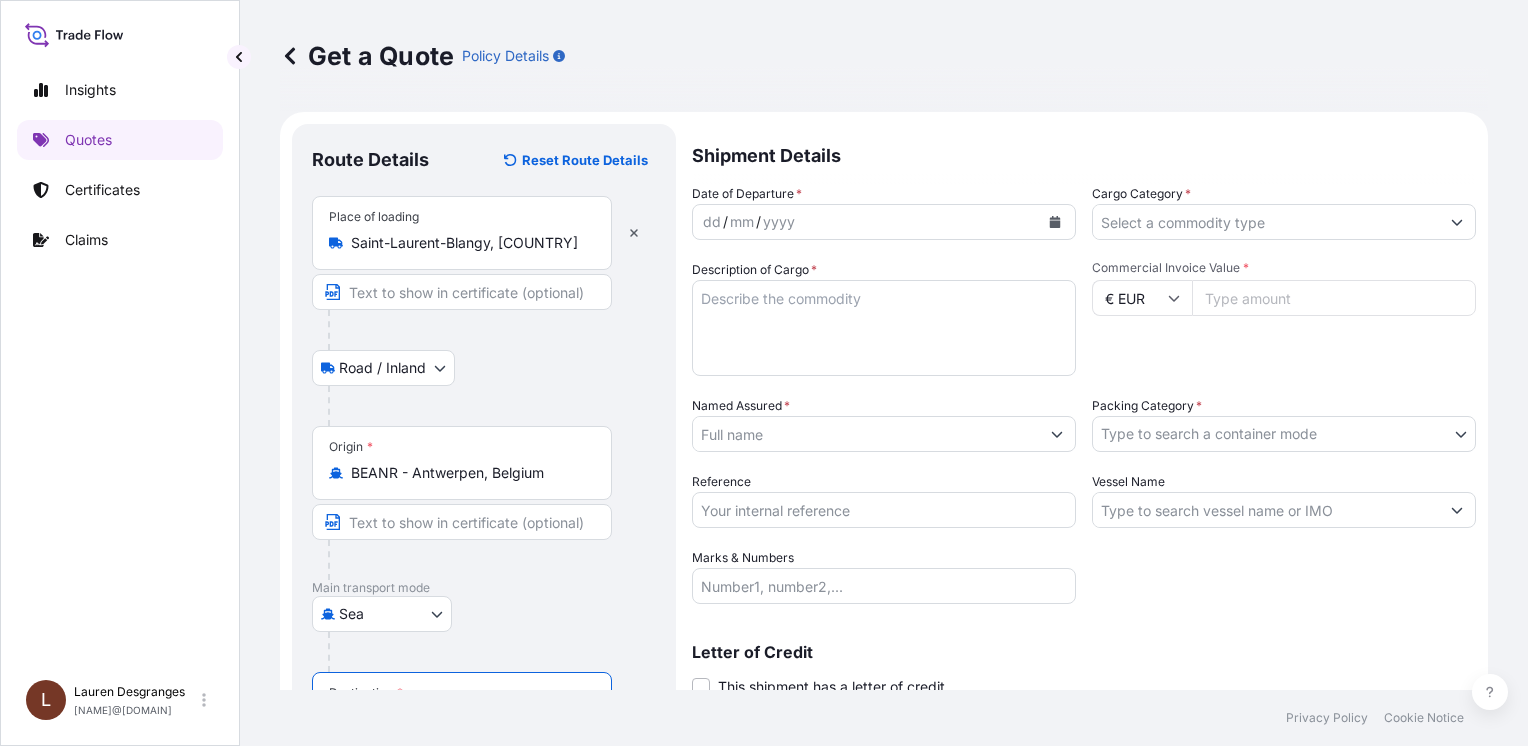 type on "CNSGH - Shanghai, China" 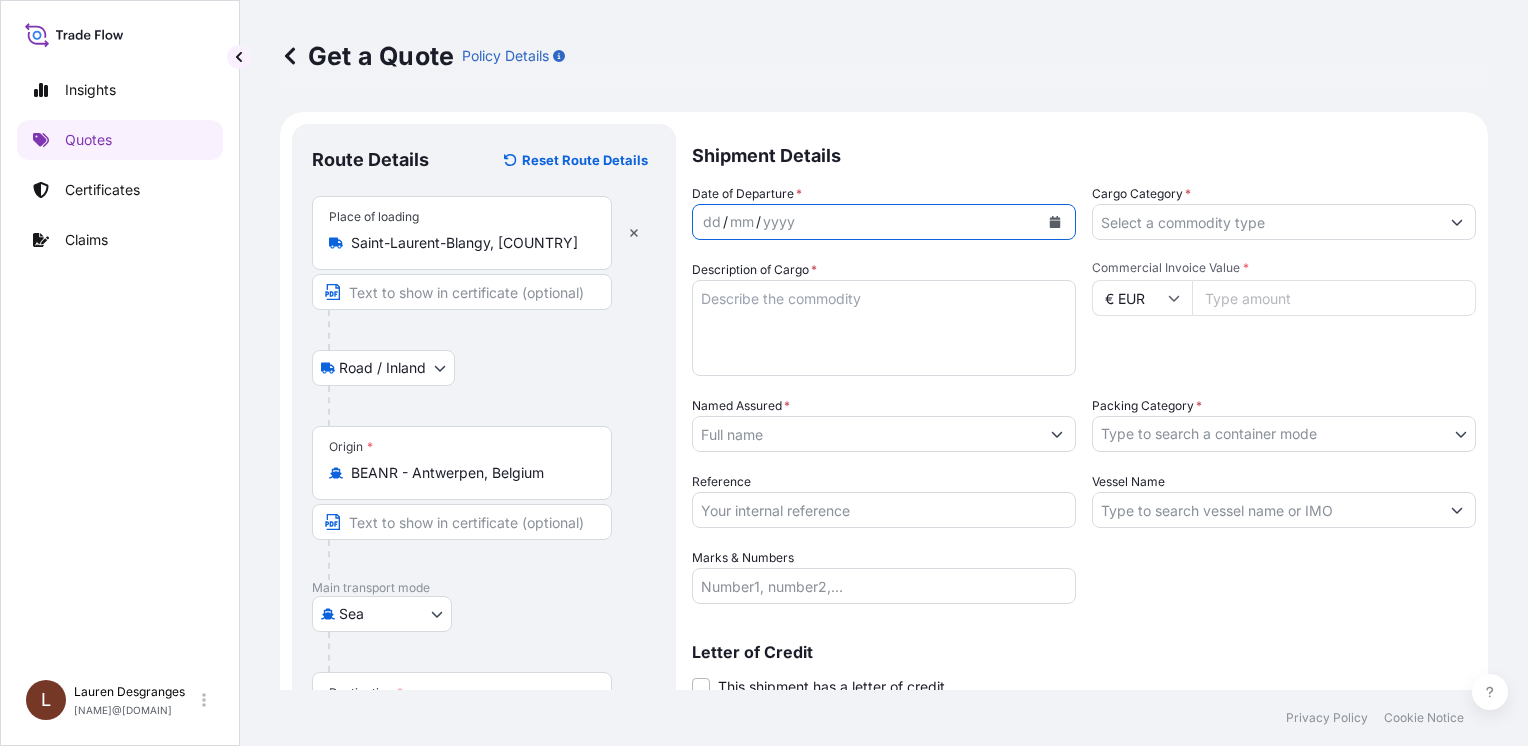 click 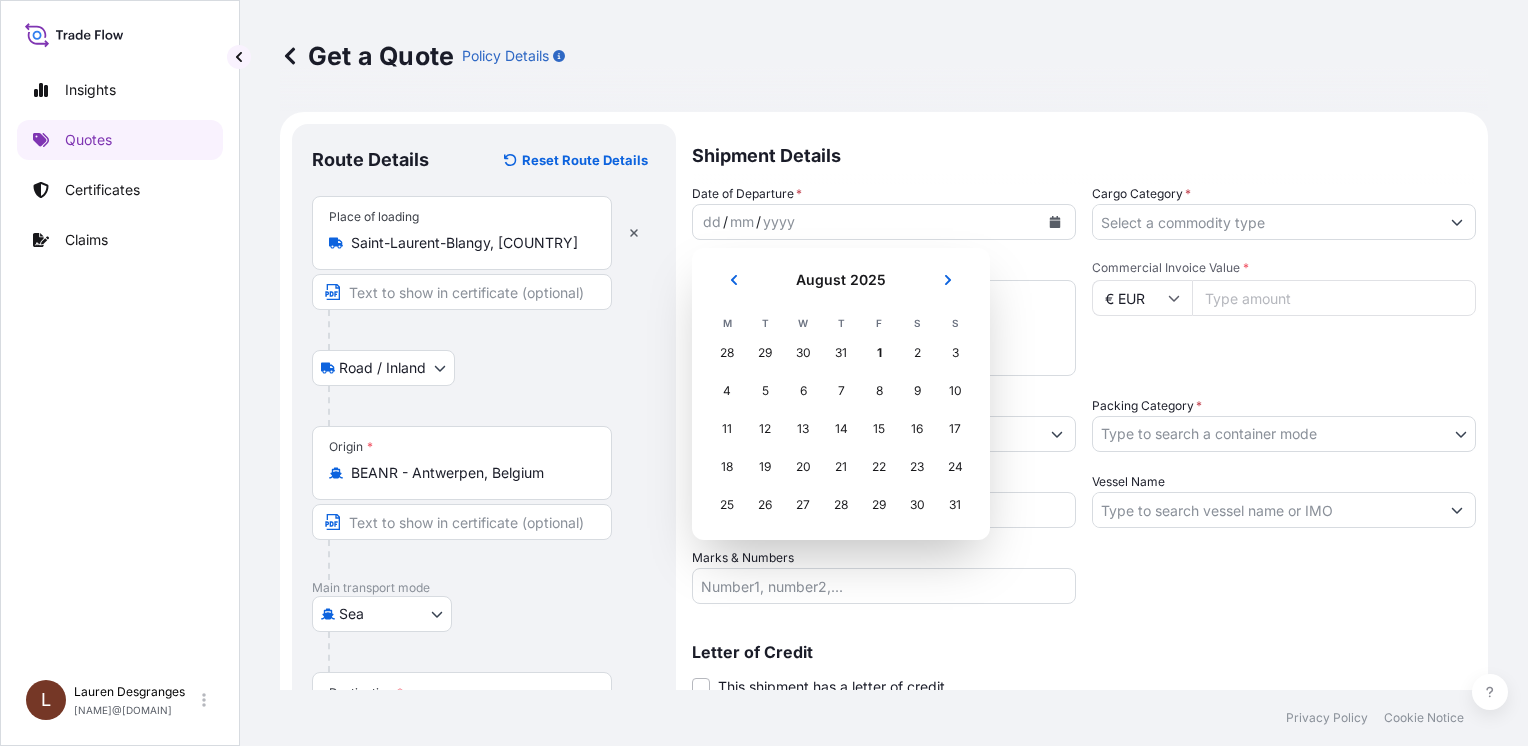 click on "30" at bounding box center (803, 353) 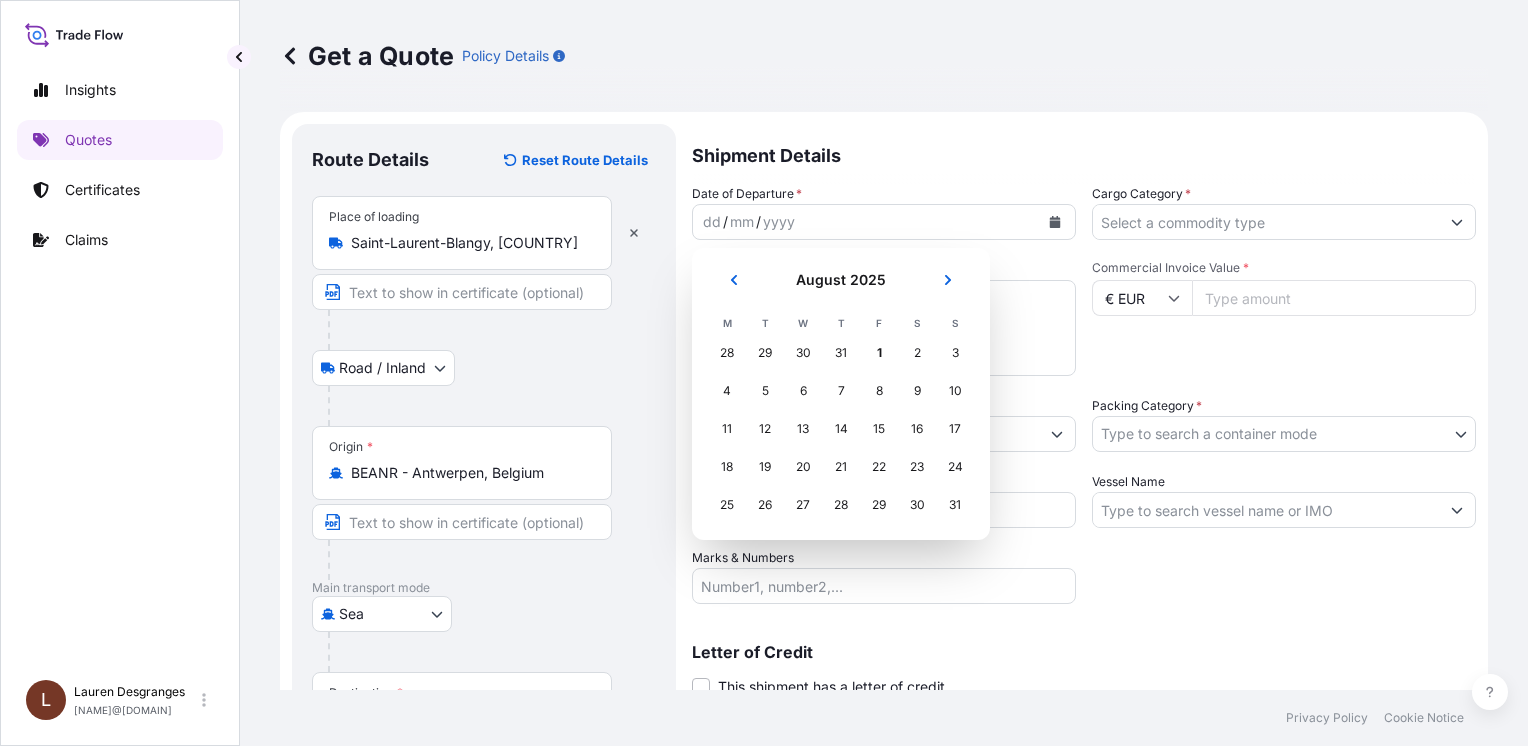 click on "30" at bounding box center [803, 353] 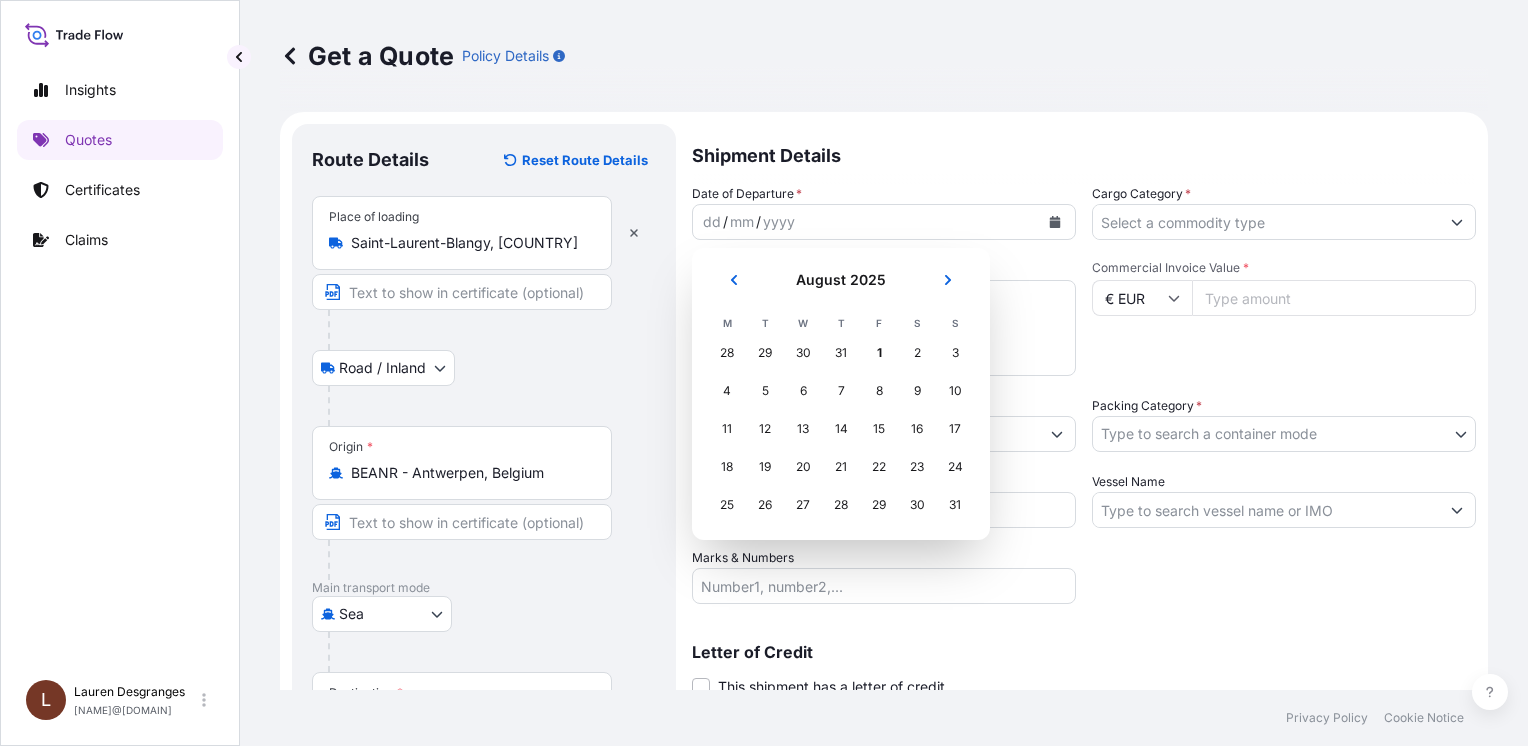 click on "30" at bounding box center [803, 353] 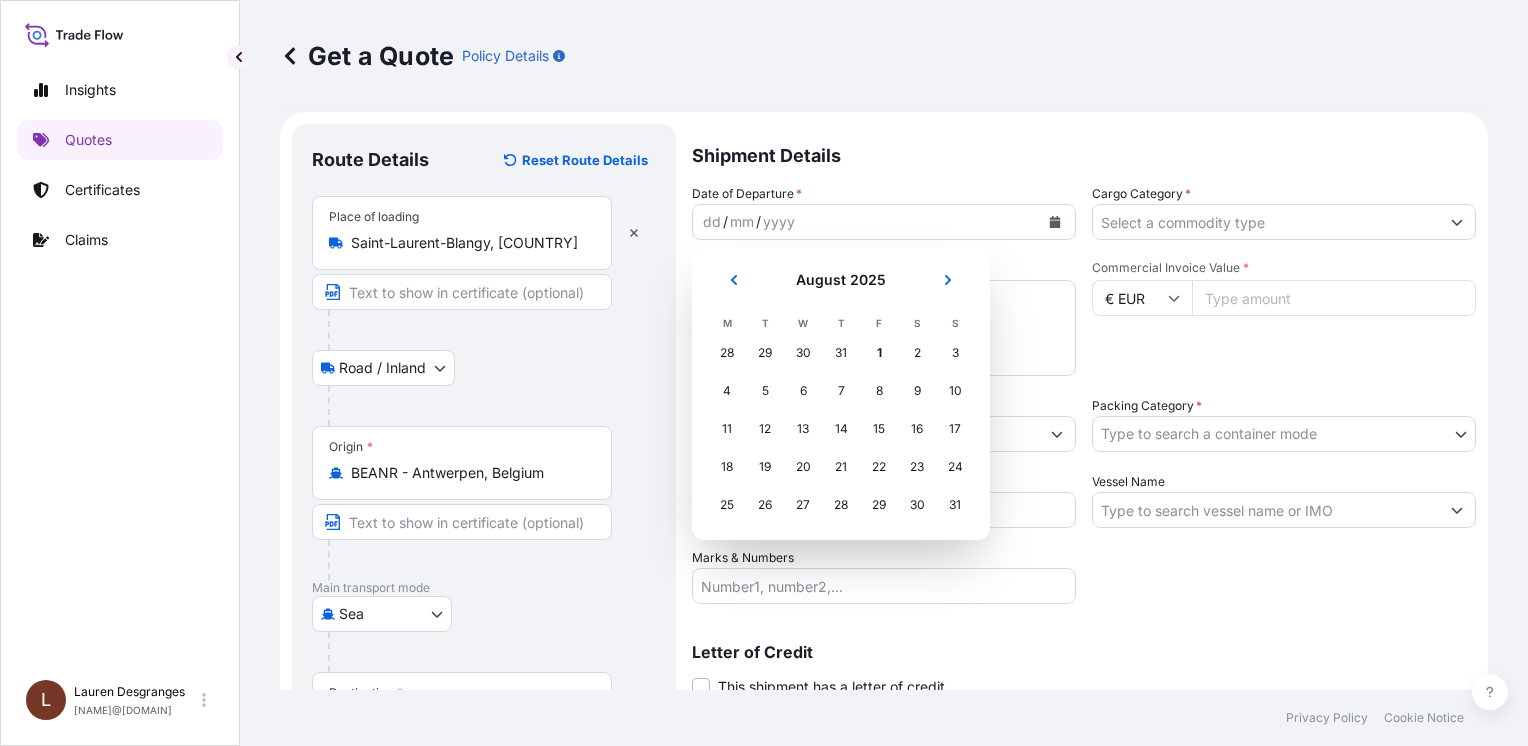 click on "30" at bounding box center [803, 353] 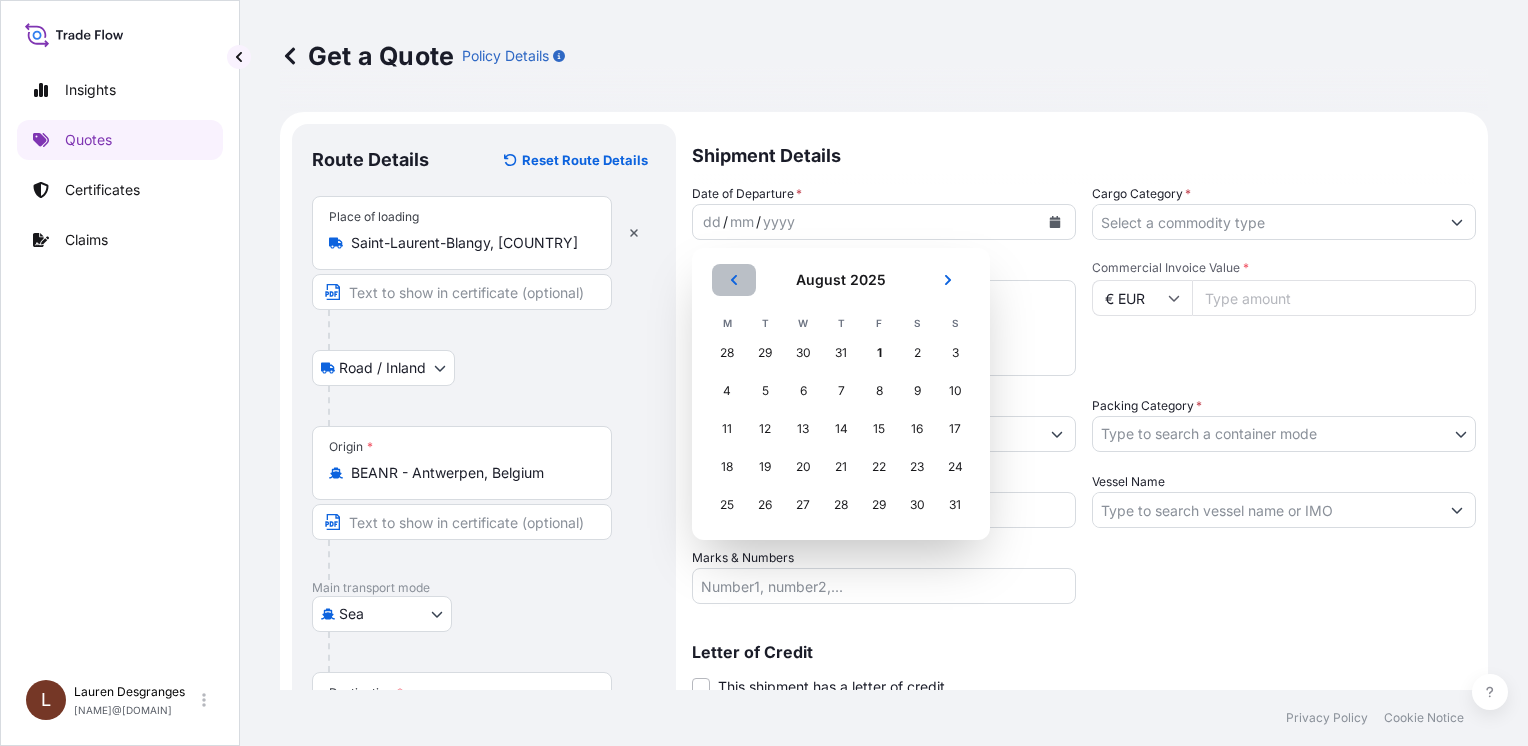 click 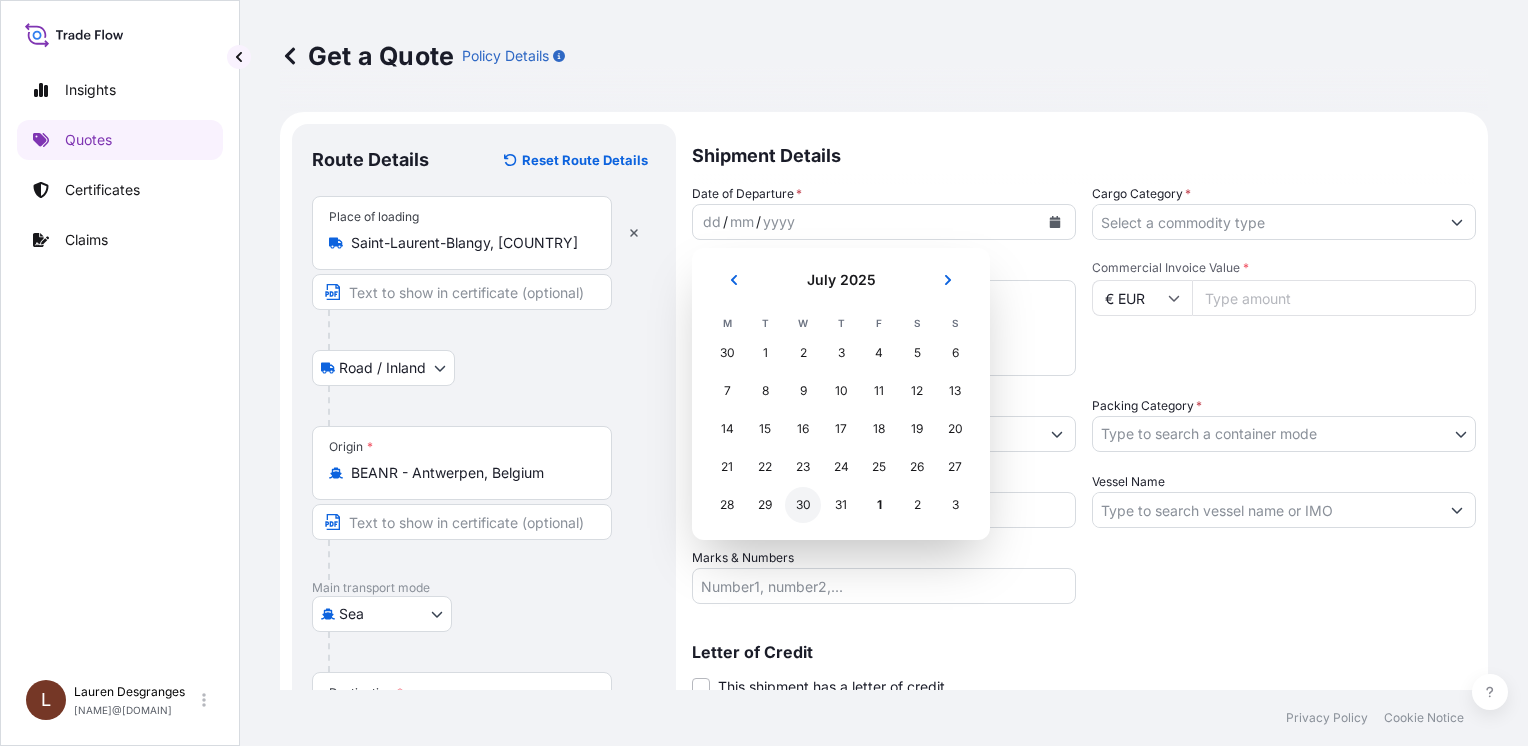 click on "30" at bounding box center (803, 505) 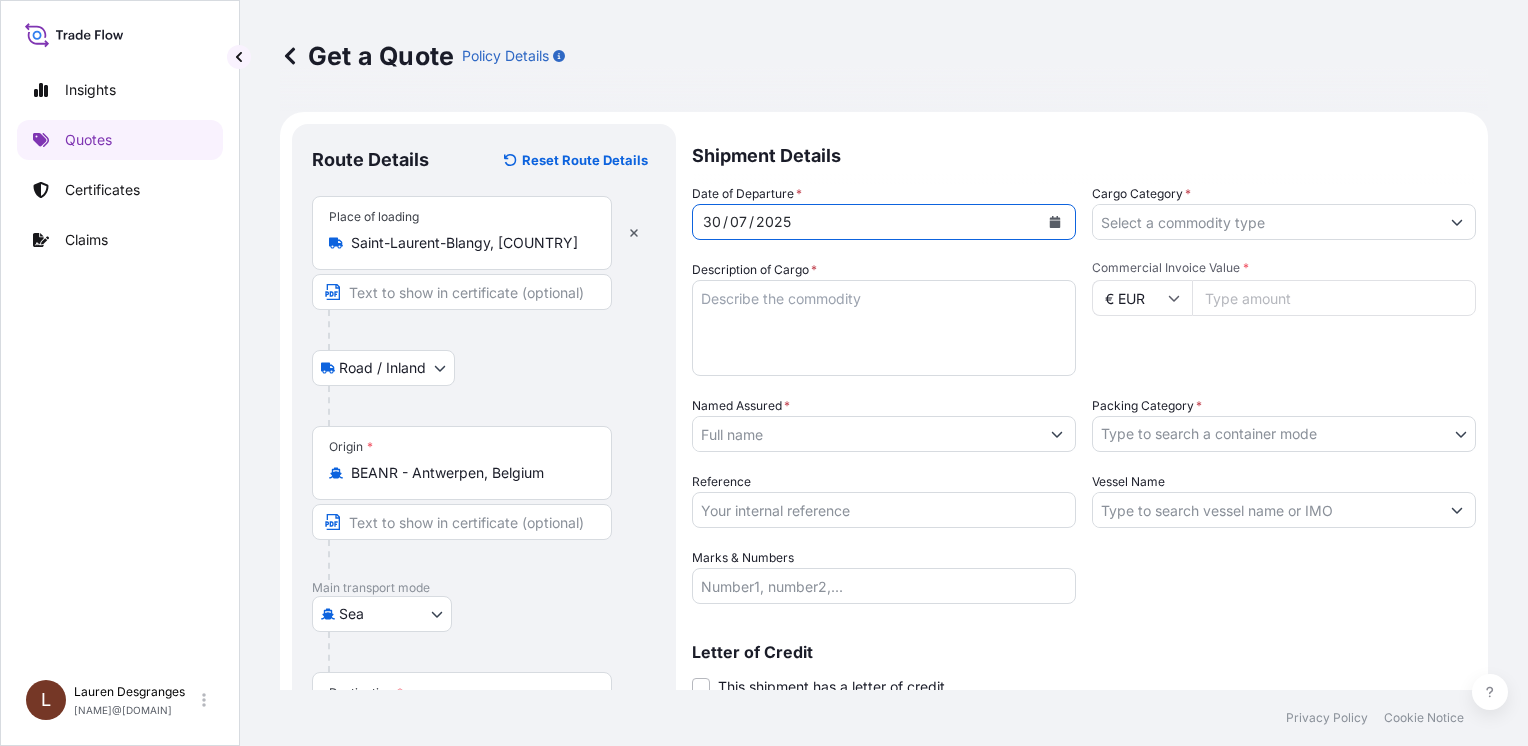 click on "Cargo Category *" at bounding box center [1266, 222] 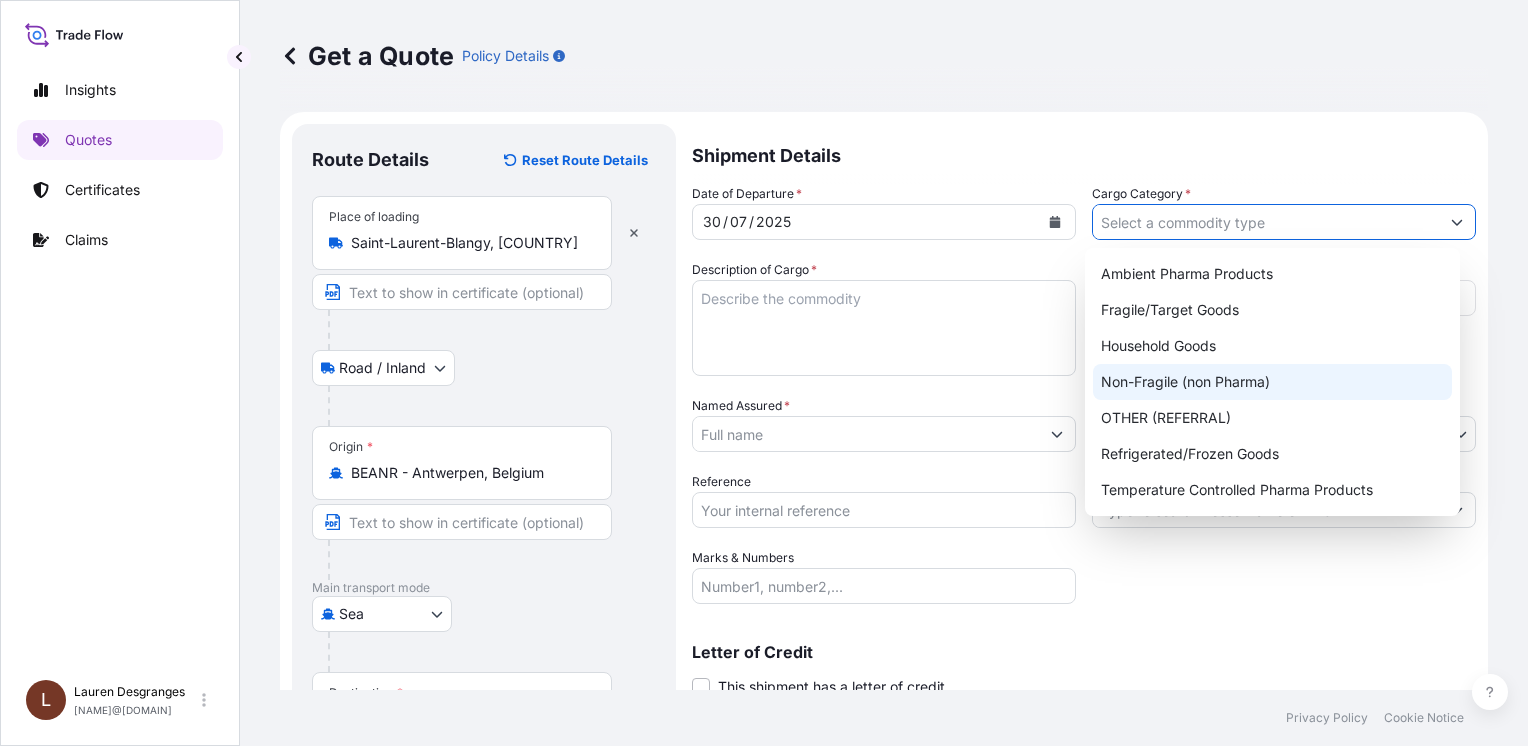 click on "Non-Fragile (non Pharma)" at bounding box center [1272, 382] 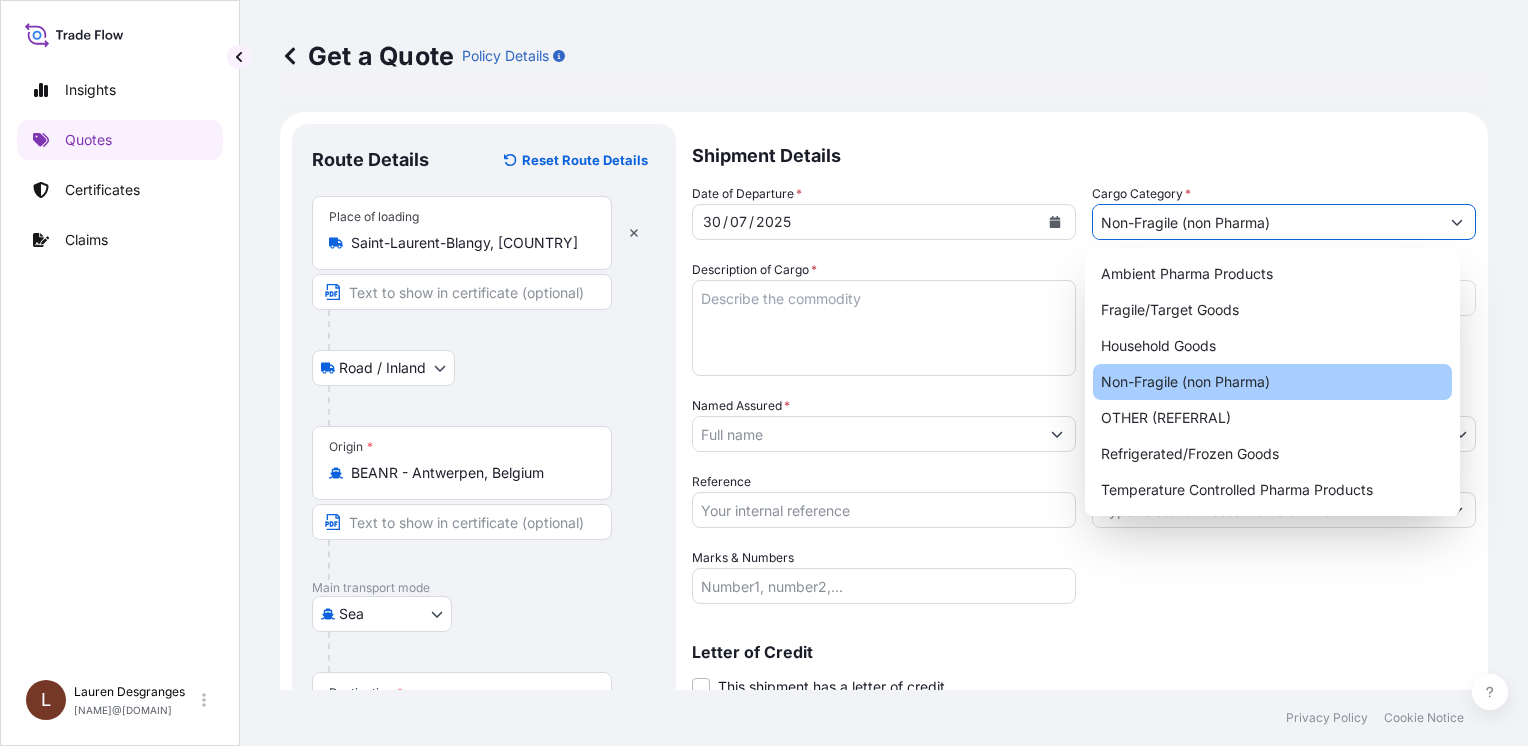 type on "Non-Fragile (non Pharma)" 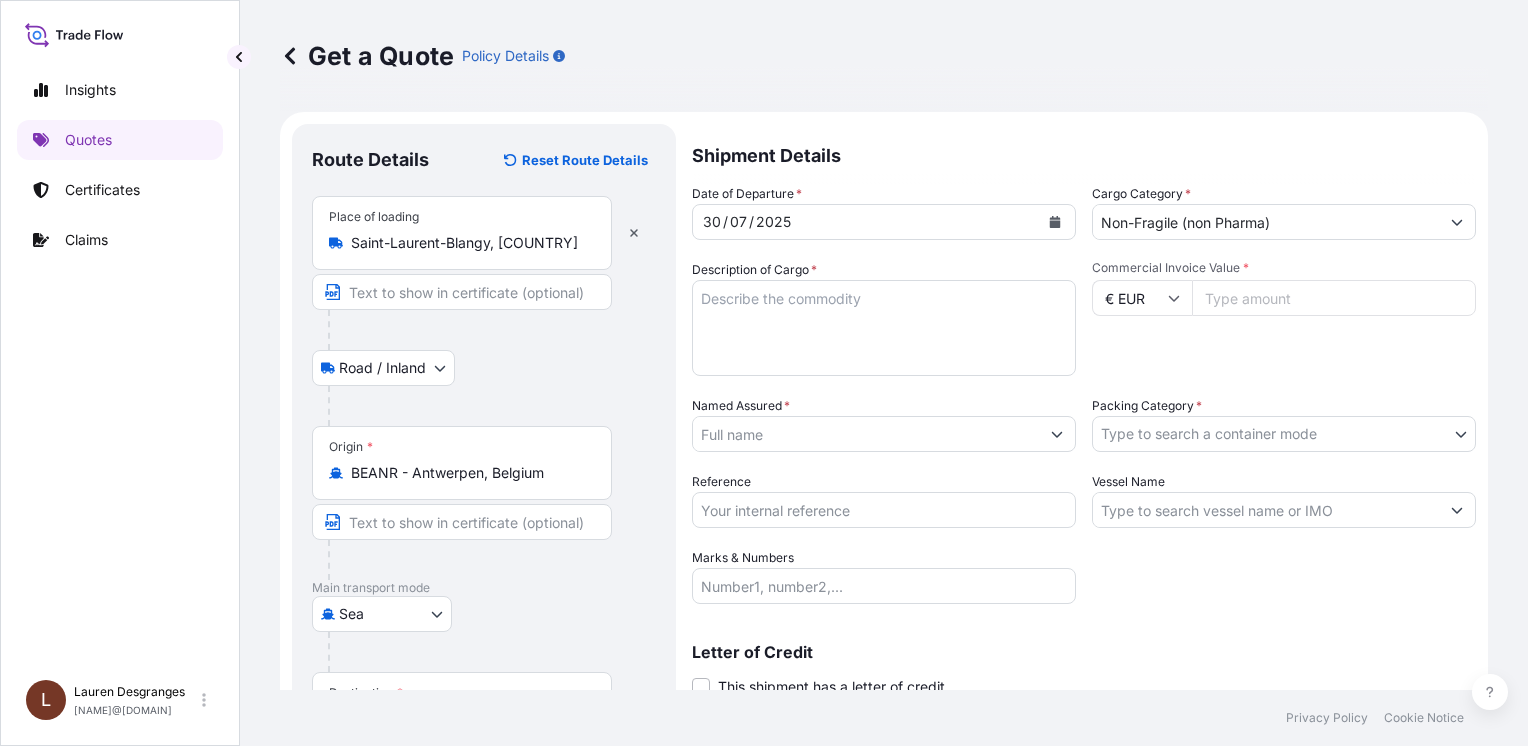 click on "Description of Cargo *" at bounding box center (884, 328) 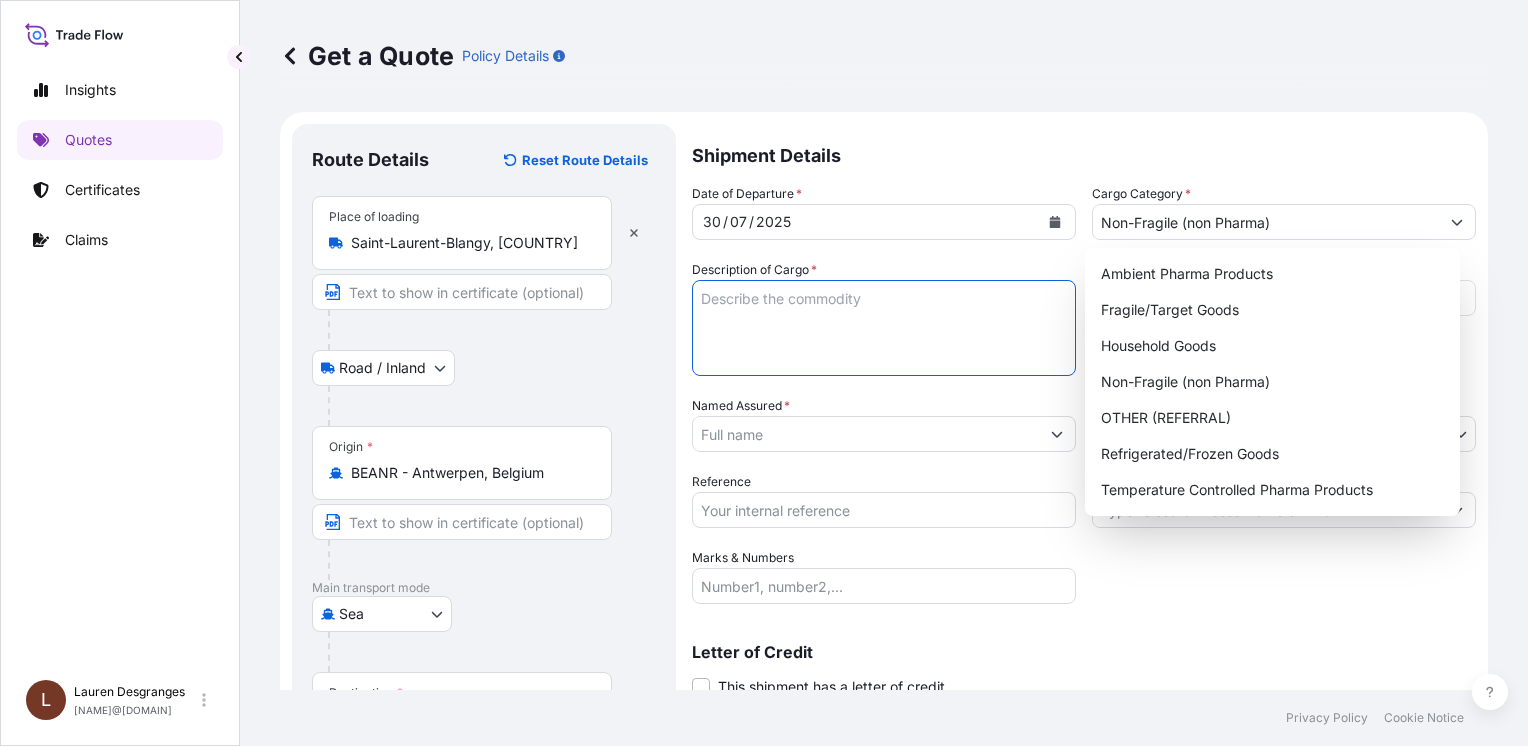 paste on "[CONTAINER_ID]" 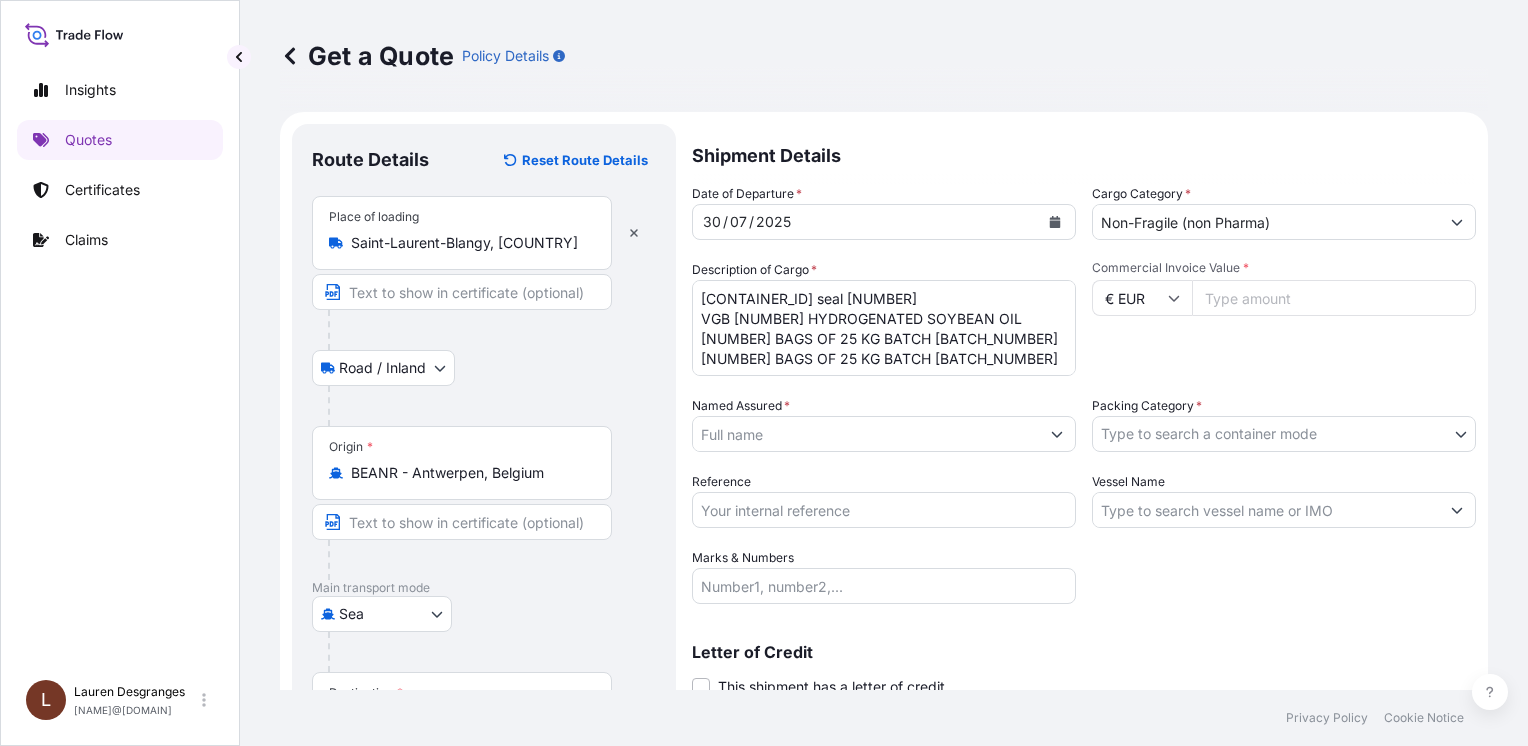 click on "[CONTAINER_ID] seal [NUMBER]
VGB [NUMBER] HYDROGENATED SOYBEAN OIL
[NUMBER] BAGS OF 25 KG BATCH [BATCH_NUMBER]
[NUMBER] BAGS OF 25 KG BATCH [BATCH_NUMBER]
H.S. CODE [CODE]
NET WEIGHT: [WEIGHT] KGS
COUNTRY OF ORIGIN: EUROPE
CIF SHANGHAI PORT, [COUNTRY] (INCOTERMS® 2020)
CONTACT / [EMAIL]
TEL [PHONE] EXT [EXTENSION]" at bounding box center (884, 328) 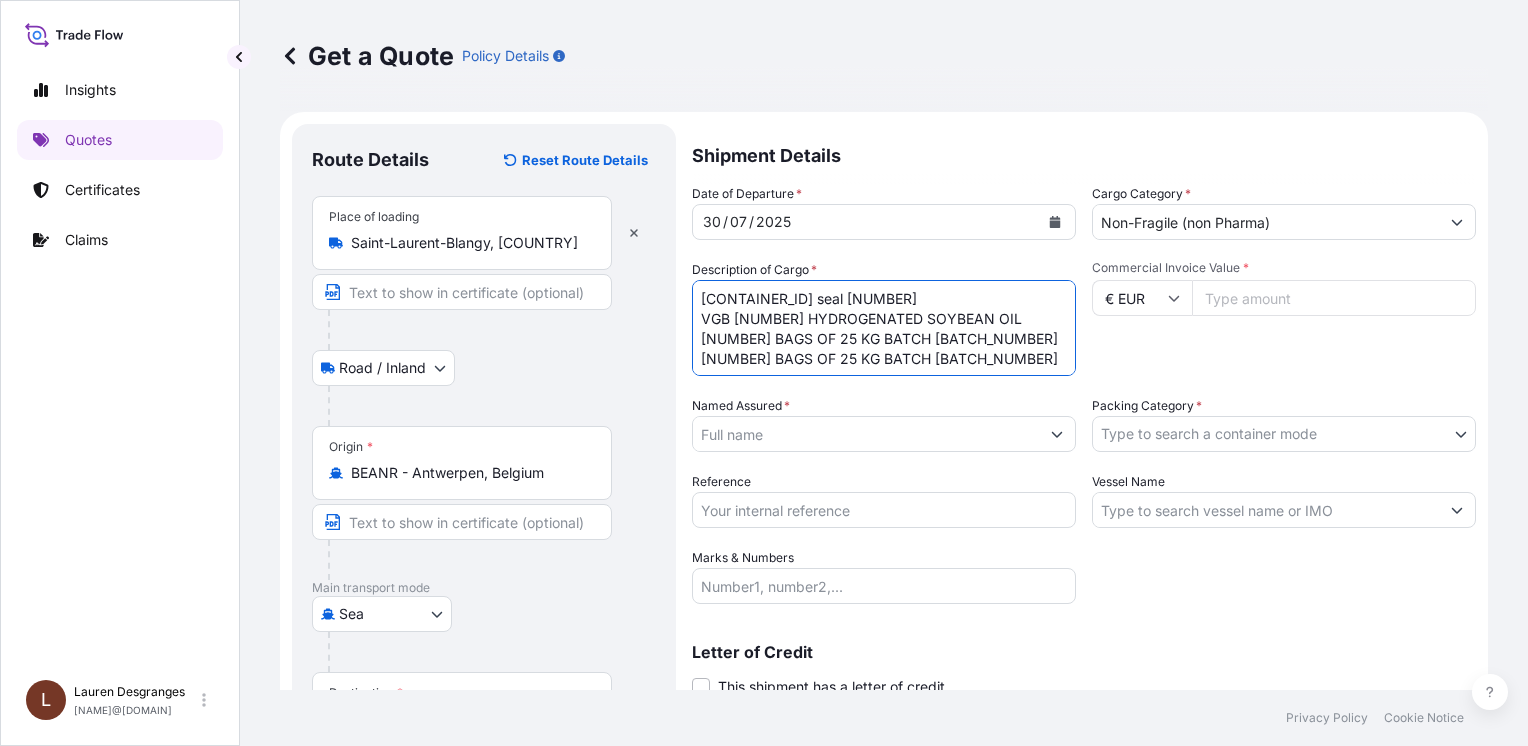 paste on "VGB [NUMBER] HYDROGENATED SOYBEAN OIL
[NUMBER] BAGS OF 25 KG BATCH [BATCH_NUMBER]
[NUMBER] BAGS OF 25 KG BATCH [BATCH_NUMBER]
H.S. CODE [CODE]
NET WEIGHT: [WEIGHT] KGS
COUNTRY OF ORIGIN: EUROPE
CIF SHANGHAI PORT, [COUNTRY] (INCOTERMS® 2020)
CONTACT / [EMAIL]
TEL [PHONE] EXT [EXTENSION]" 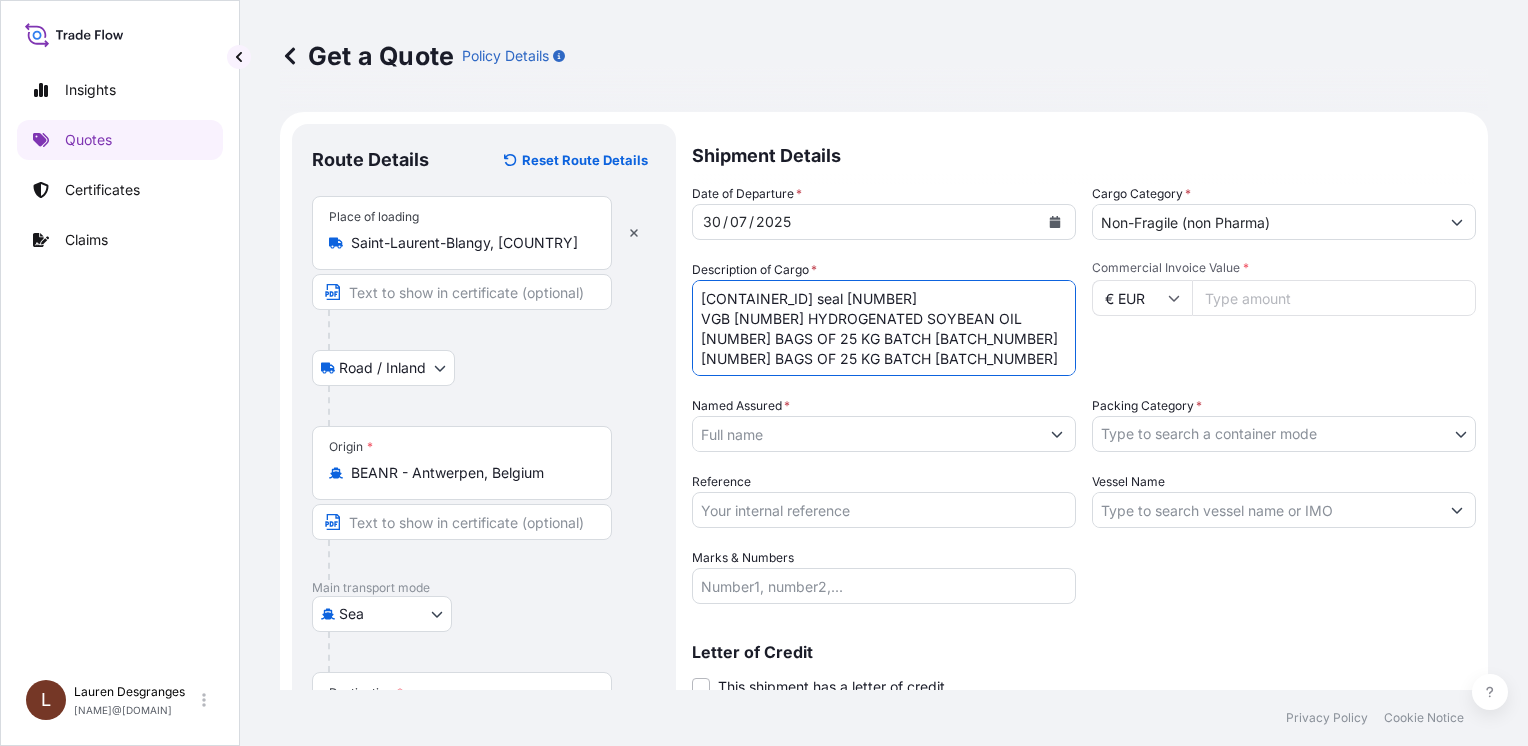 scroll, scrollTop: 172, scrollLeft: 0, axis: vertical 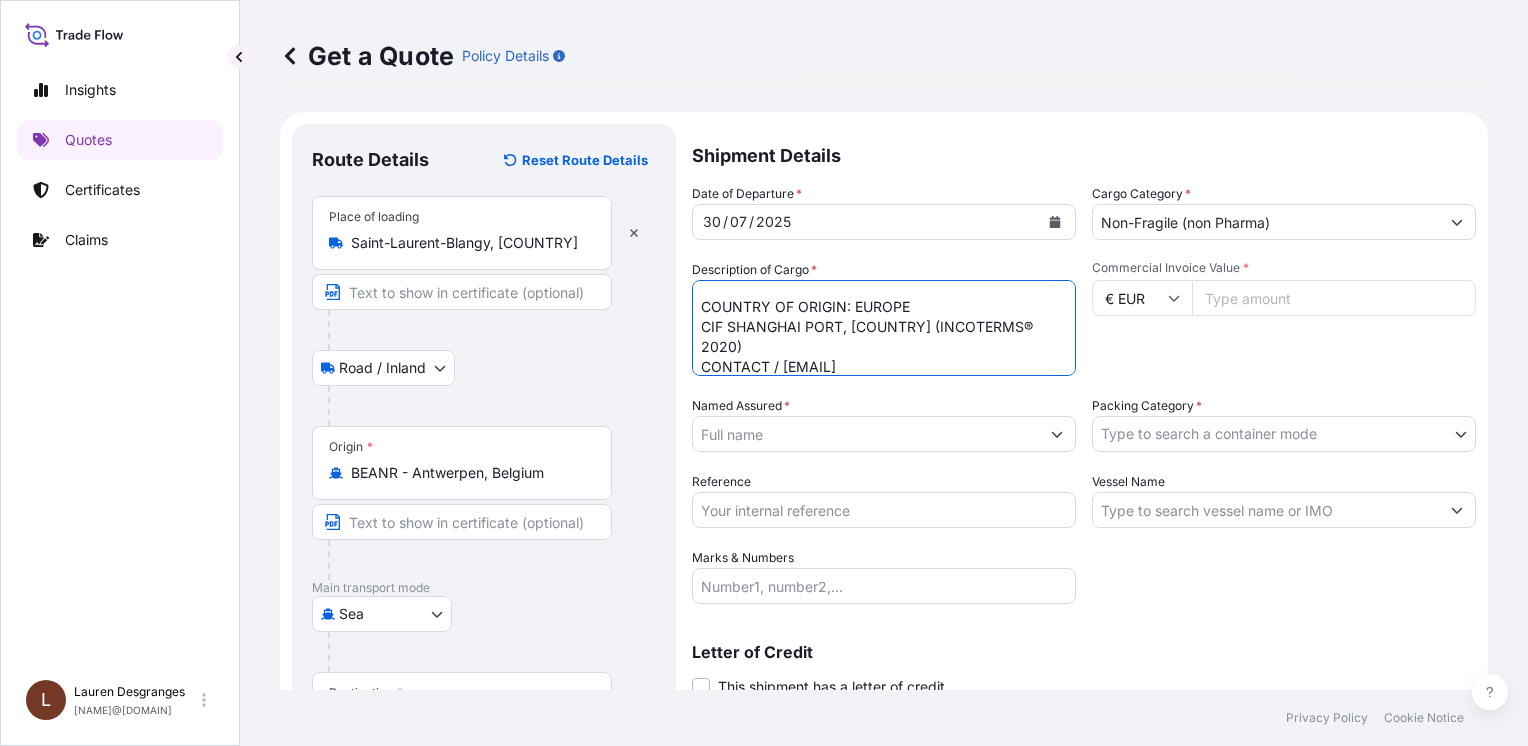 type on "[CONTAINER_ID] seal [NUMBER]
VGB [NUMBER] HYDROGENATED SOYBEAN OIL
[NUMBER] BAGS OF 25 KG BATCH [BATCH_NUMBER]
[NUMBER] BAGS OF 25 KG BATCH [BATCH_NUMBER]
H.S. CODE [CODE]
NET WEIGHT: [WEIGHT] KGS
COUNTRY OF ORIGIN: EUROPE
CIF SHANGHAI PORT, [COUNTRY] (INCOTERMS® 2020)
CONTACT / [EMAIL]
TEL [PHONE] EXT [EXTENSION]" 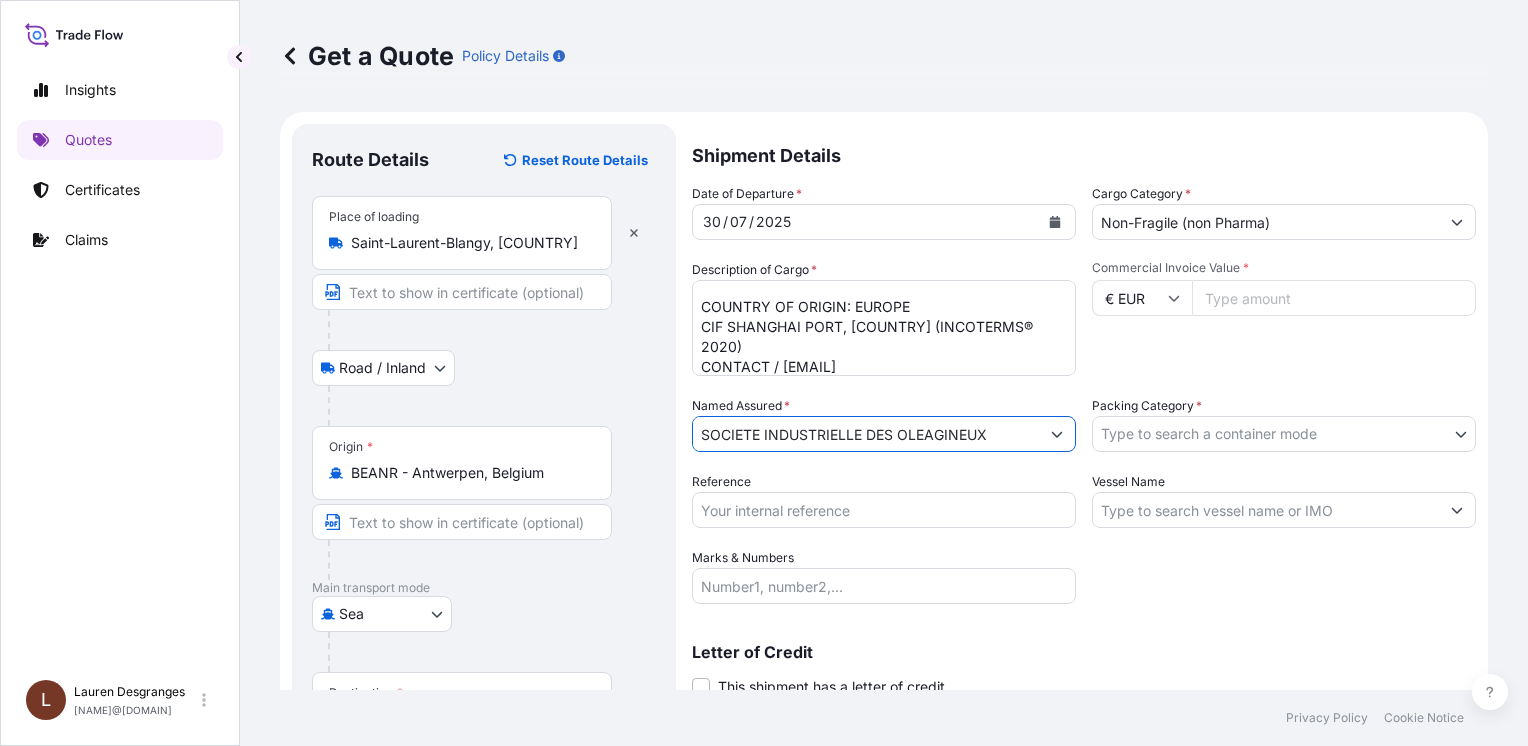 type on "SOCIETE INDUSTRIELLE DES OLEAGINEUX" 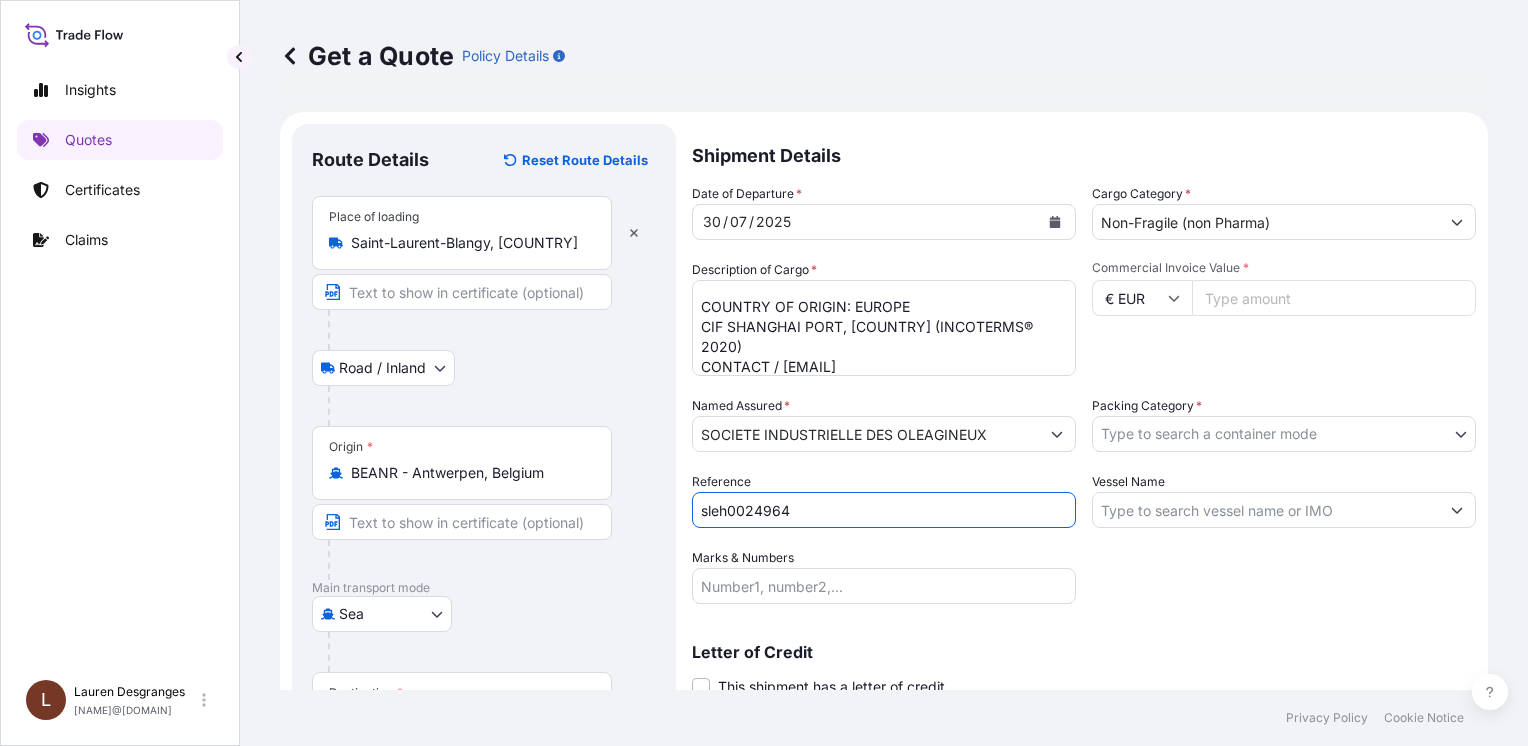 type on "sleh0024964" 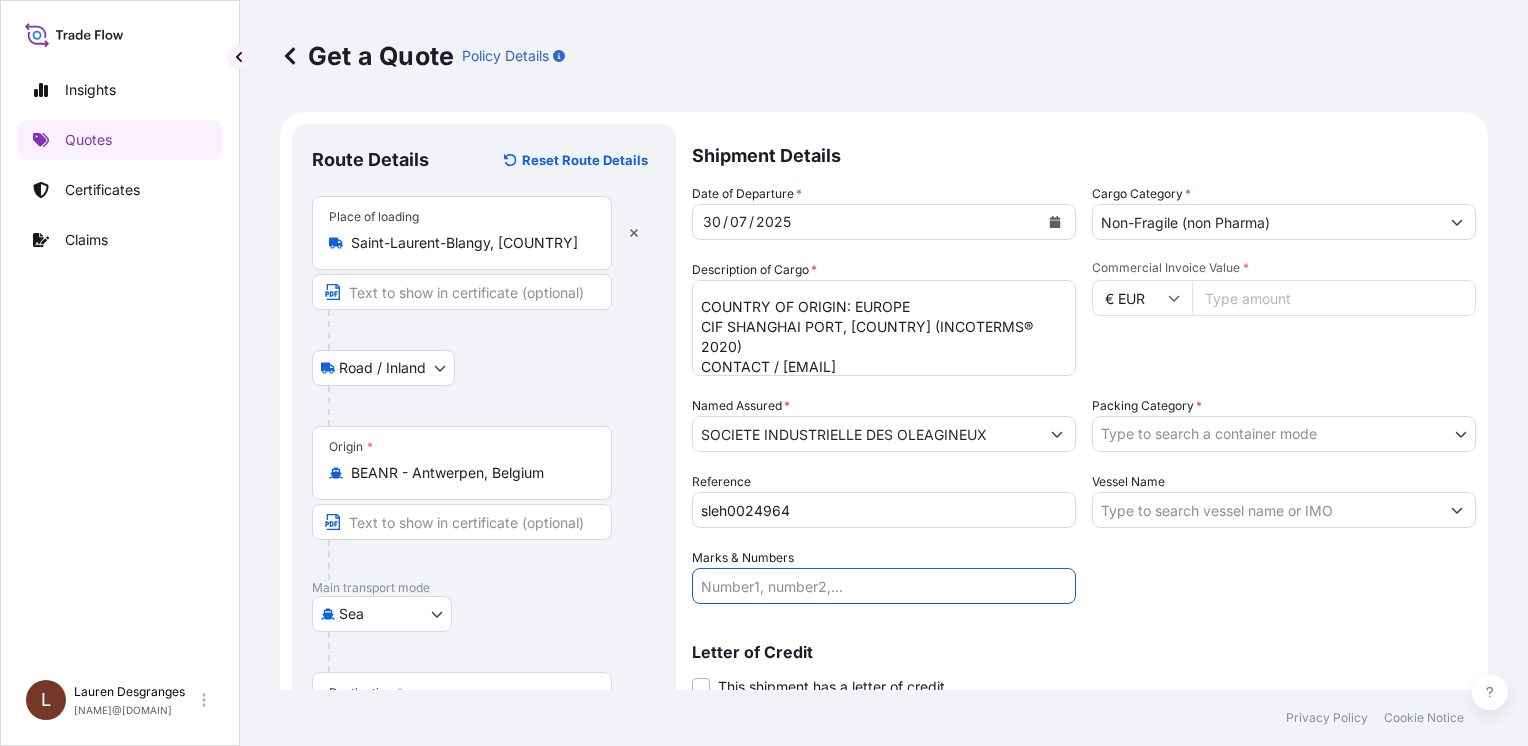 click on "Marks & Numbers" at bounding box center [884, 586] 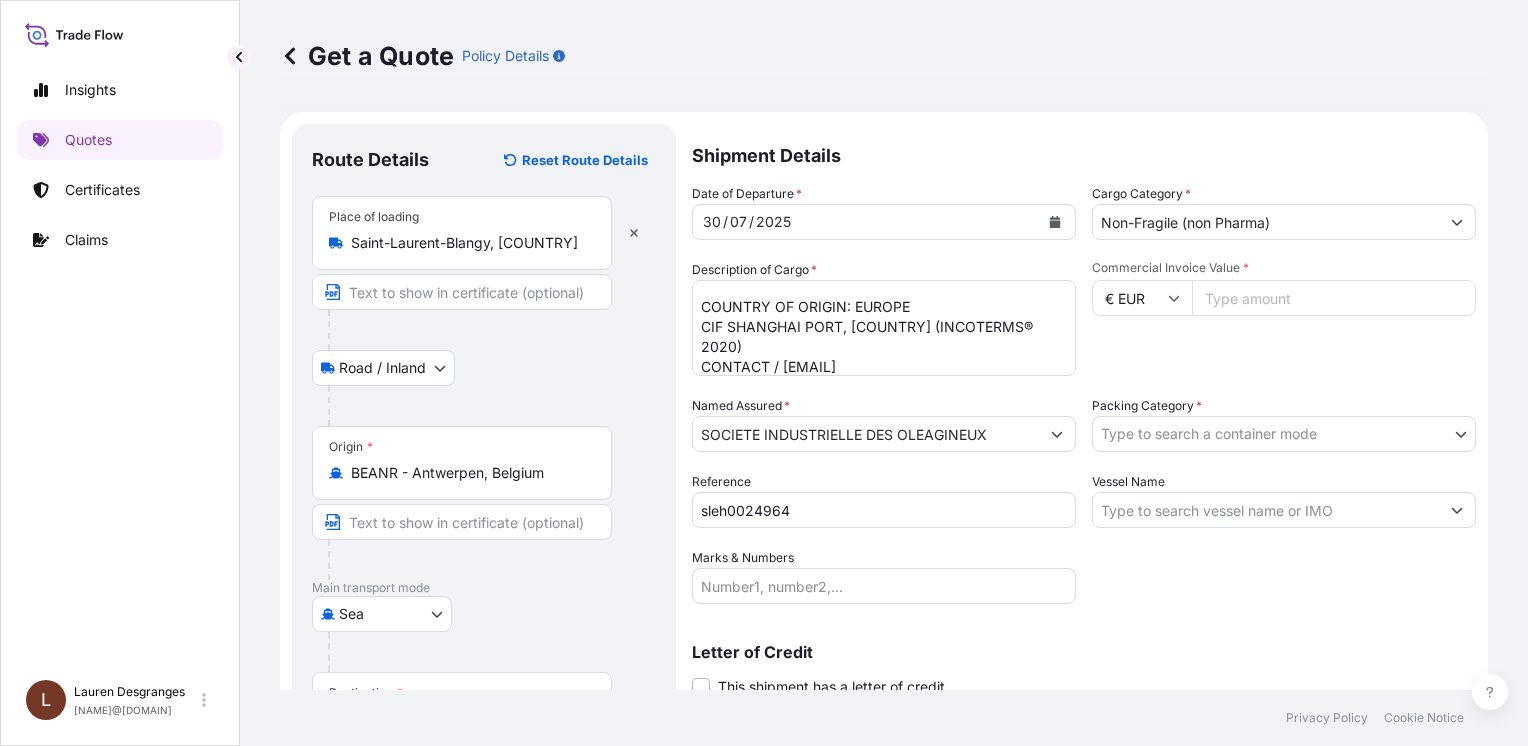 click on "Marks & Numbers" at bounding box center (884, 586) 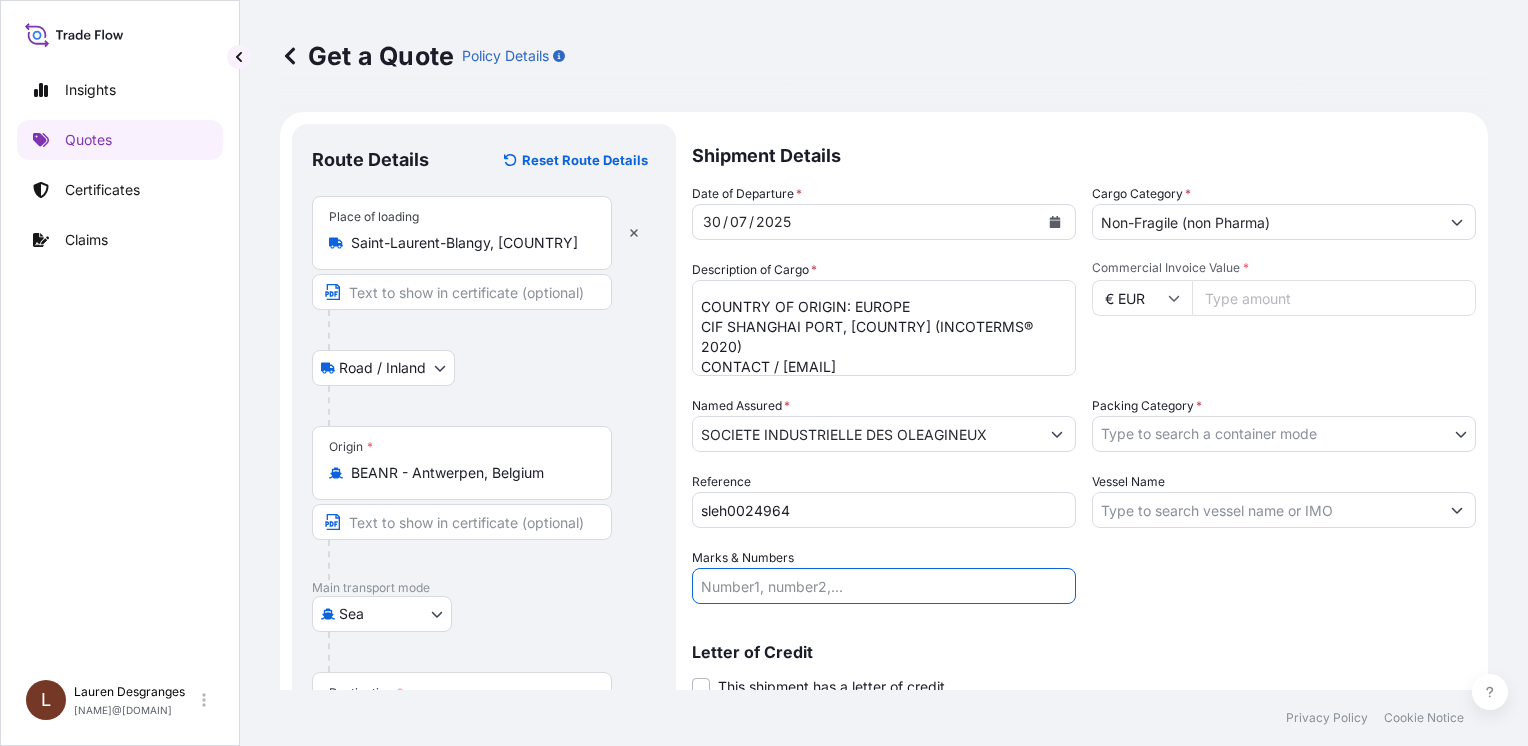 paste on "CUSTOMER PO N°: [PO_NUMBER] SIO DELIVER N°: [DELIVER_NUMBER]" 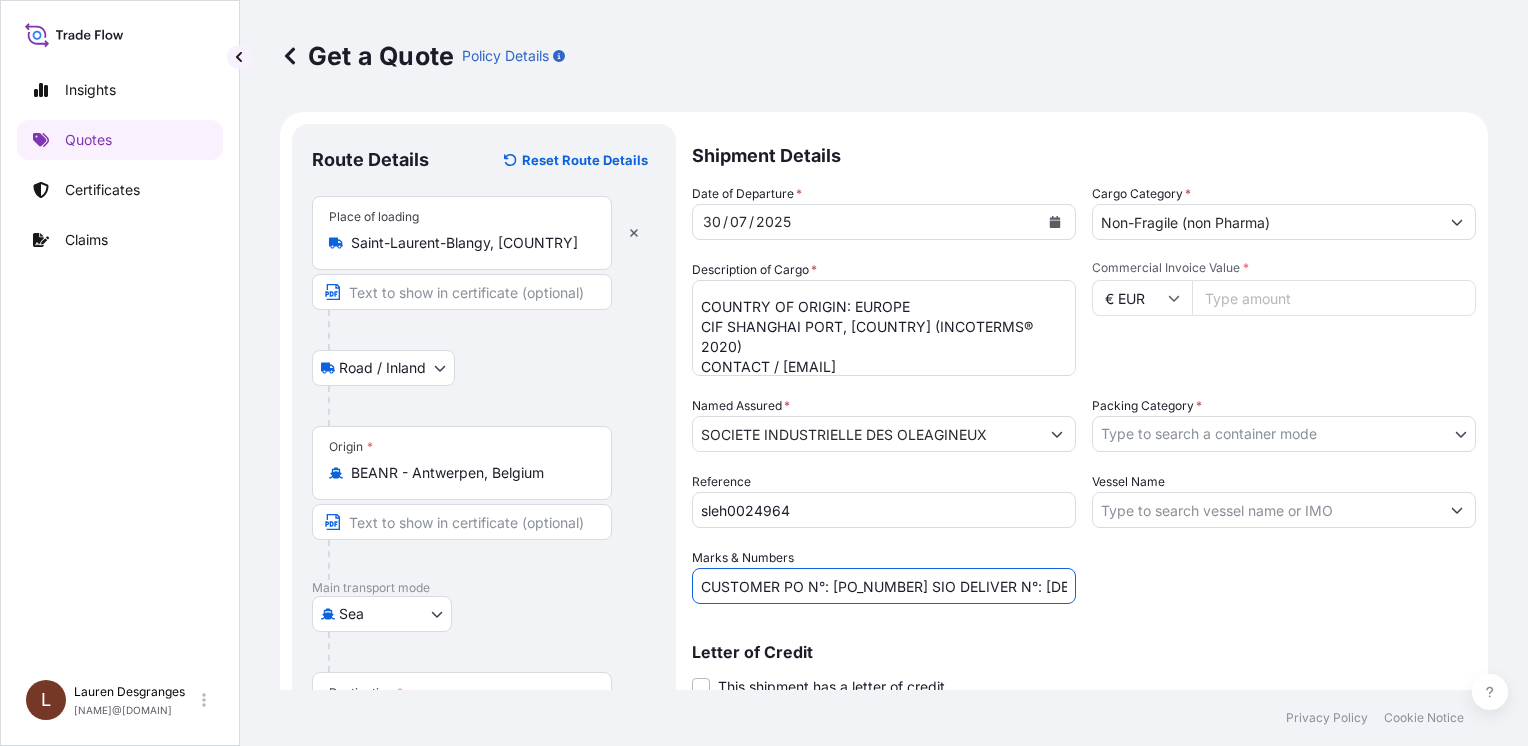 type on "CUSTOMER PO N°: [PO_NUMBER] SIO DELIVER N°: [DELIVER_NUMBER]" 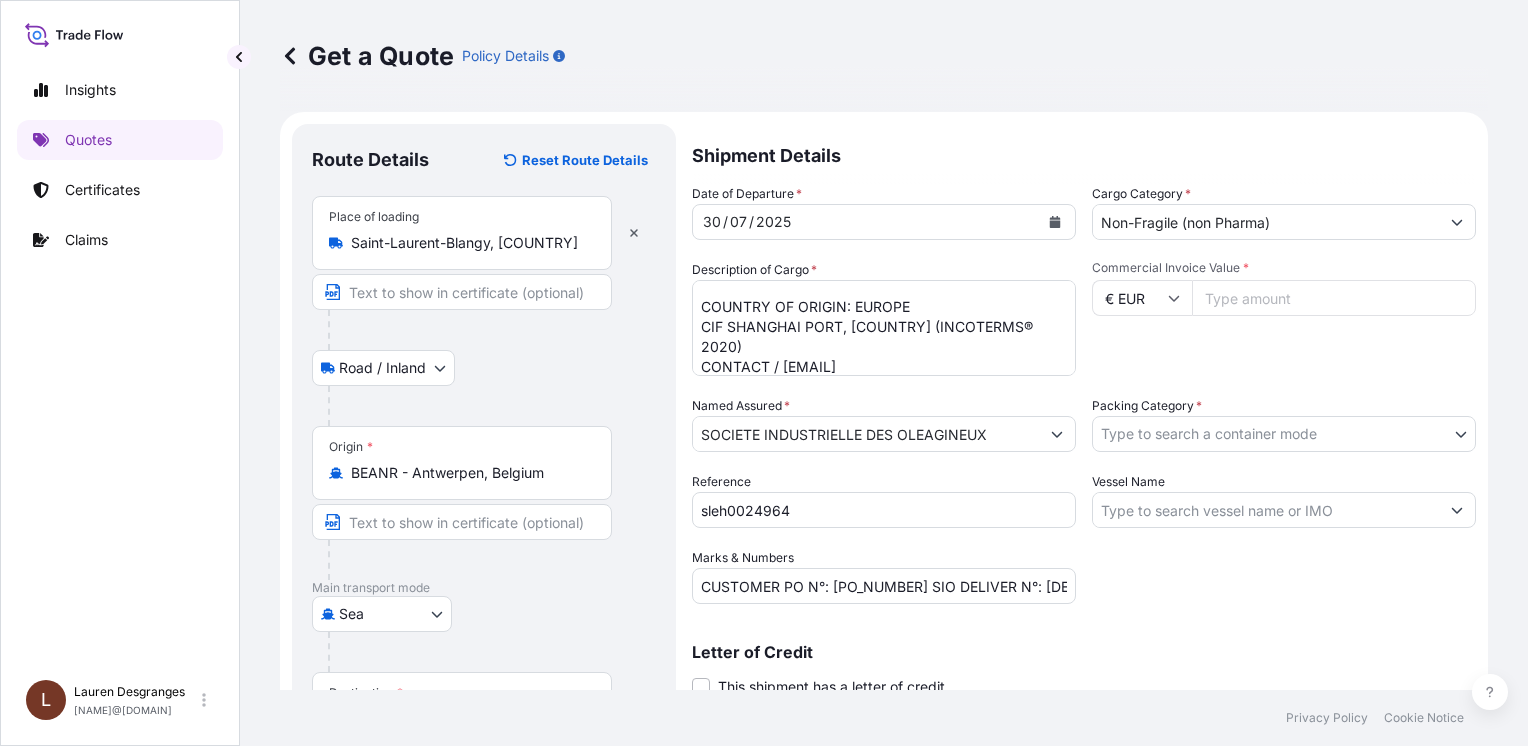 click on "Commercial Invoice Value   *" at bounding box center [1334, 298] 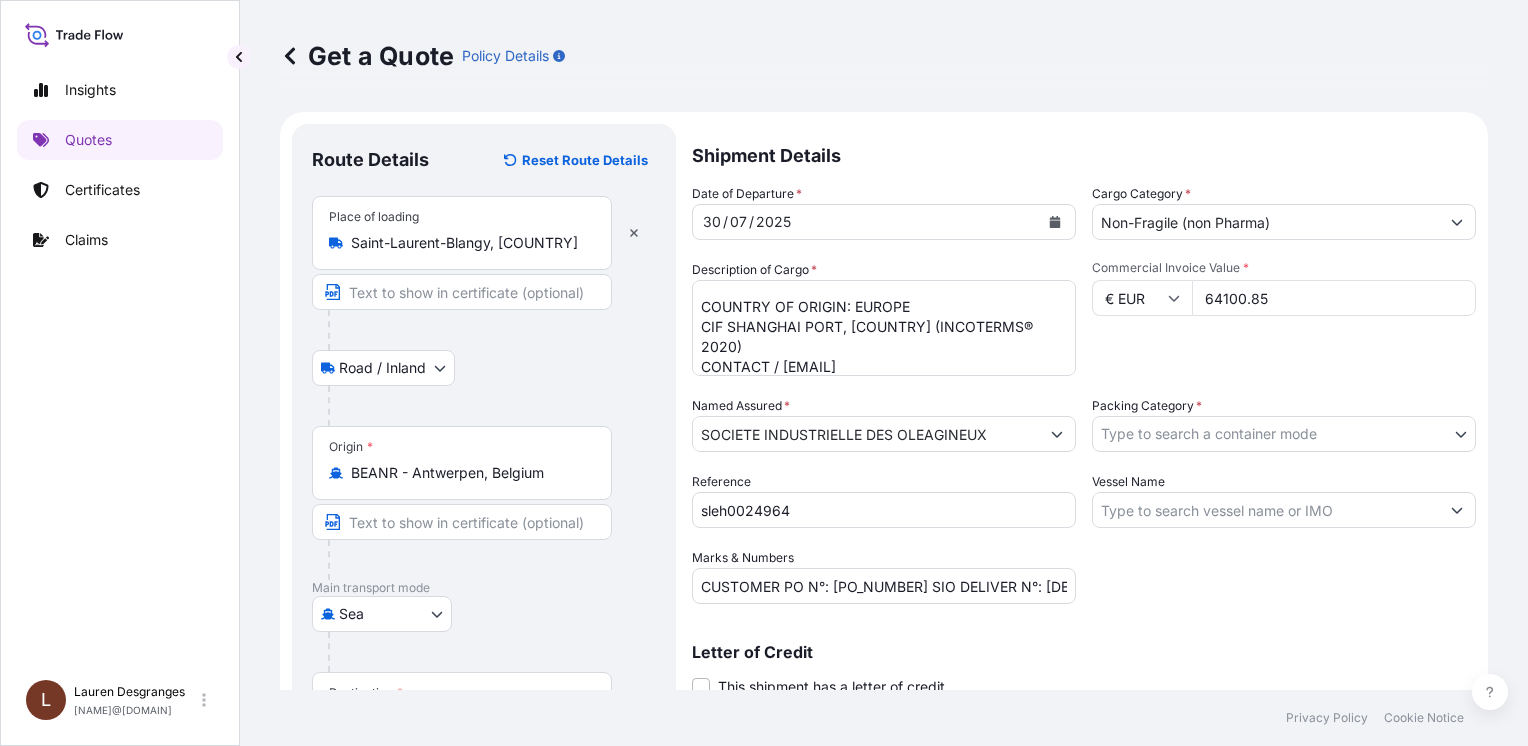 type on "64100.85" 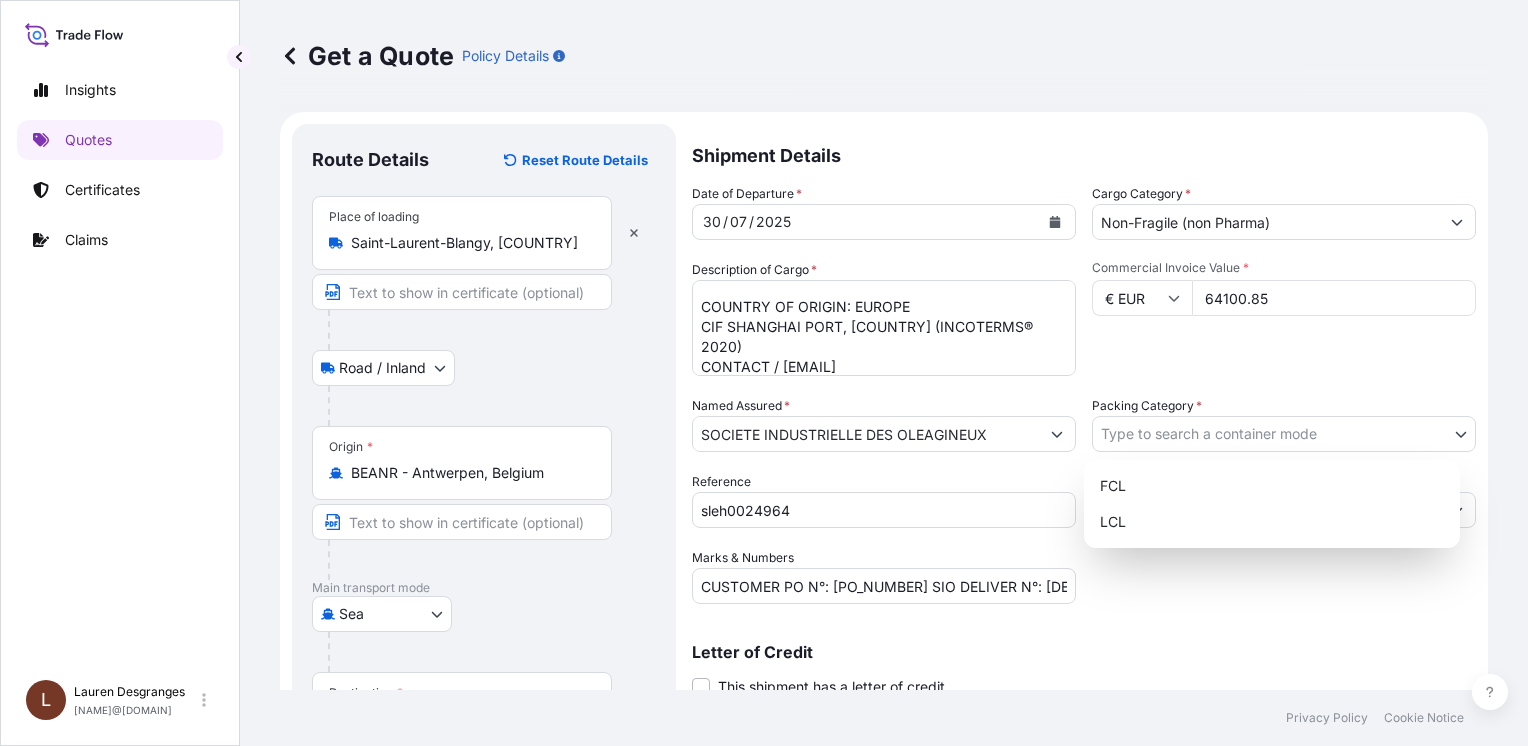 click on "Insights Quotes Certificates Claims L [LAST]   [LAST] [EMAIL] Get a Quote Policy Details Route Details Reset Route Details Place of loading Saint-Laurent-Blangy, [COUNTRY] Road / Inland Road / Inland Origin * BEANR - Antwerpen, [COUNTRY] Main transport mode Sea Air Land Sea Destination * CNSGH - Shanghai, [COUNTRY] Cover port to door - Add place of discharge Road / Inland Road / Inland Place of Discharge Shipment Details Date of Departure * [DATE] Cargo Category * Non-Fragile (non Pharma) Description of Cargo * [CONTAINER_ID] seal [NUMBER]
VGB [NUMBER] HYDROGENATED SOYBEAN OIL
[NUMBER] BAGS OF 25 KG BATCH [BATCH_NUMBER]
[NUMBER] BAGS OF 25 KG BATCH [BATCH_NUMBER]
H.S. CODE [CODE]
NET WEIGHT: [WEIGHT] KGS
COUNTRY OF ORIGIN: EUROPE
CIF SHANGHAI PORT, [COUNTRY] (INCOTERMS® 2020)
CONTACT / [EMAIL]
TEL [PHONE] EXT [EXTENSION] Commercial Invoice Value   * € EUR [PRICE] Named Assured * SOCIETE INDUSTRIELLE DES OLEAGINEUX Packing Category * Type to search a container mode FCL LCL * [NUMBER]" at bounding box center (764, 373) 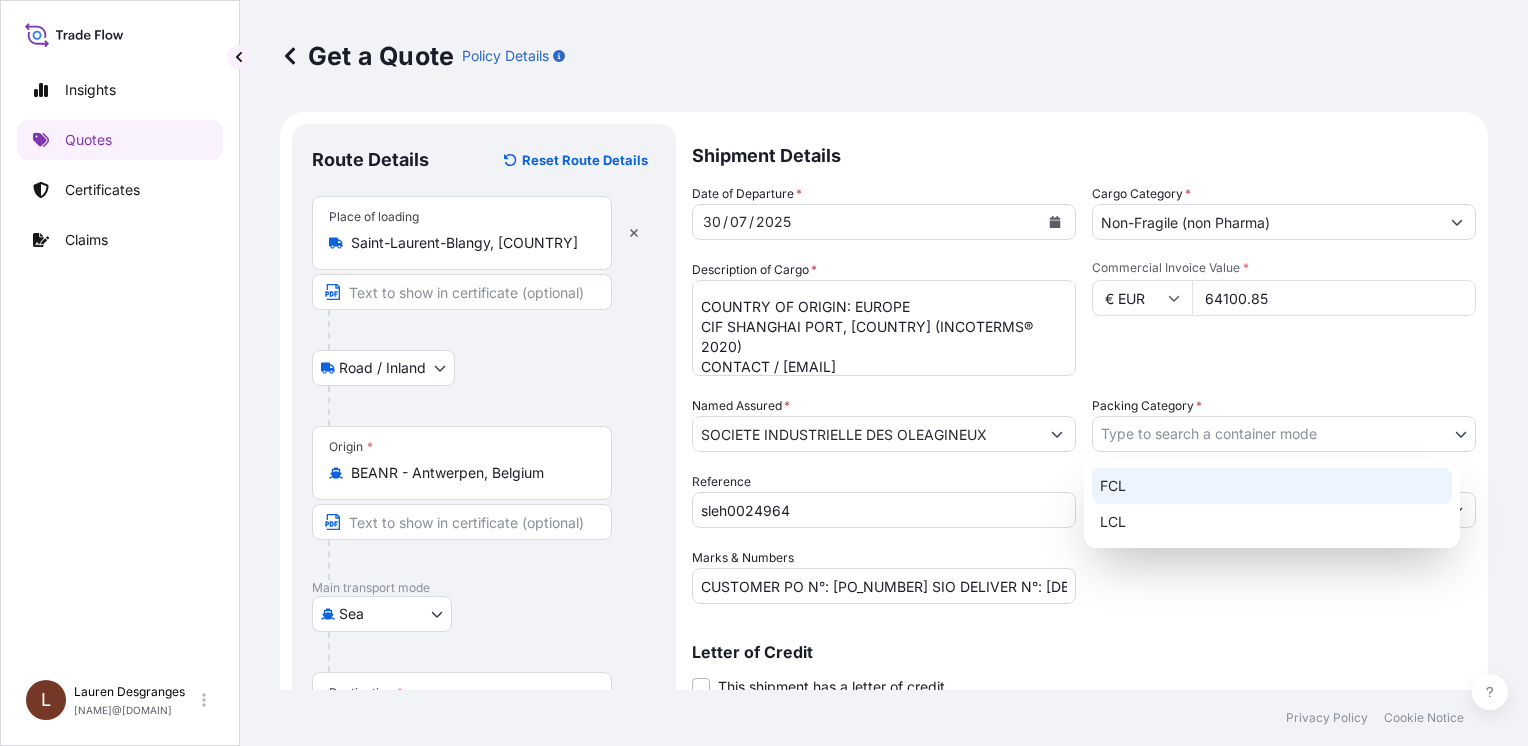 click on "FCL" at bounding box center (1272, 486) 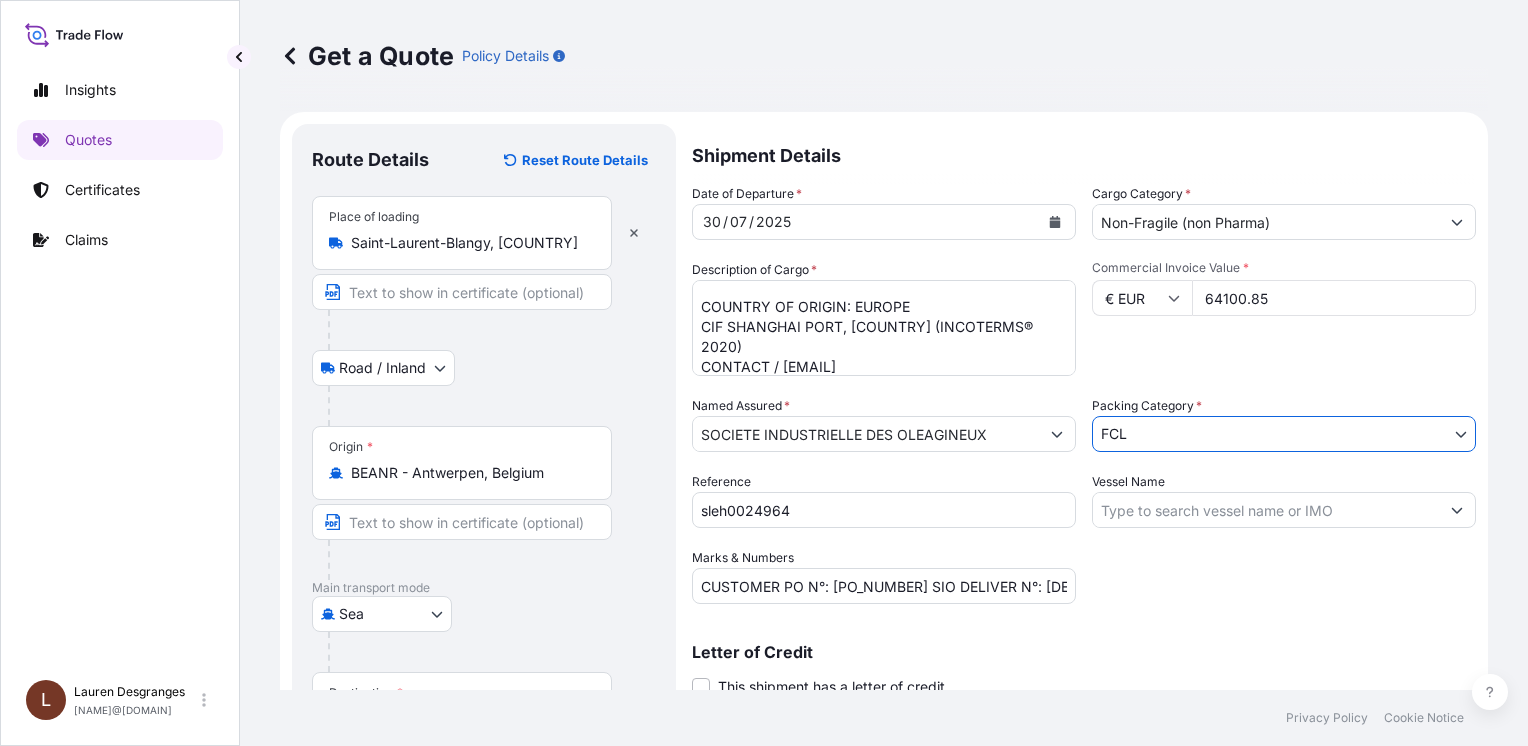 click on "Vessel Name" at bounding box center (1266, 510) 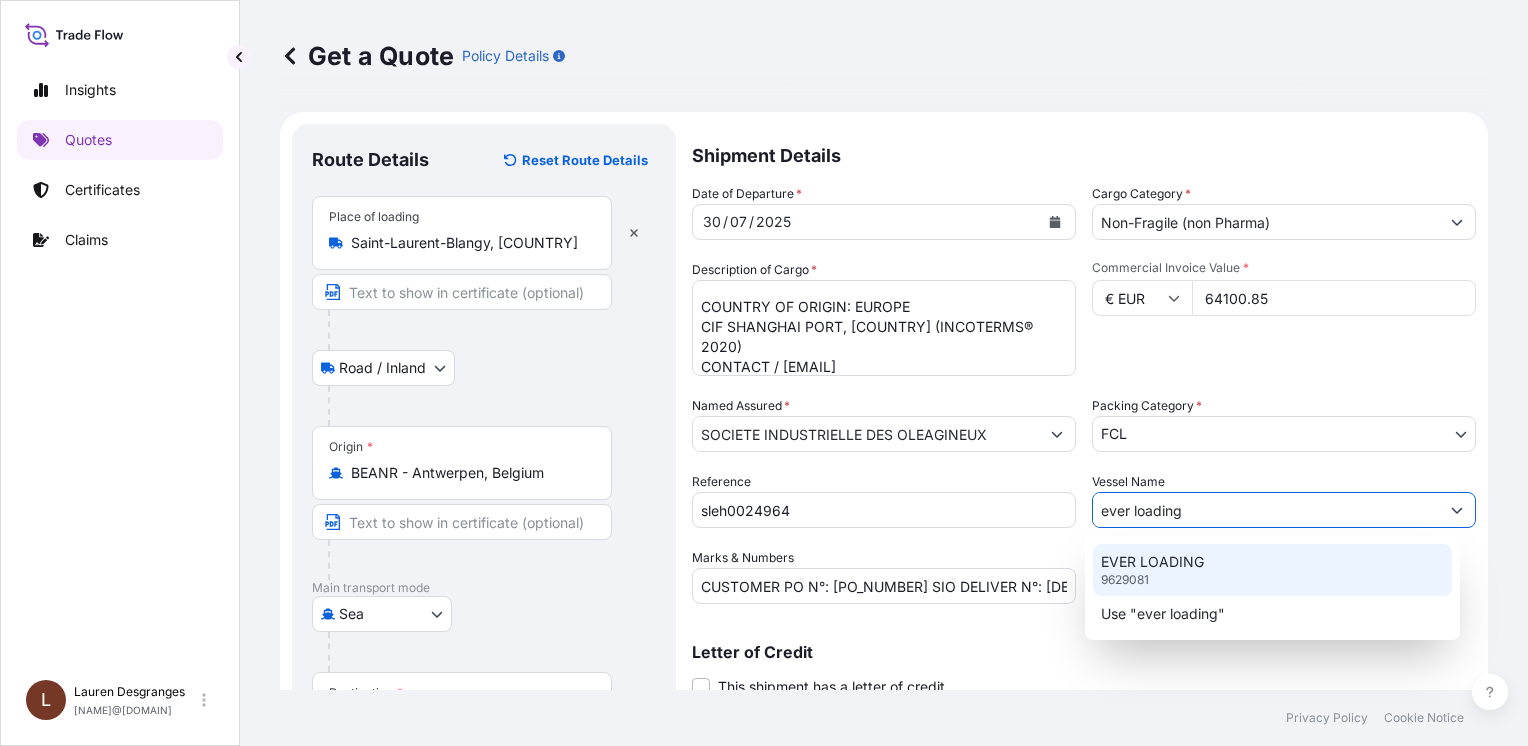 click on "EVER LOADING" at bounding box center (1152, 562) 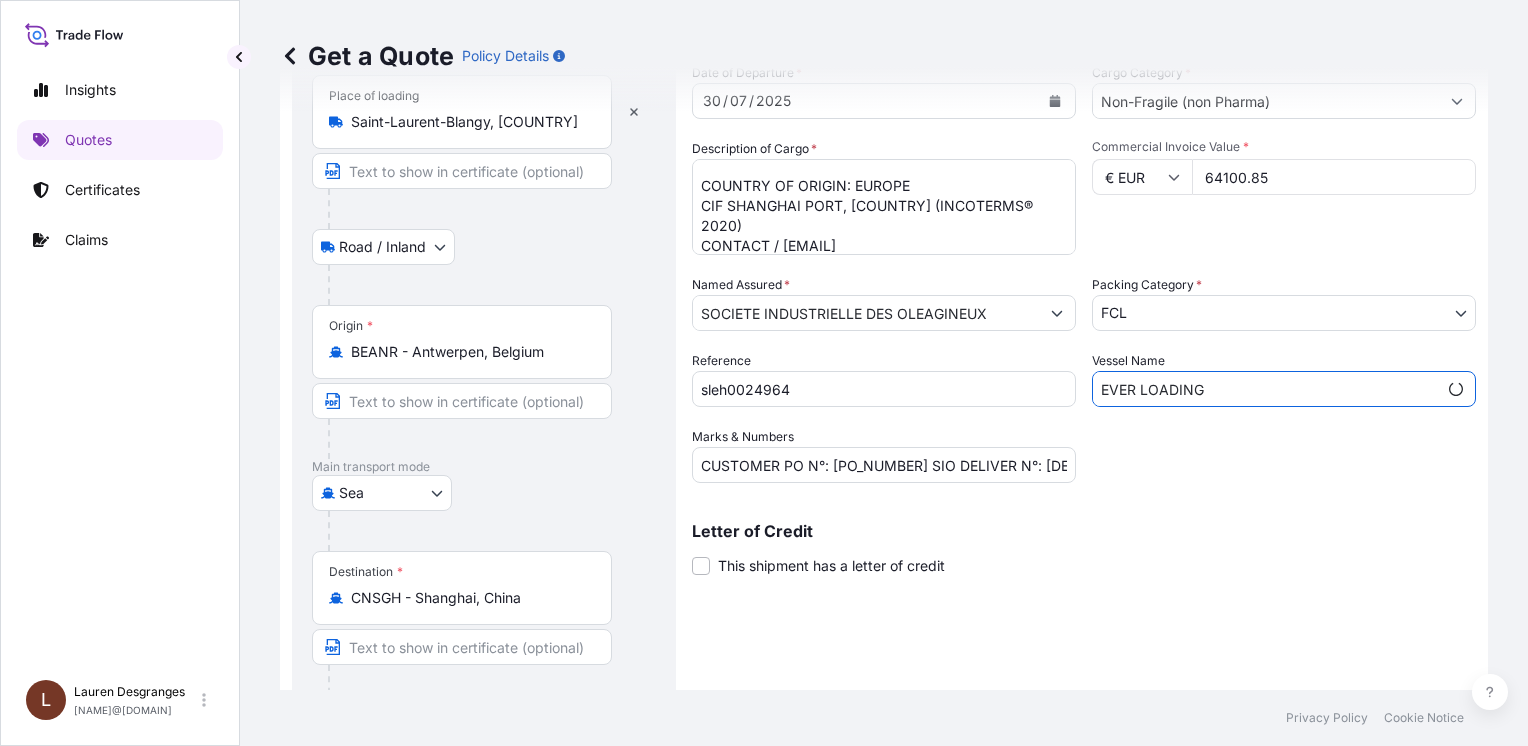 scroll, scrollTop: 198, scrollLeft: 0, axis: vertical 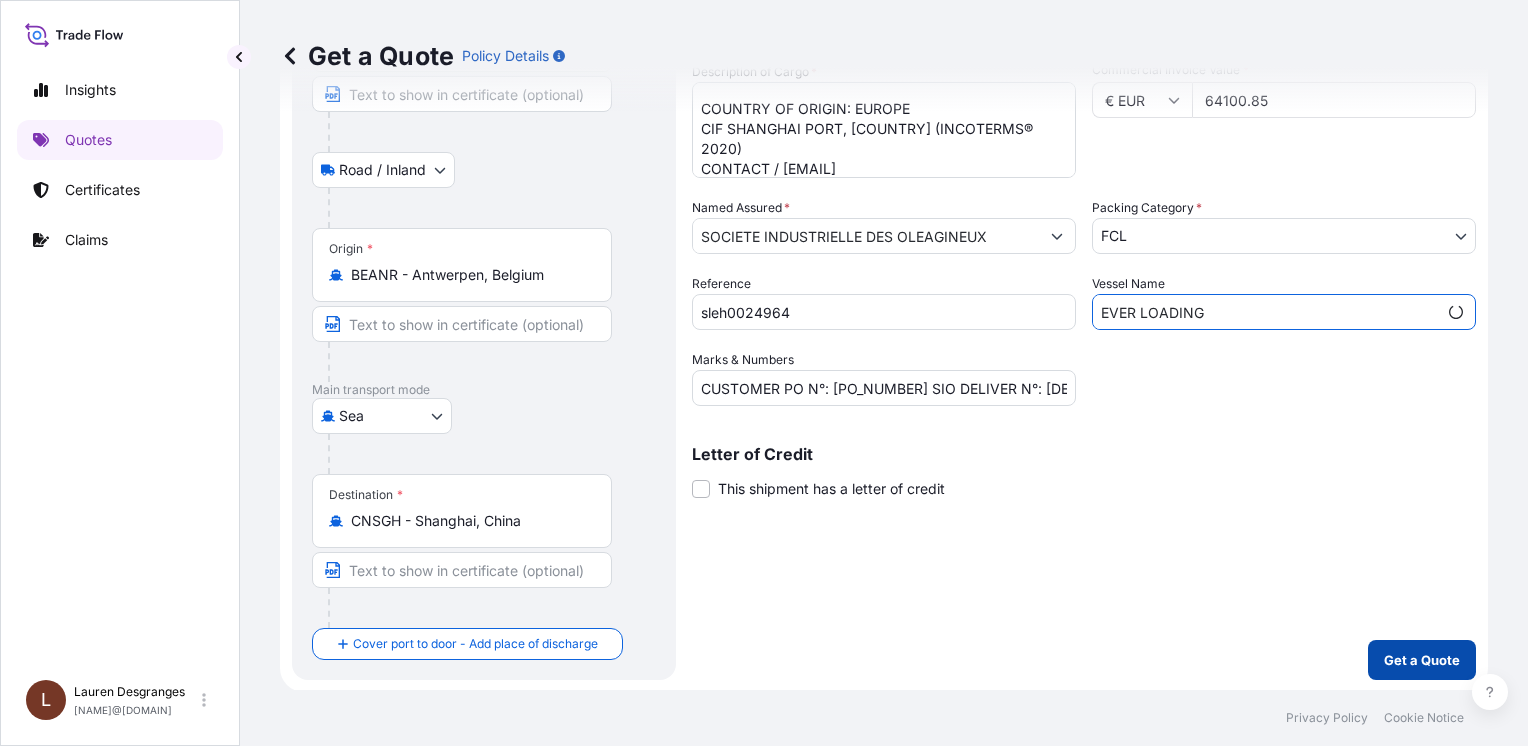 type on "EVER LOADING" 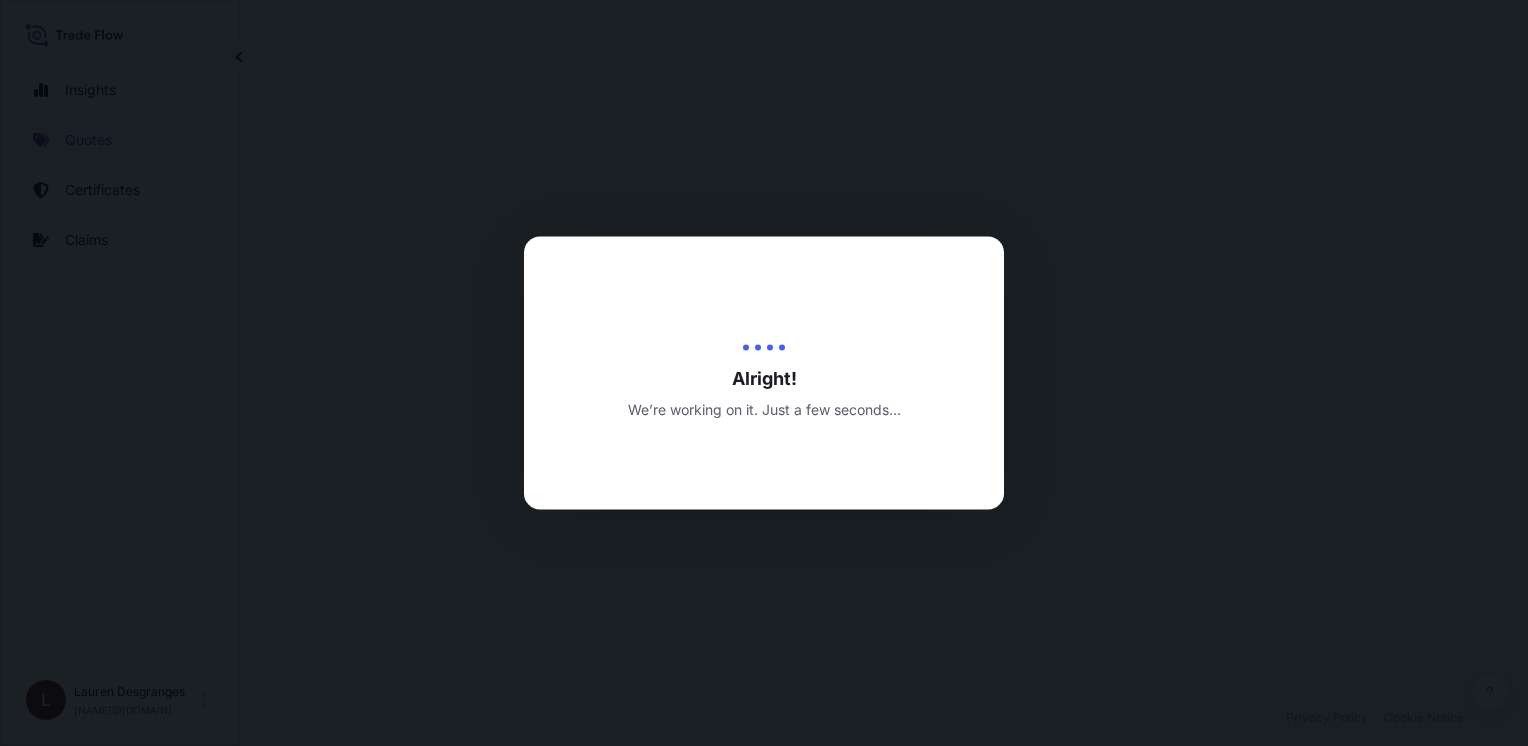 scroll, scrollTop: 0, scrollLeft: 0, axis: both 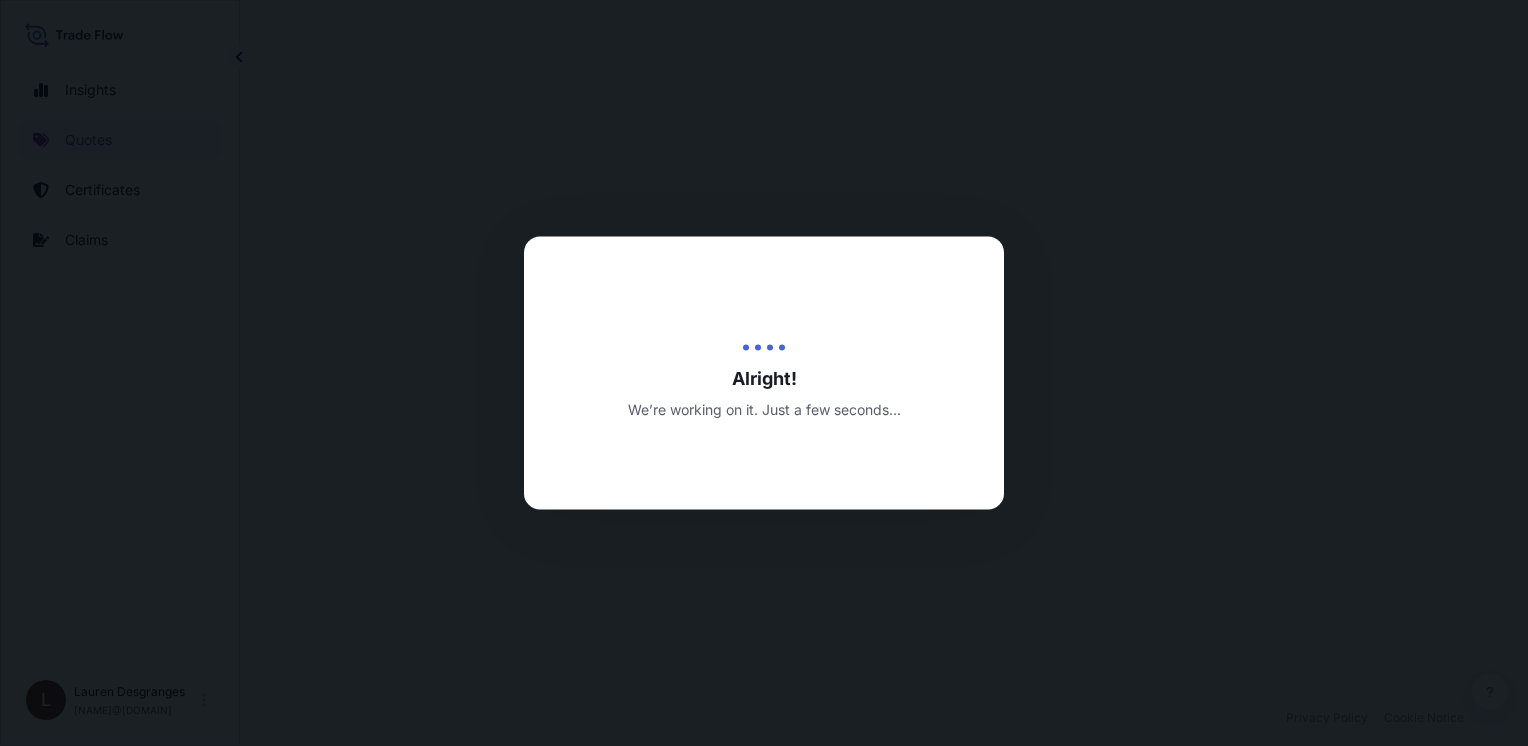select on "Road / Inland" 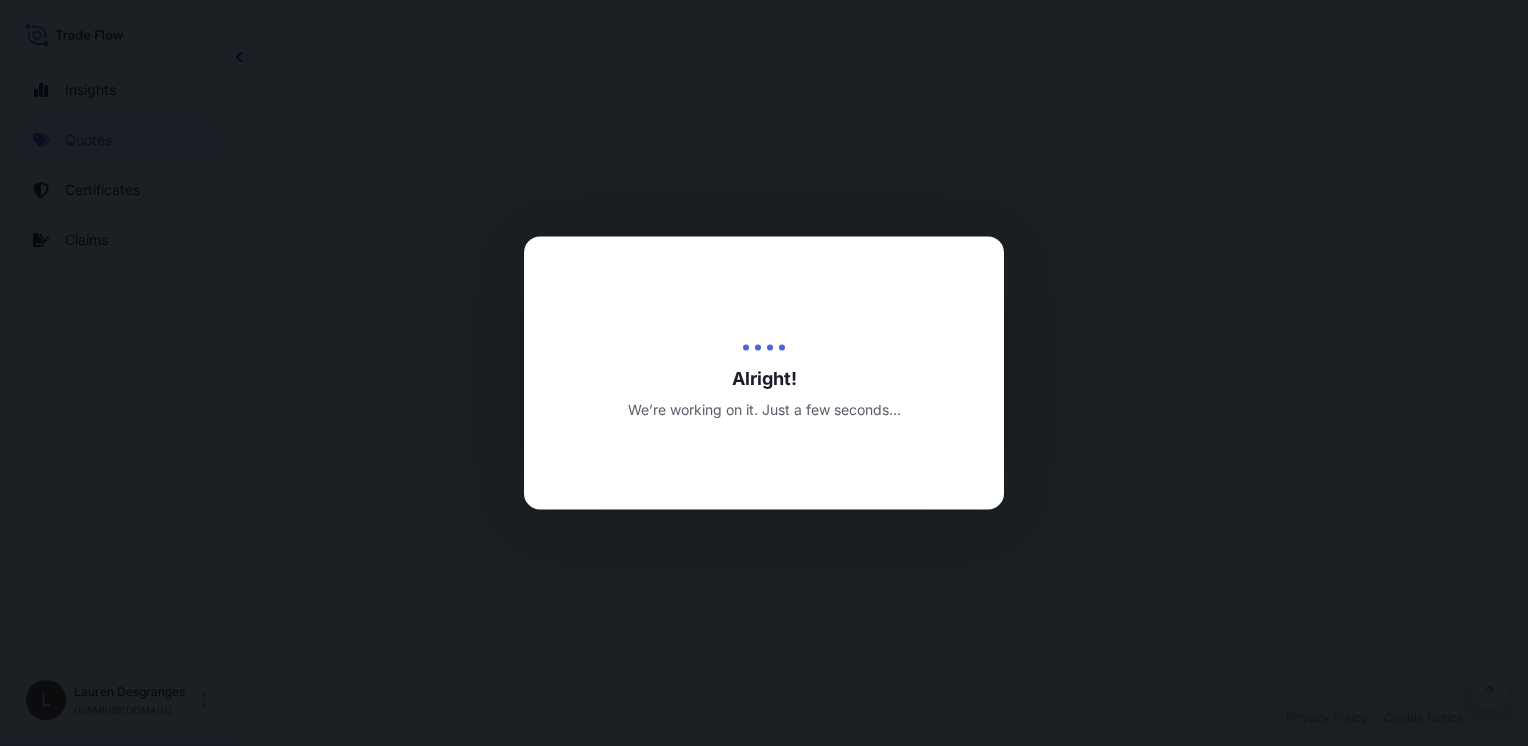select on "Sea" 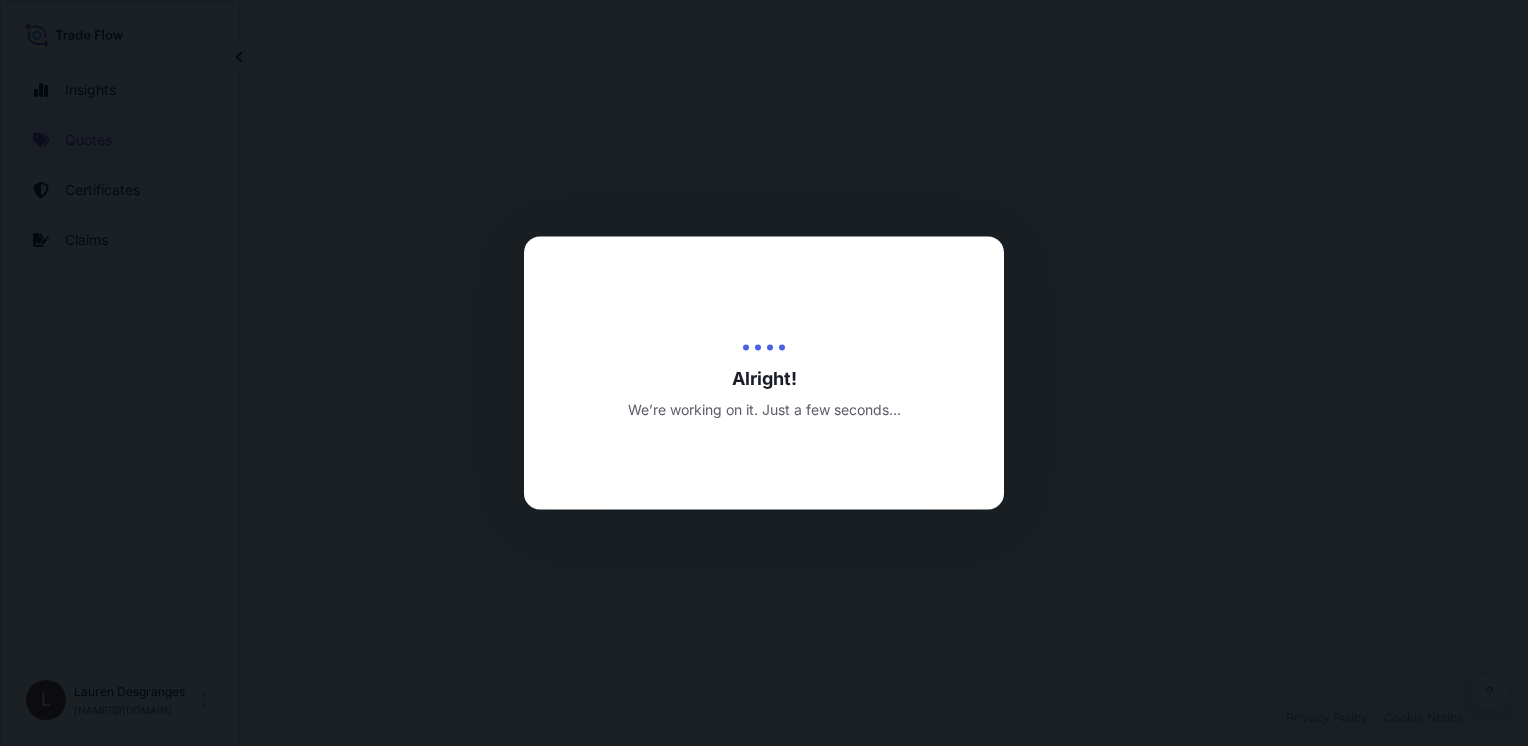 select on "21" 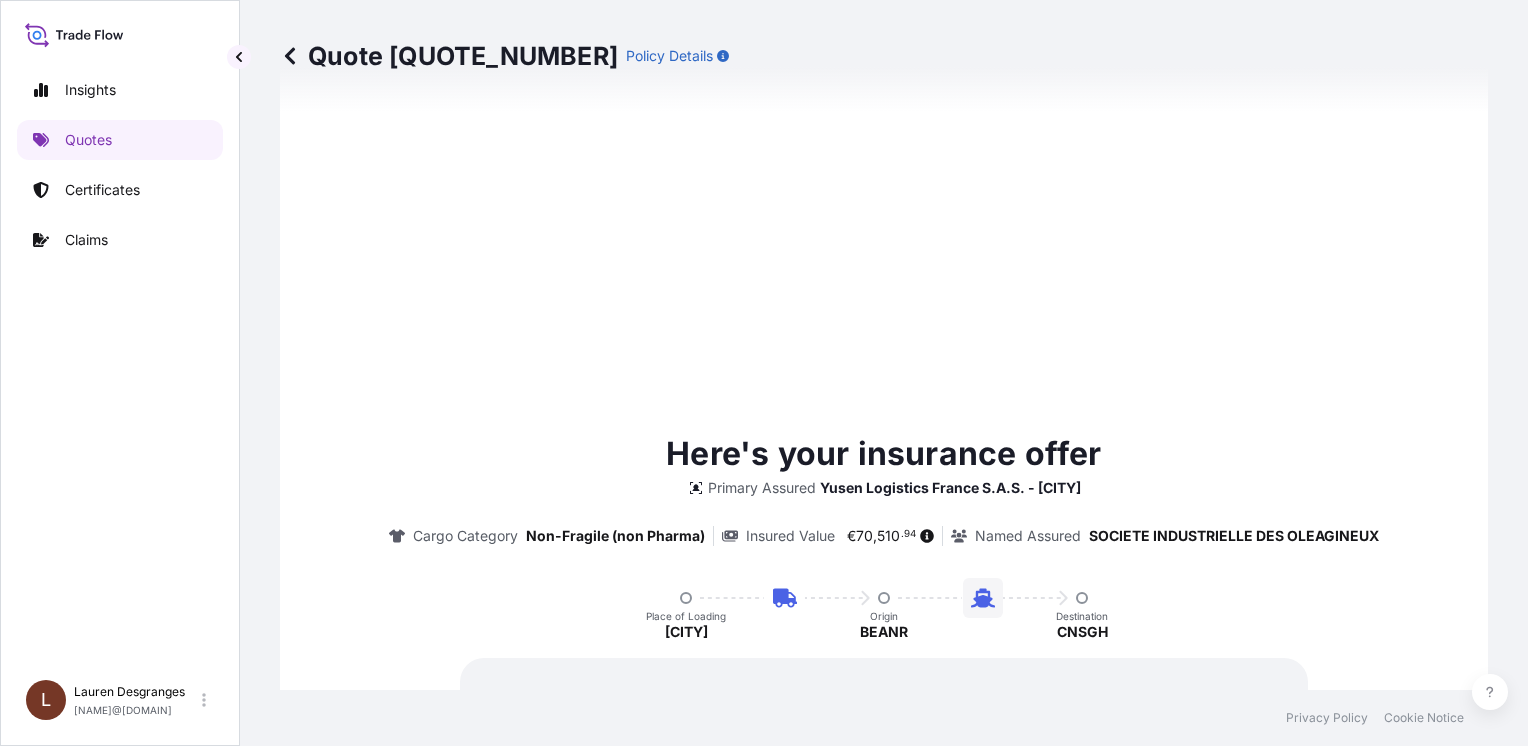 scroll, scrollTop: 1000, scrollLeft: 0, axis: vertical 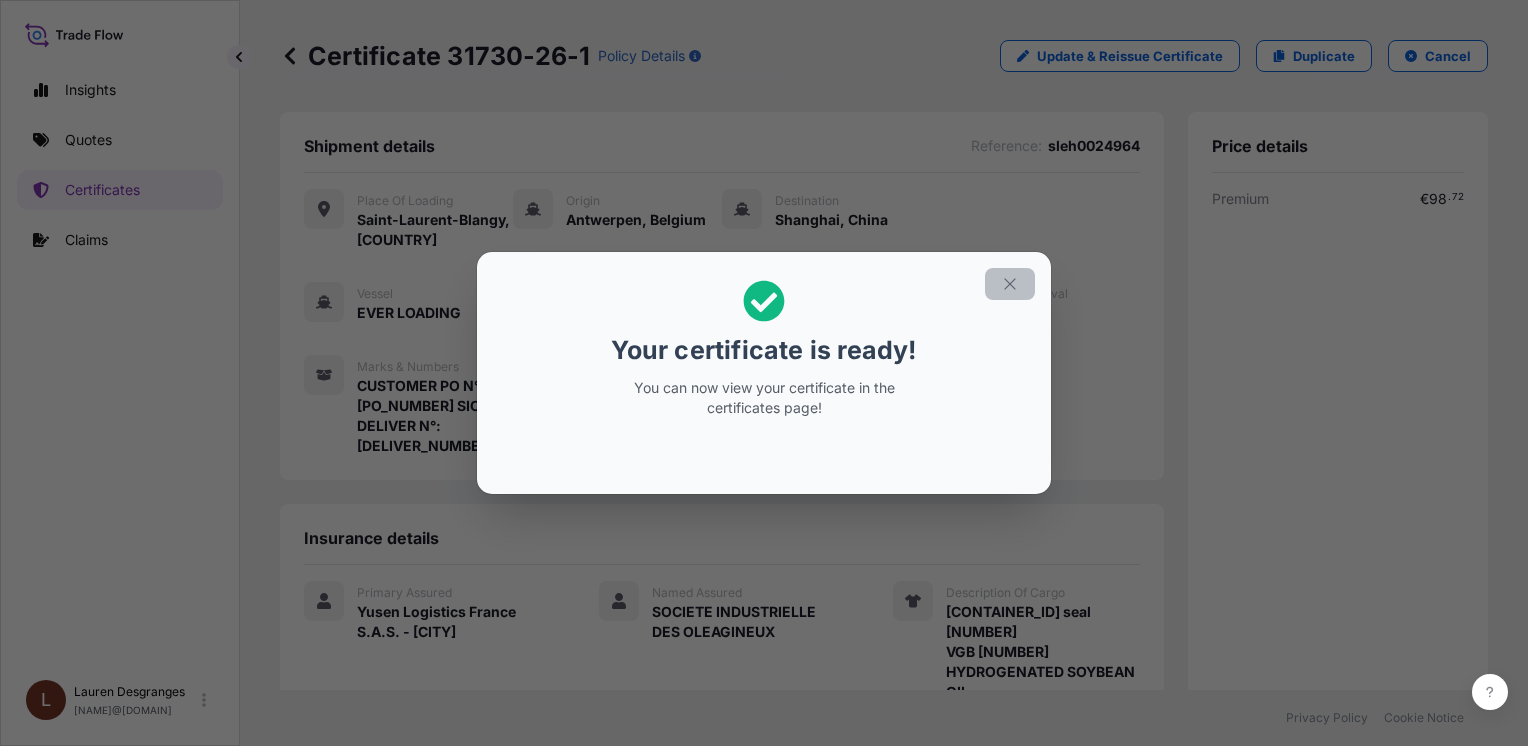 click 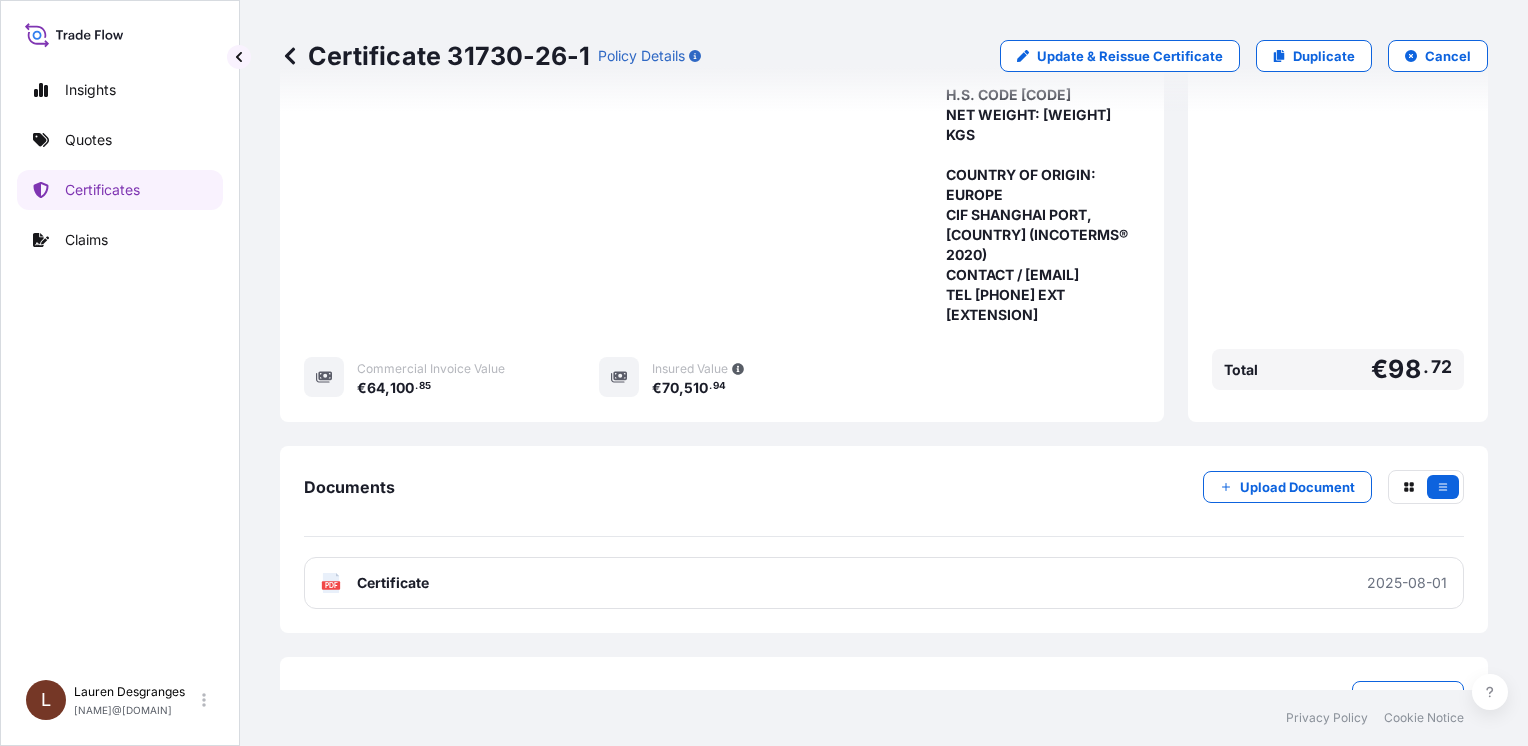 scroll, scrollTop: 757, scrollLeft: 0, axis: vertical 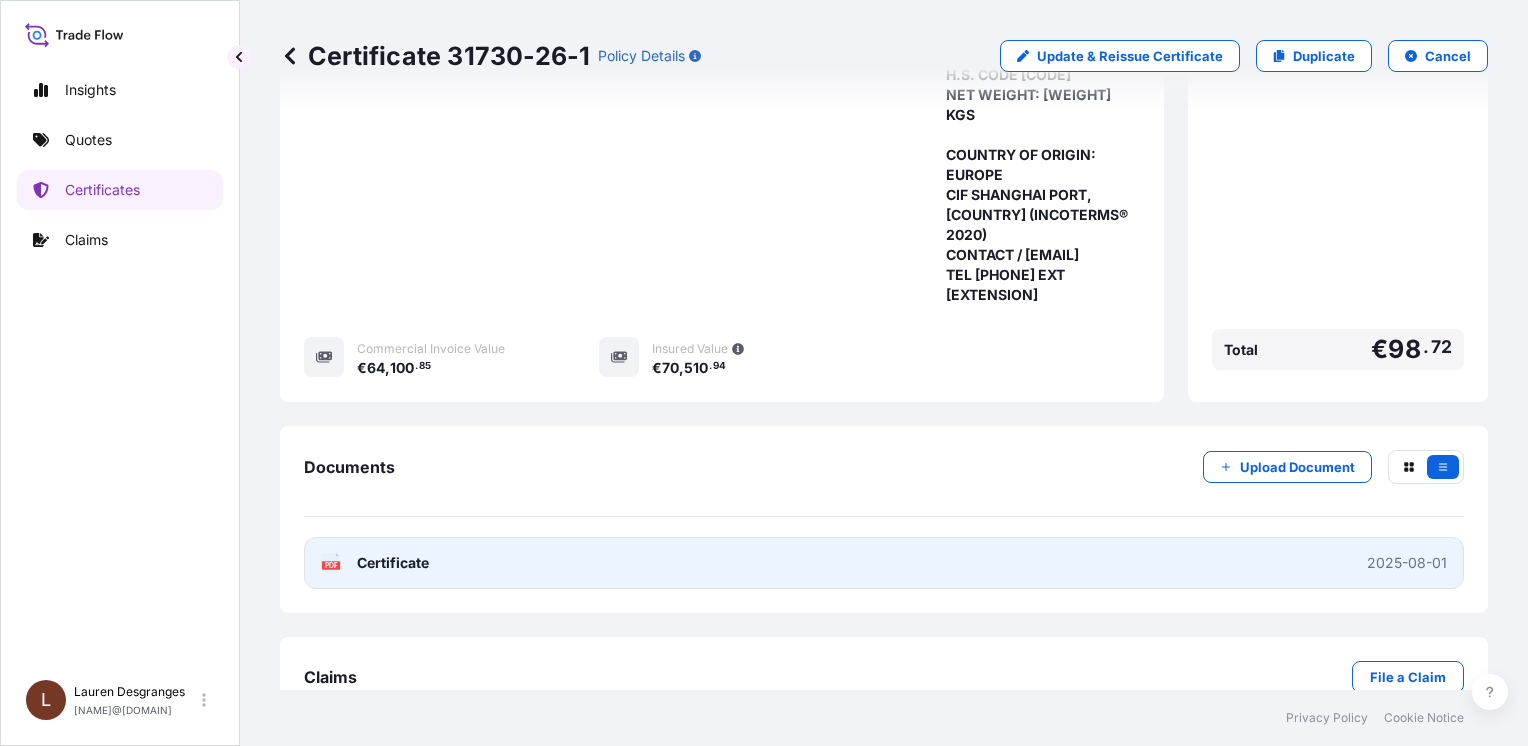 click on "PDF Certificate 2025-08-01" at bounding box center (884, 563) 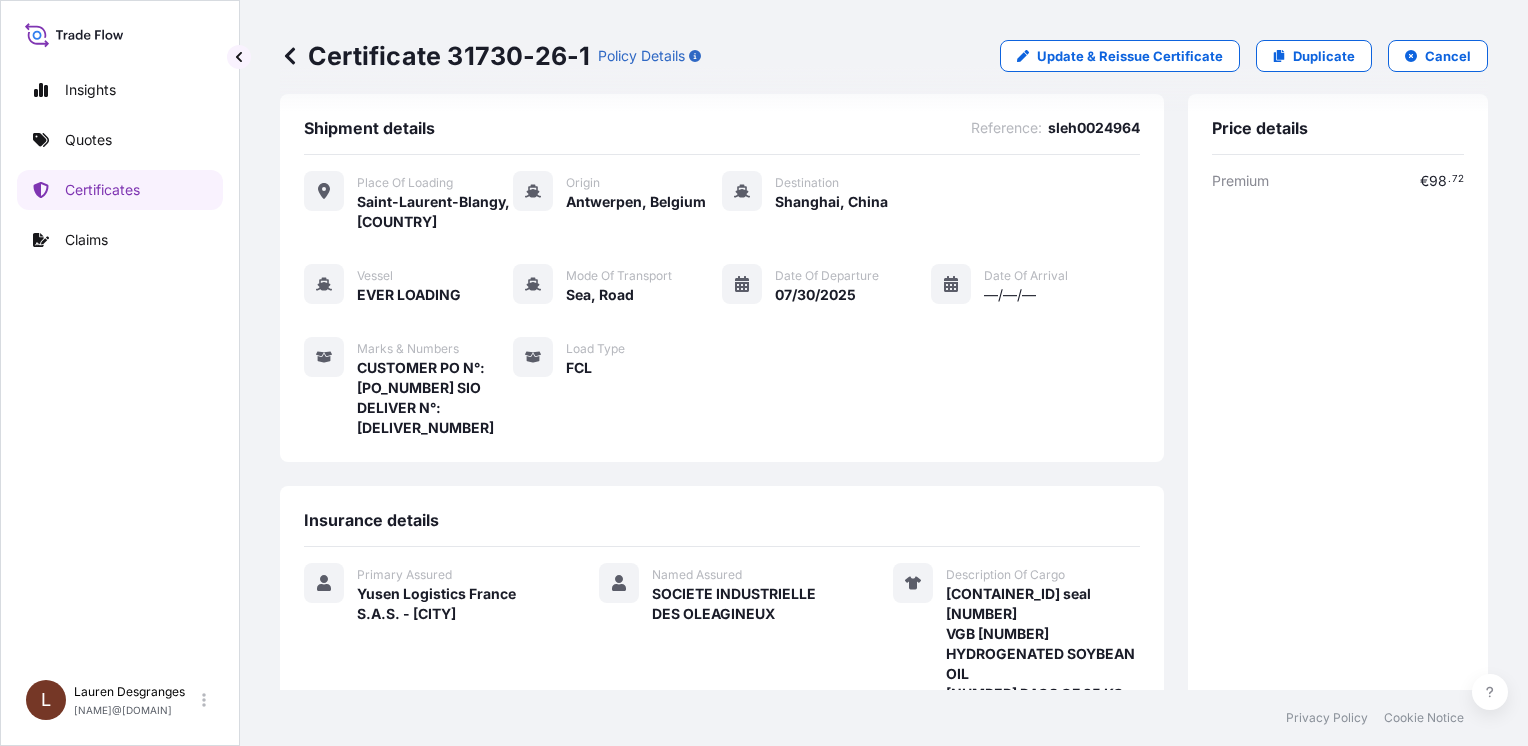 scroll, scrollTop: 0, scrollLeft: 0, axis: both 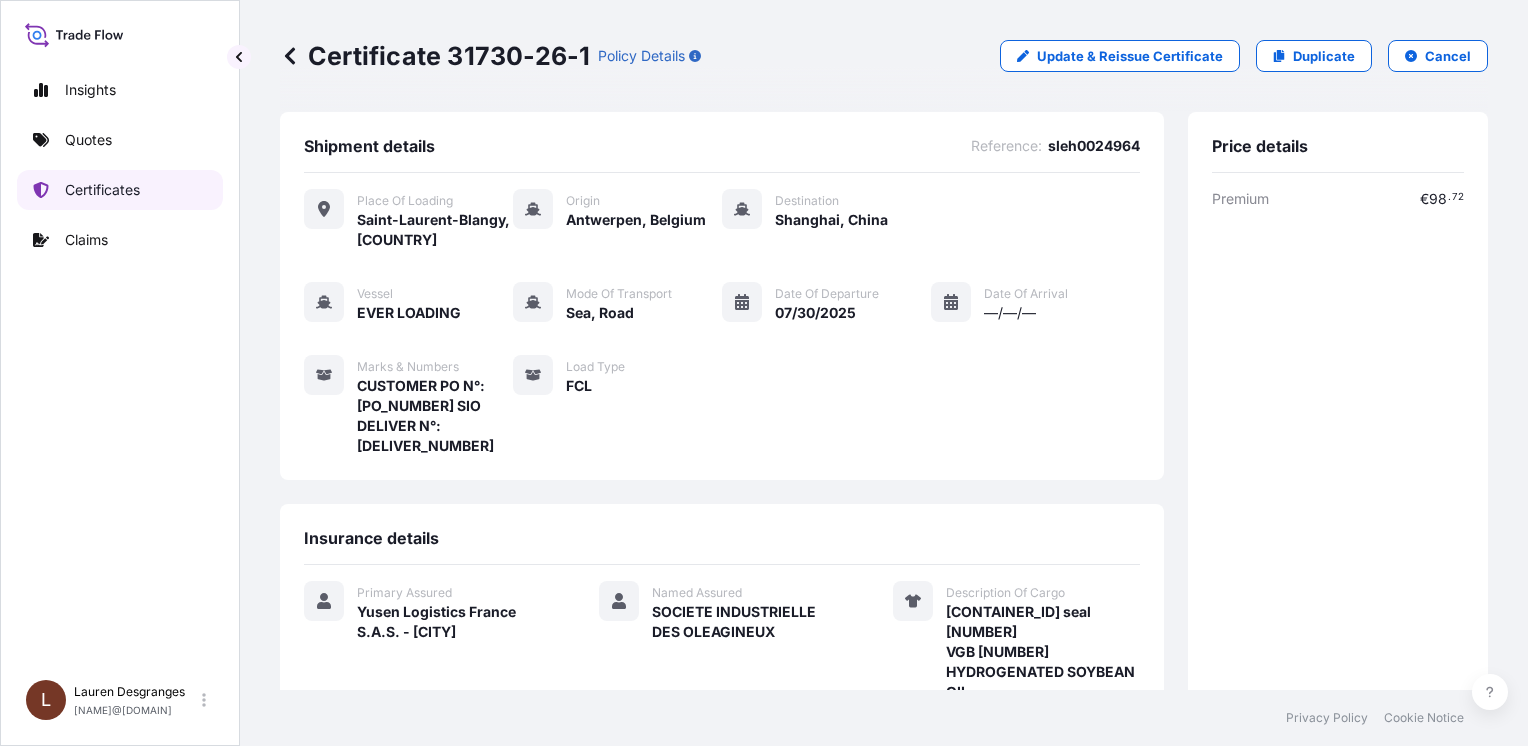 click on "Certificates" at bounding box center [102, 190] 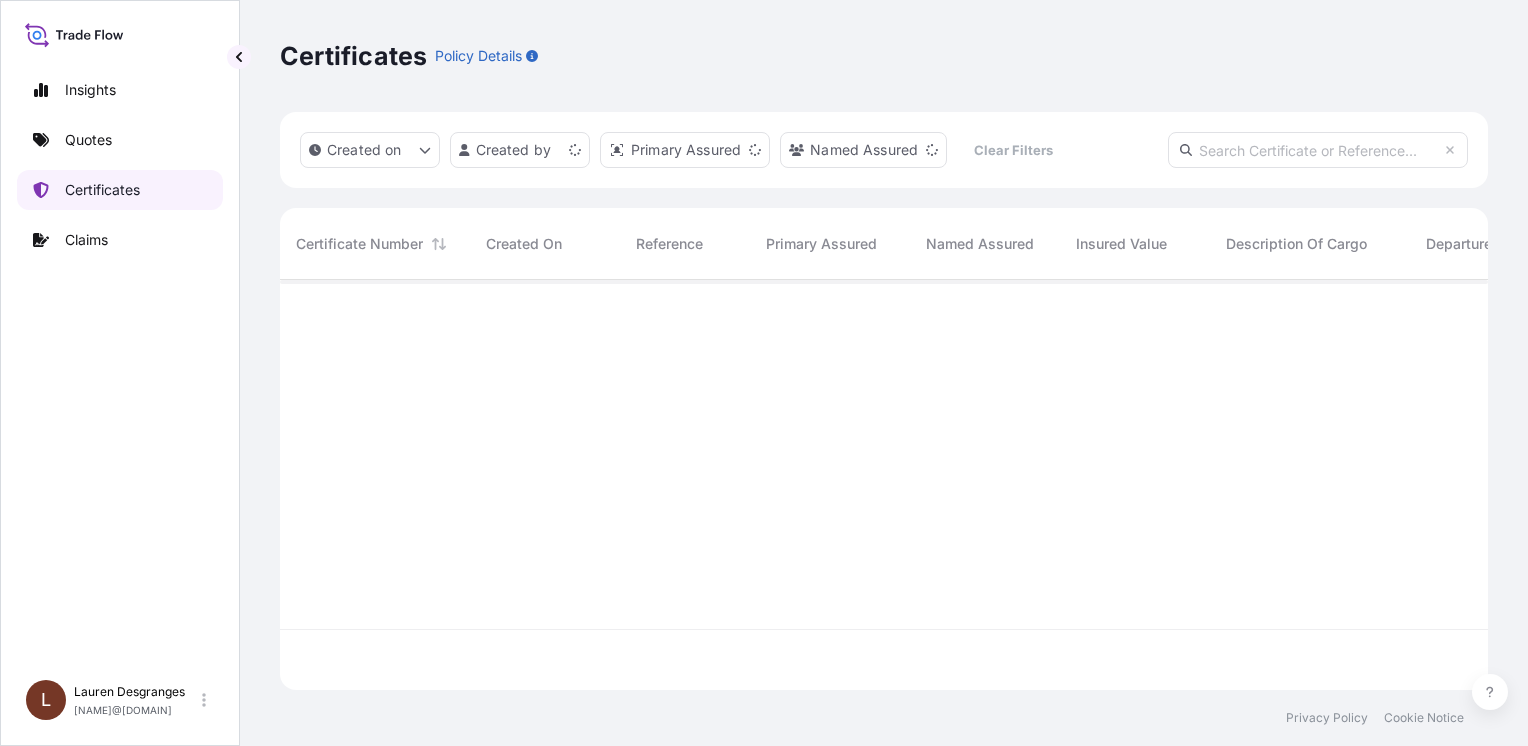 scroll, scrollTop: 16, scrollLeft: 16, axis: both 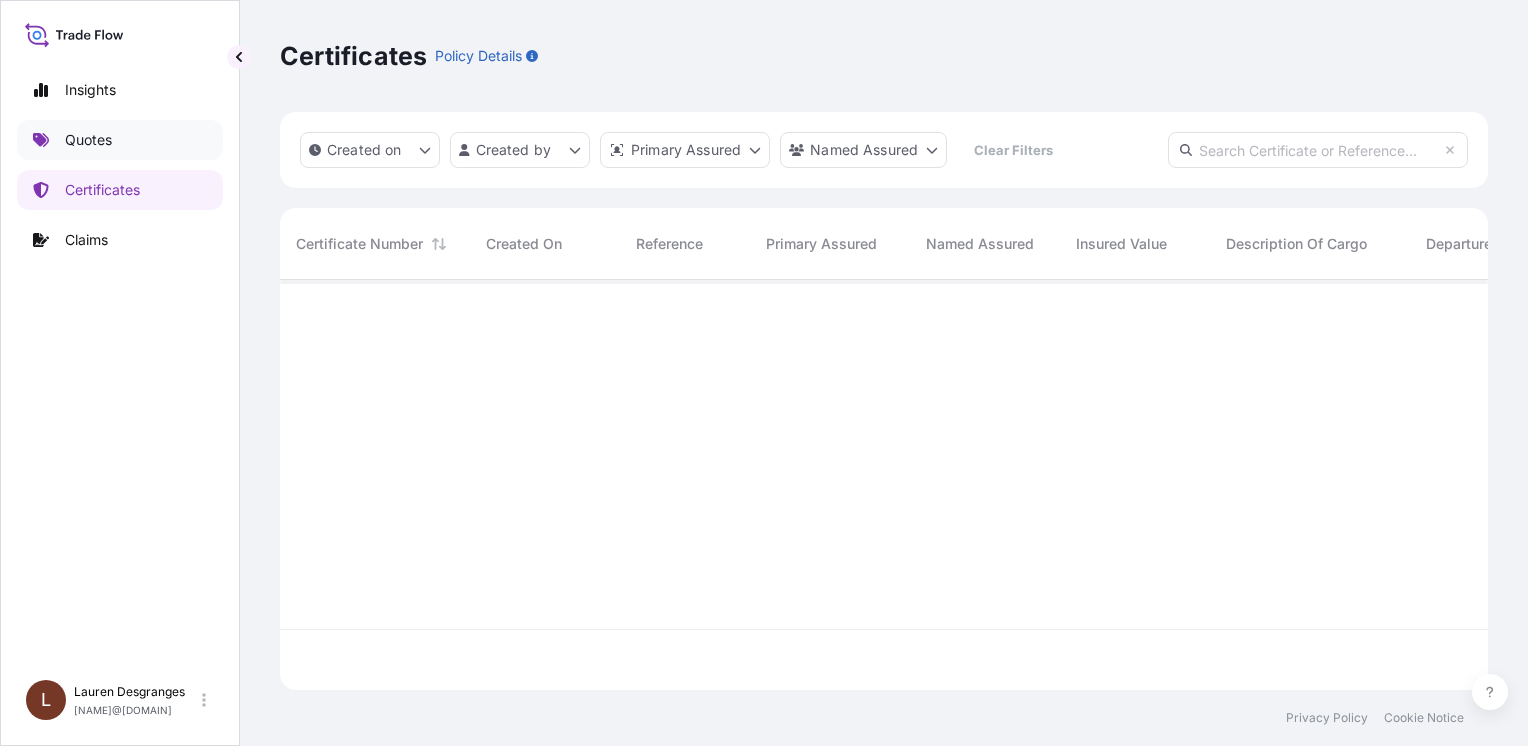 click on "Quotes" at bounding box center [120, 140] 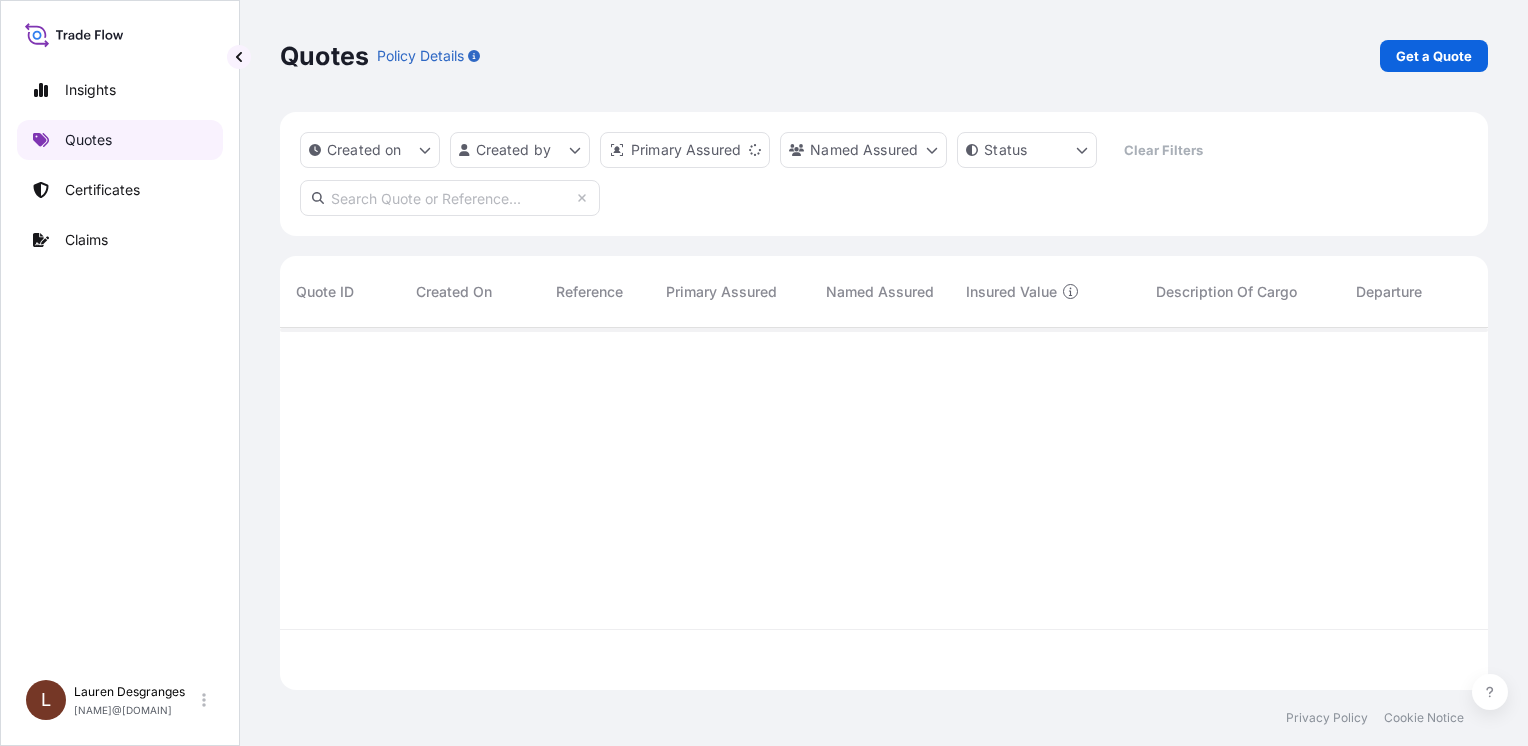 scroll, scrollTop: 16, scrollLeft: 16, axis: both 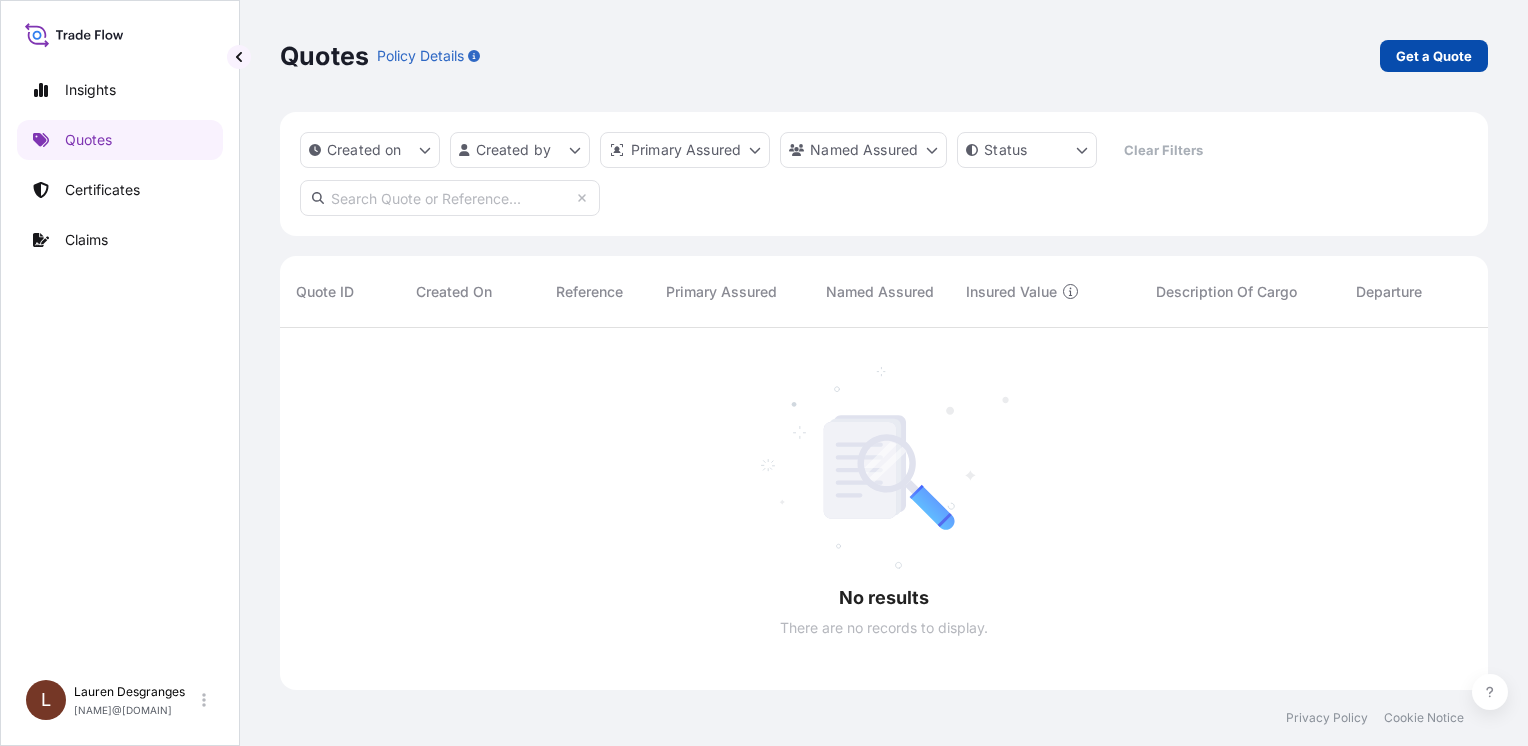 click on "Get a Quote" at bounding box center (1434, 56) 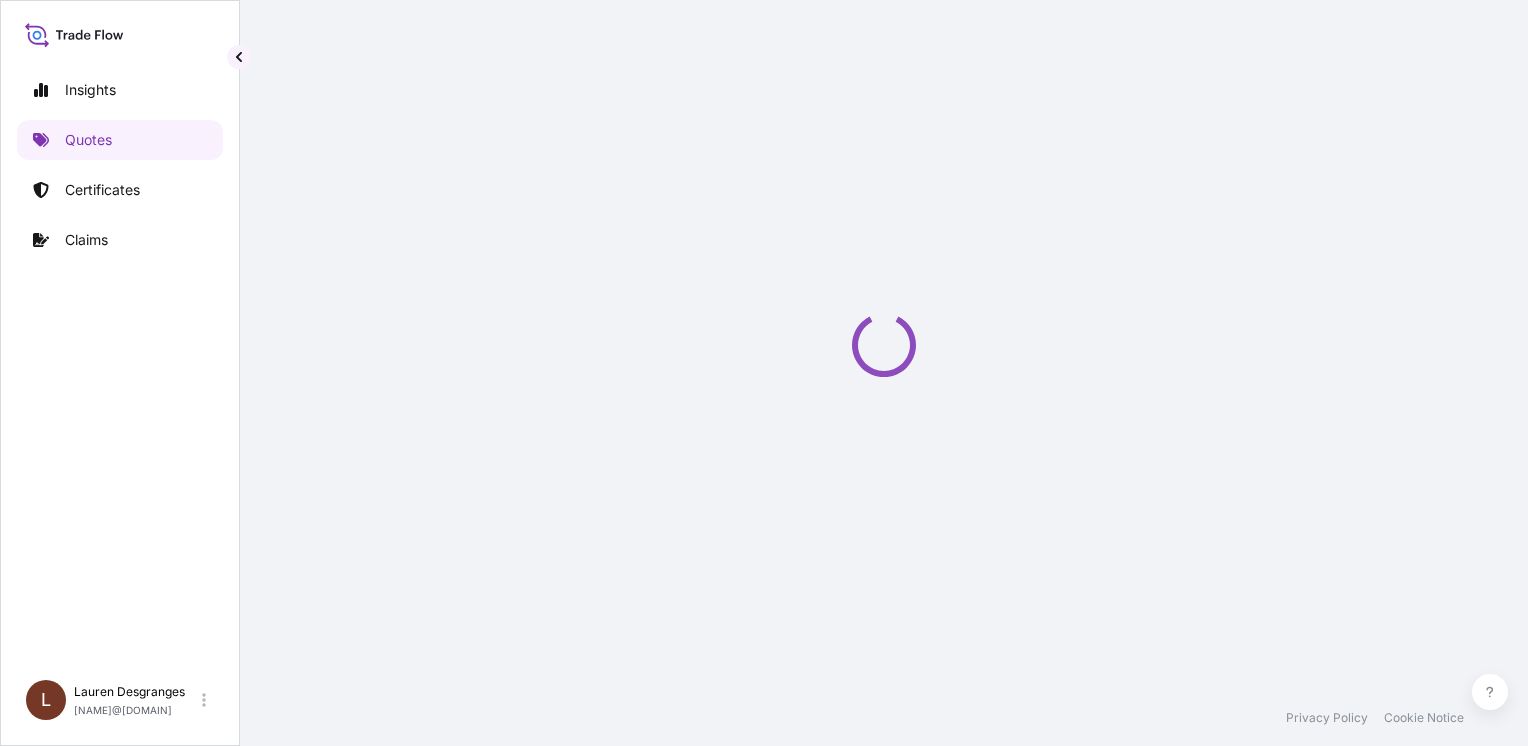 scroll, scrollTop: 32, scrollLeft: 0, axis: vertical 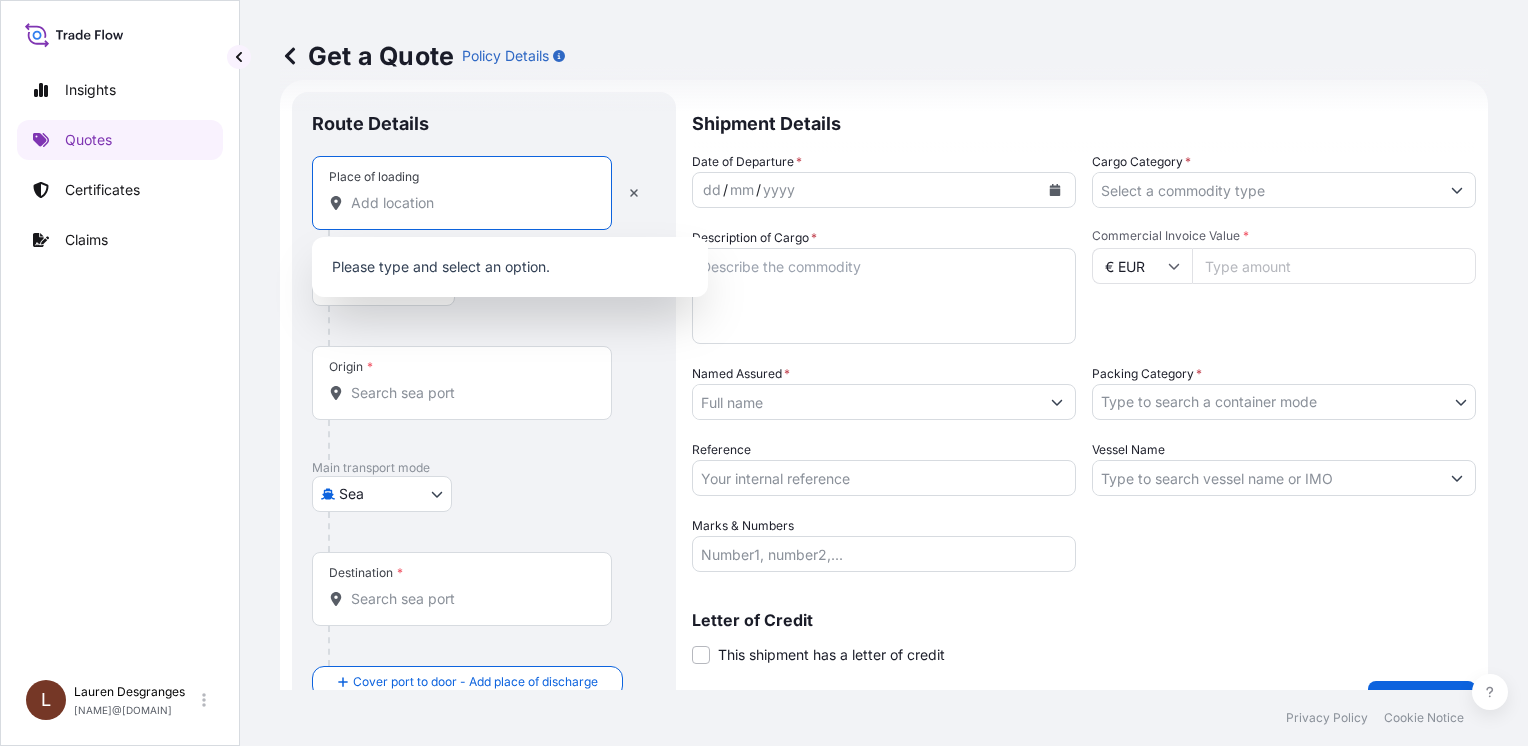 click on "Place of loading" at bounding box center [469, 203] 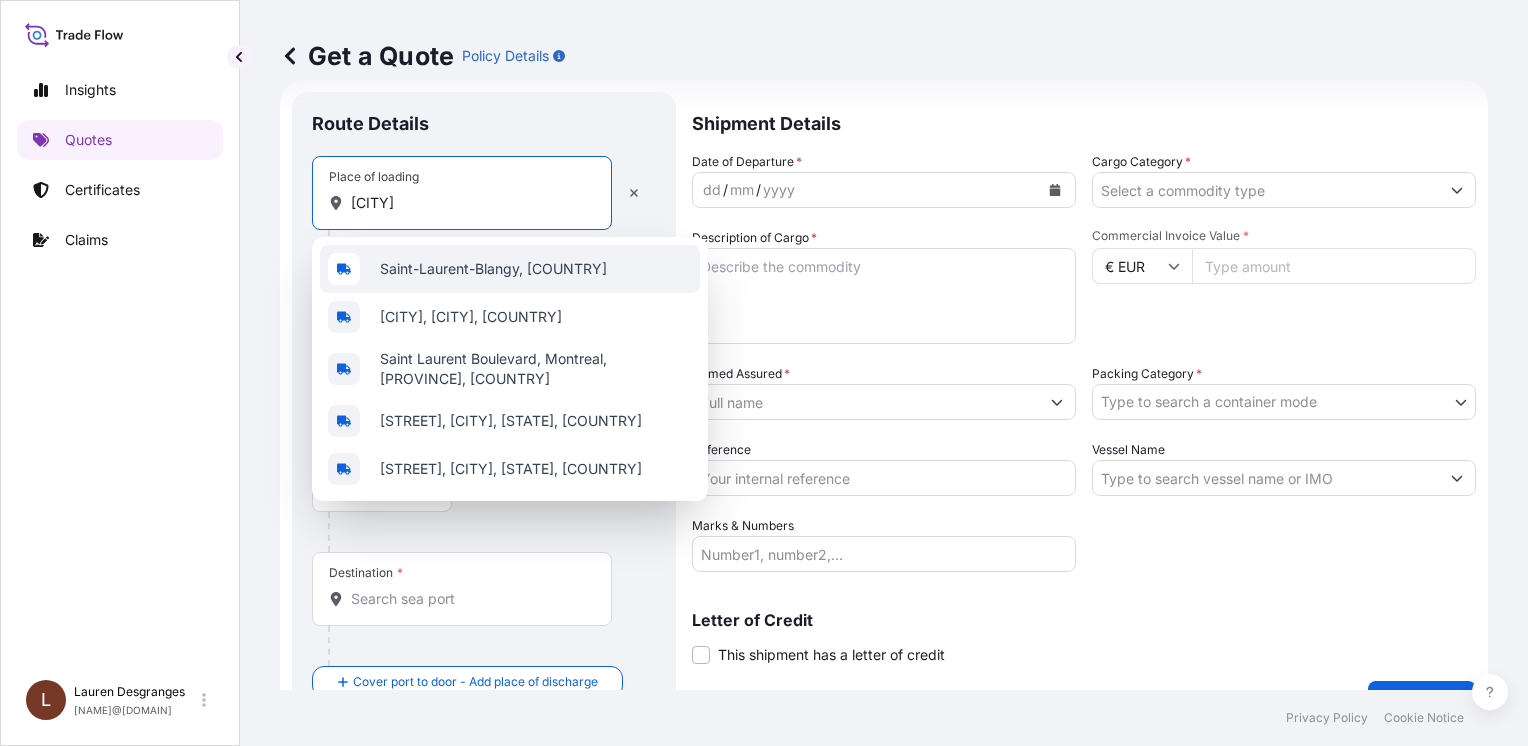 click on "Saint-Laurent-Blangy, [COUNTRY]" at bounding box center (493, 269) 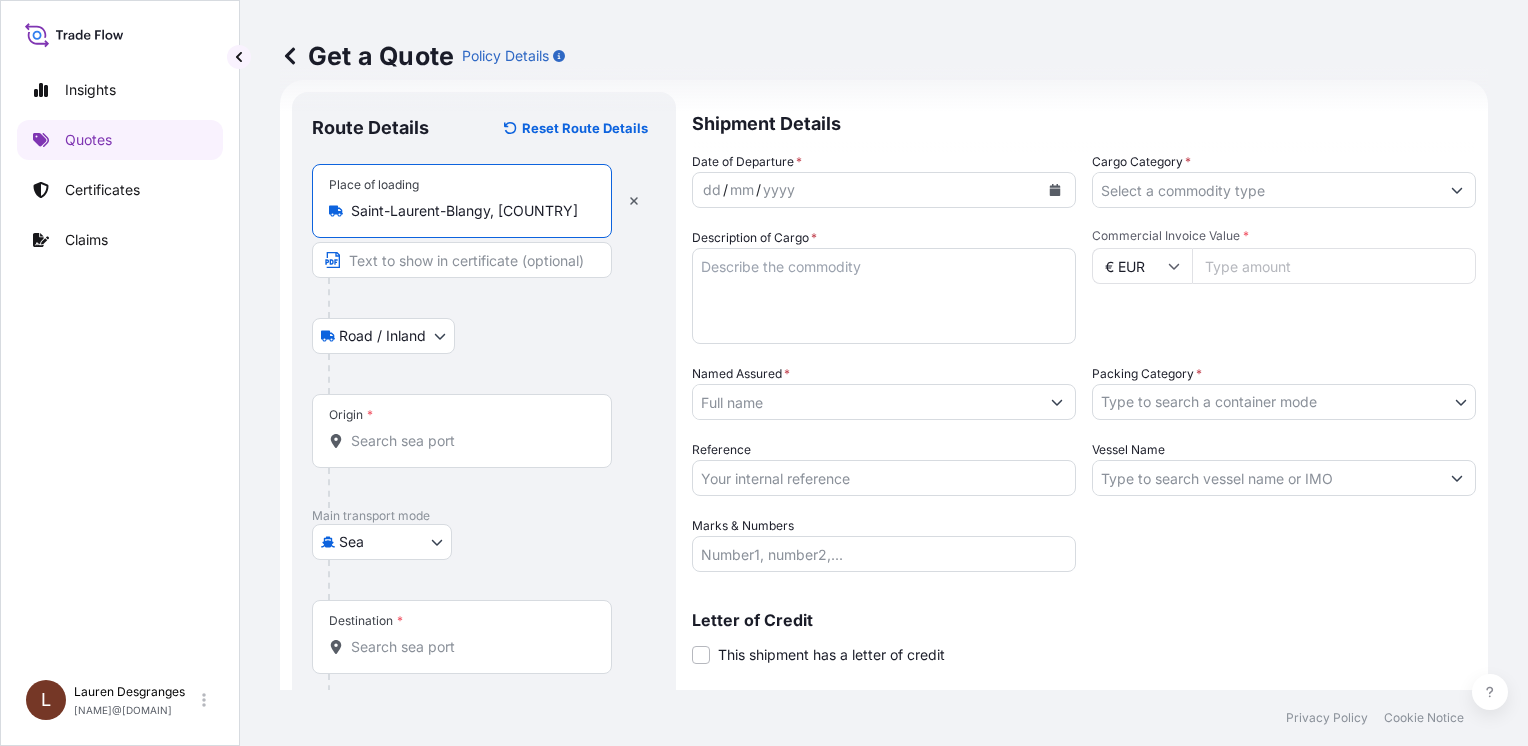 type on "Saint-Laurent-Blangy, [COUNTRY]" 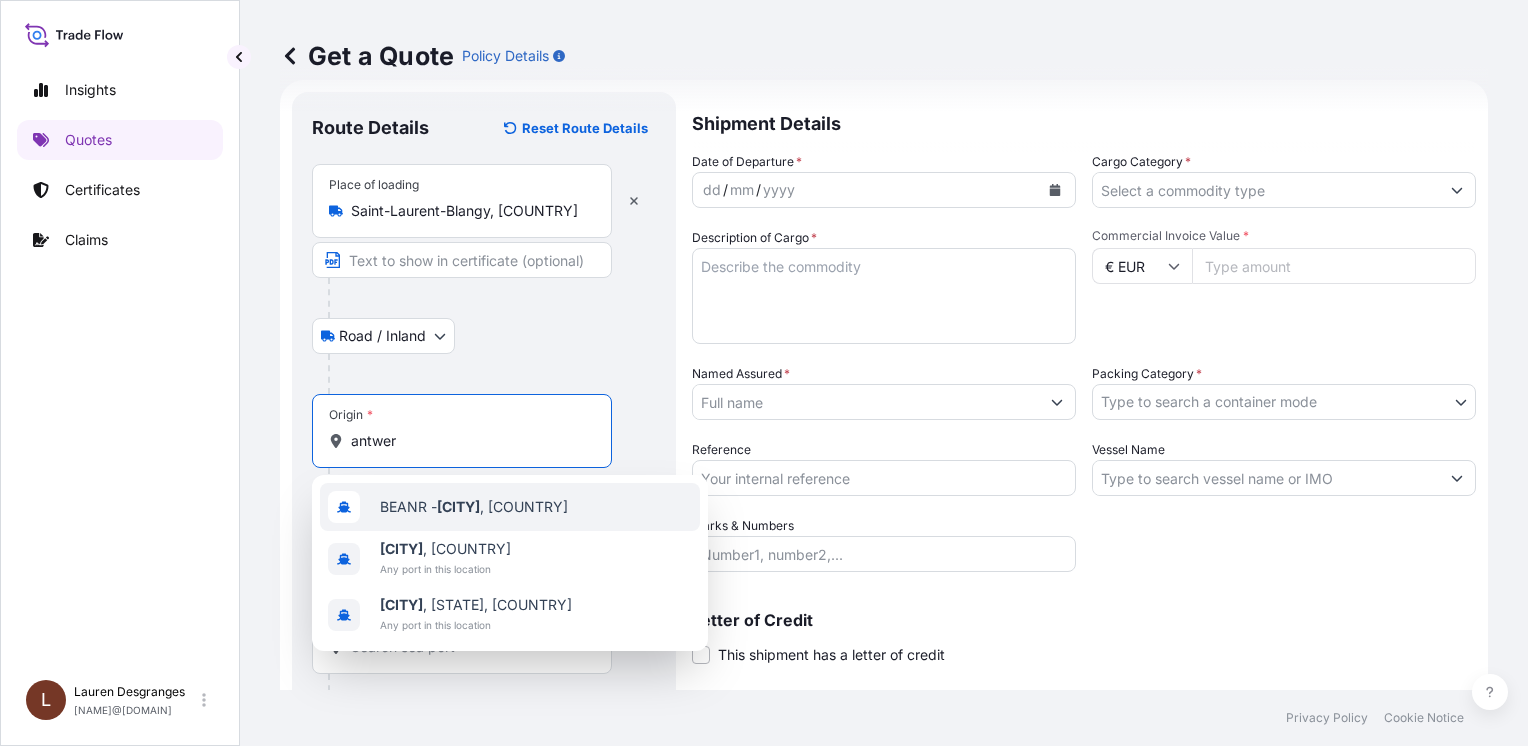 click on "[CONTAINER_ID] - [CITY], [COUNTRY]" at bounding box center (474, 507) 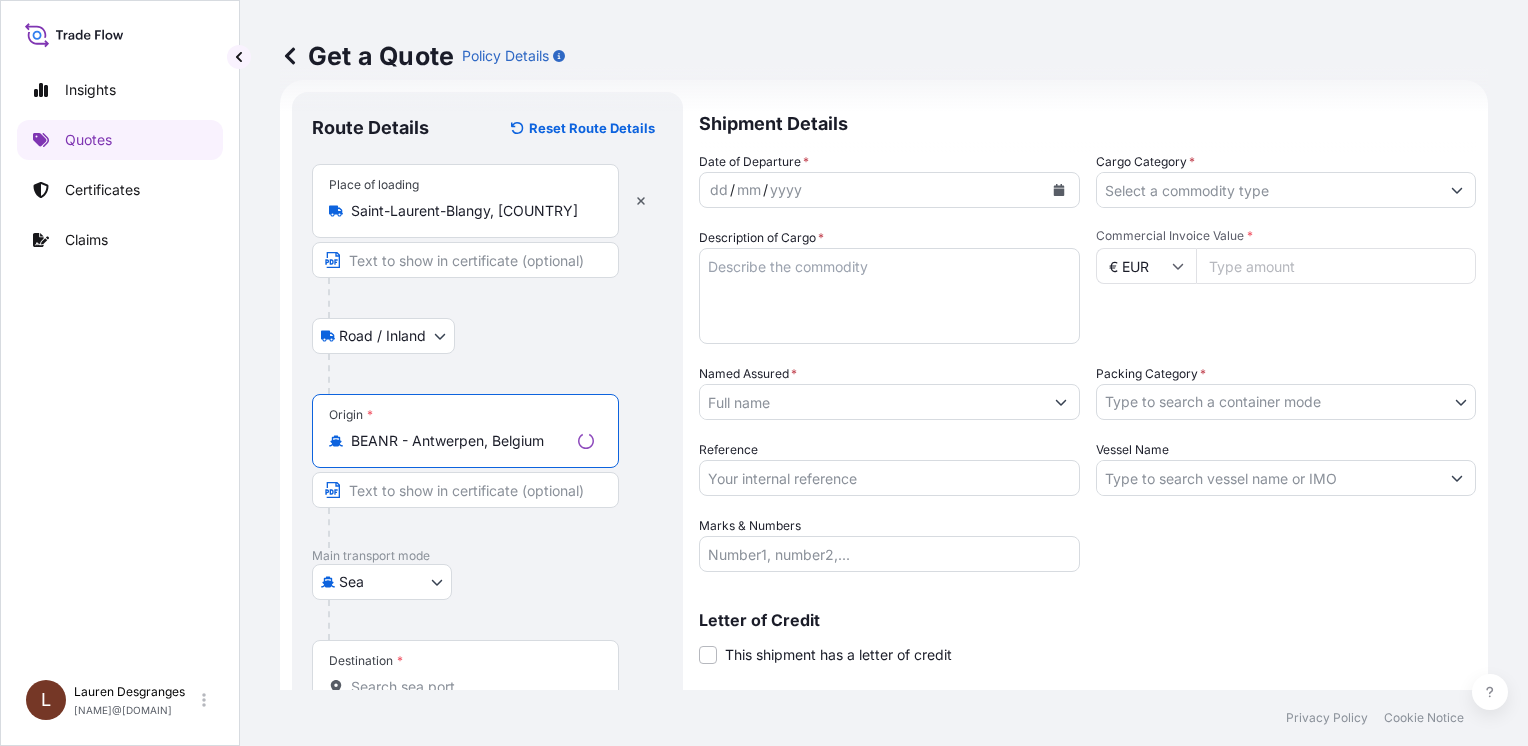 type on "BEANR - Antwerpen, Belgium" 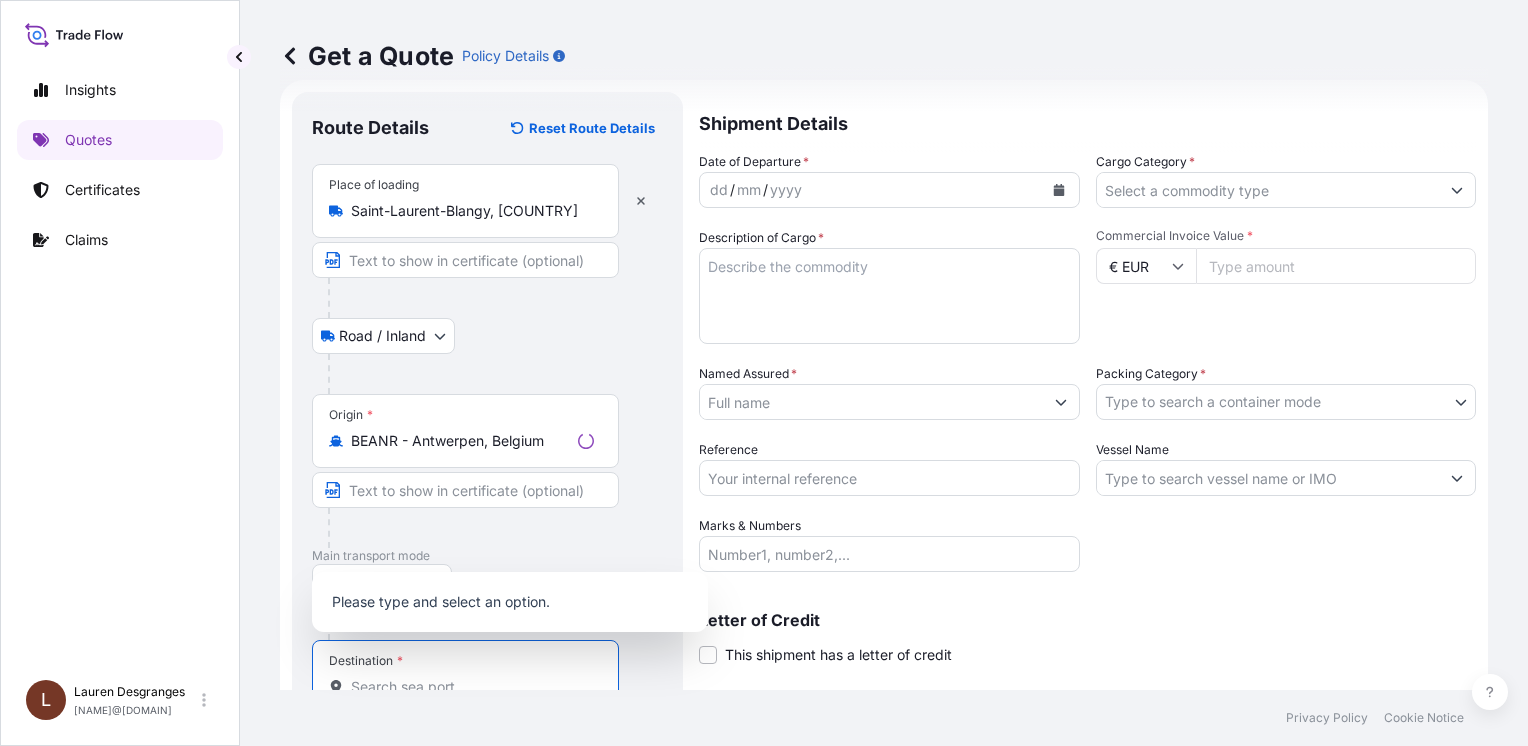 click on "Destination *" at bounding box center [472, 687] 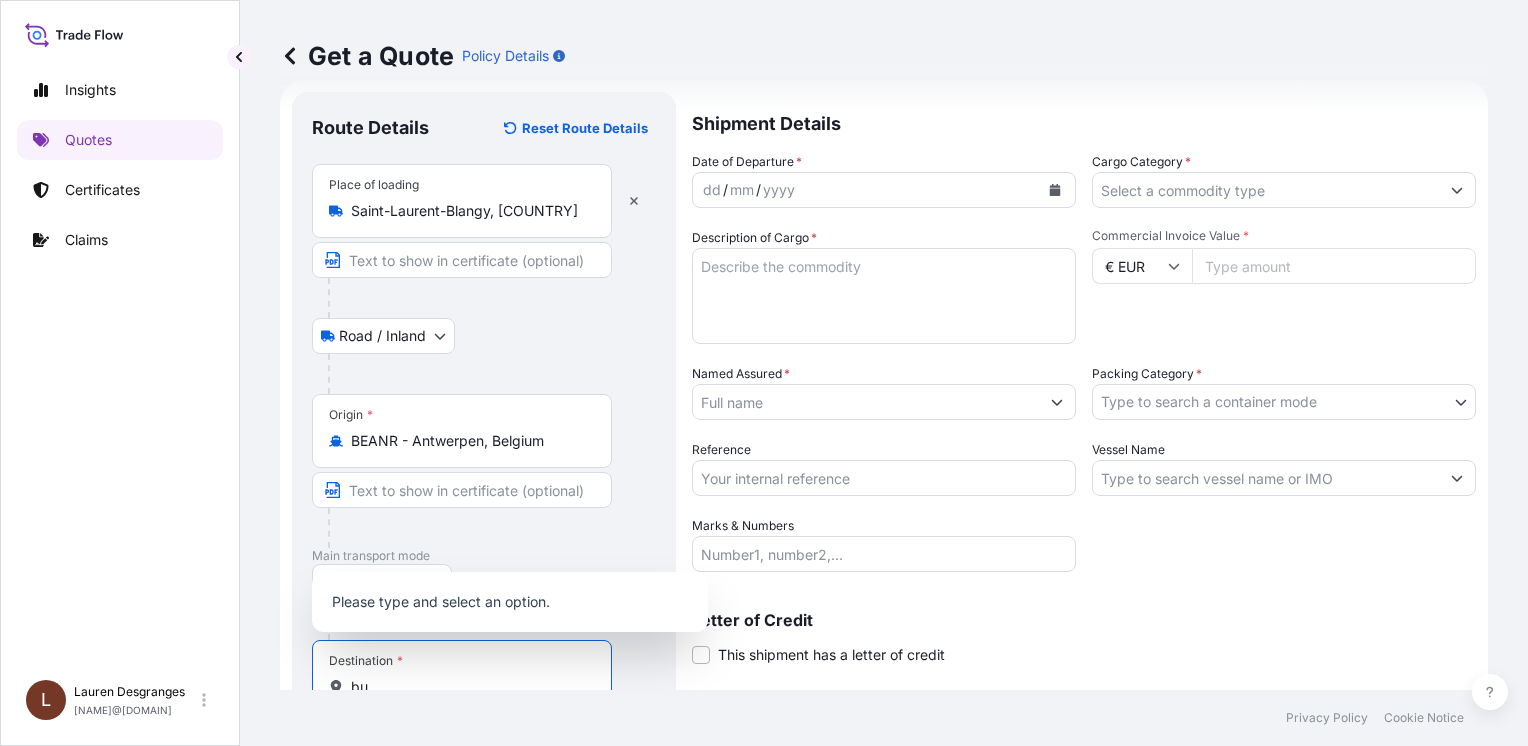 scroll, scrollTop: 36, scrollLeft: 0, axis: vertical 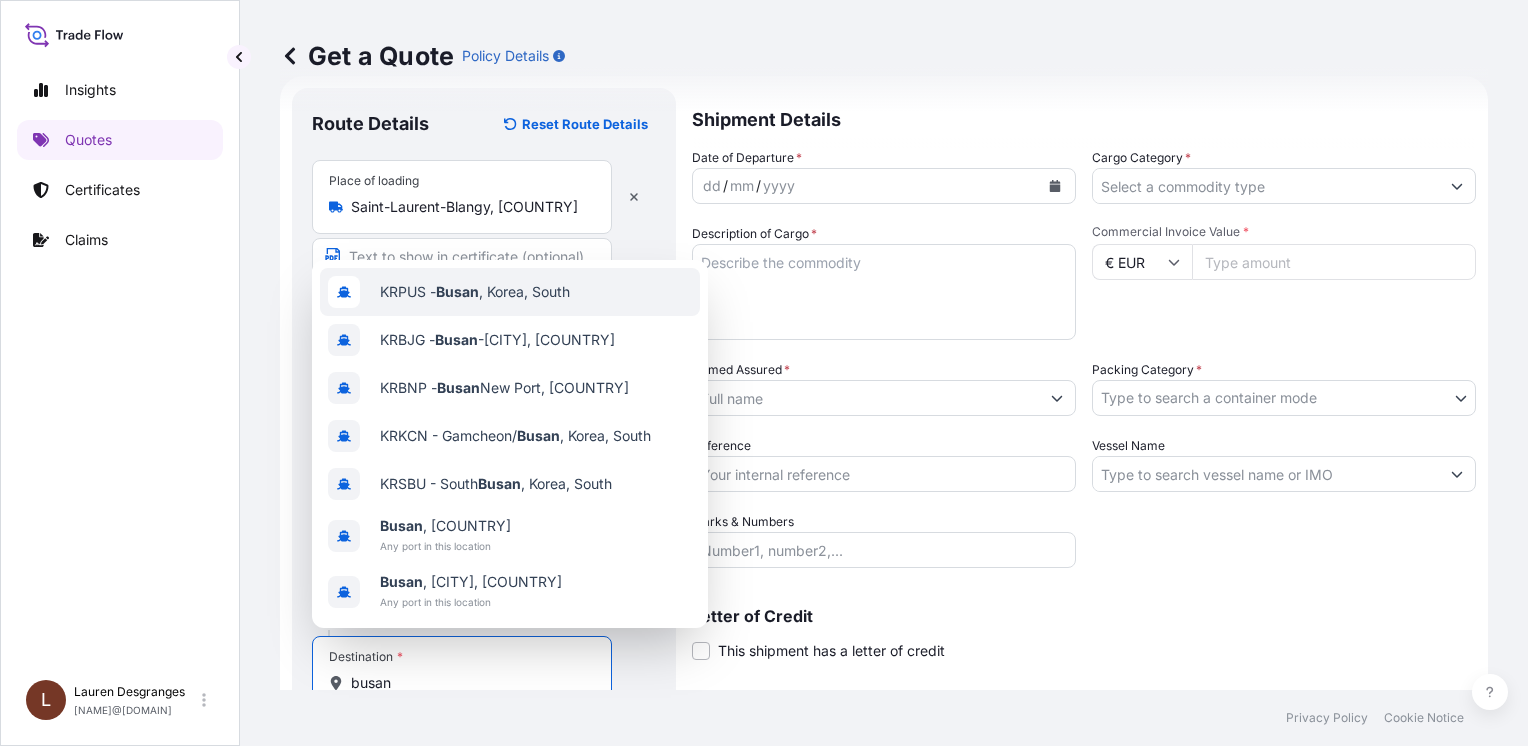 click on "[CONTAINER_ID] - [CITY], [COUNTRY], [COUNTRY]" at bounding box center [475, 292] 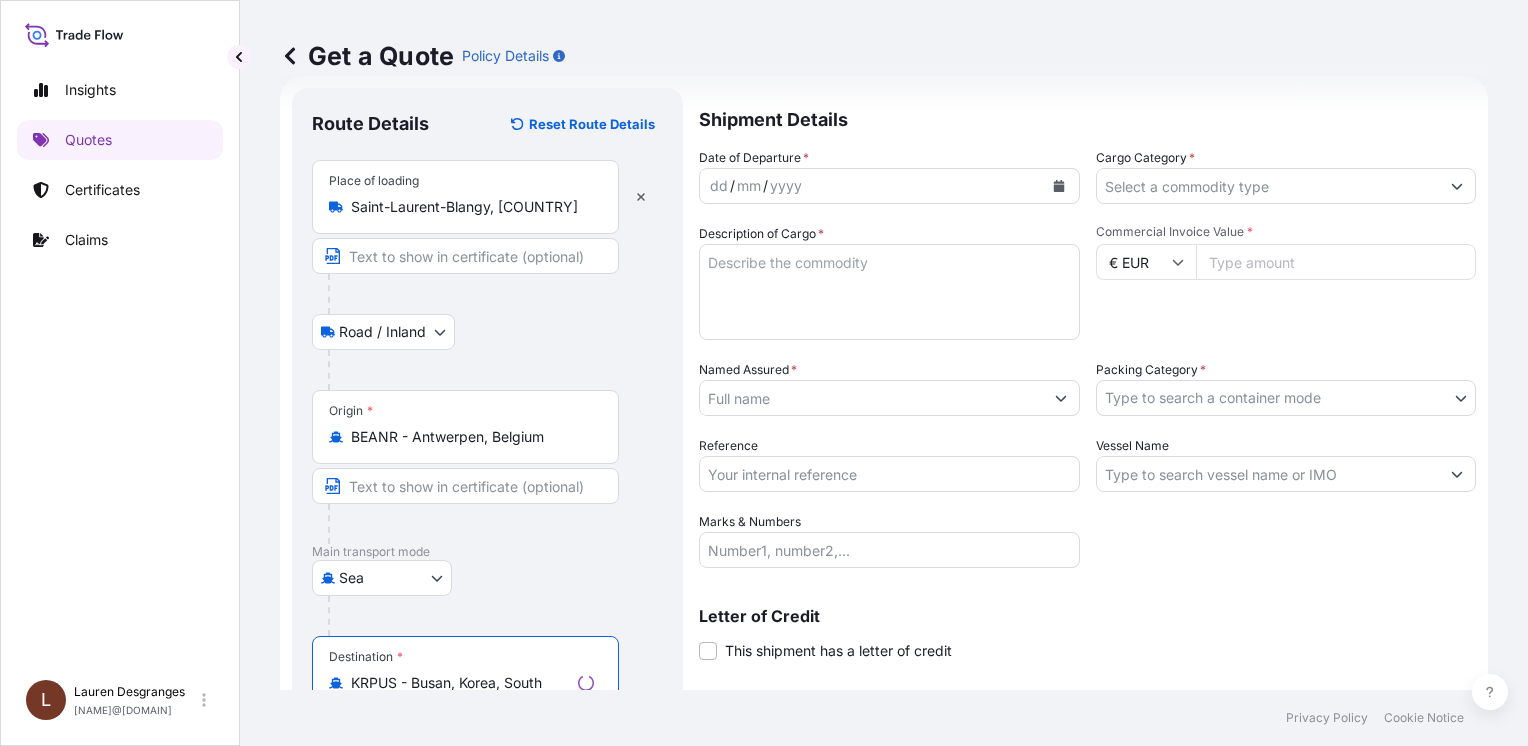 type on "KRPUS - Busan, Korea, South" 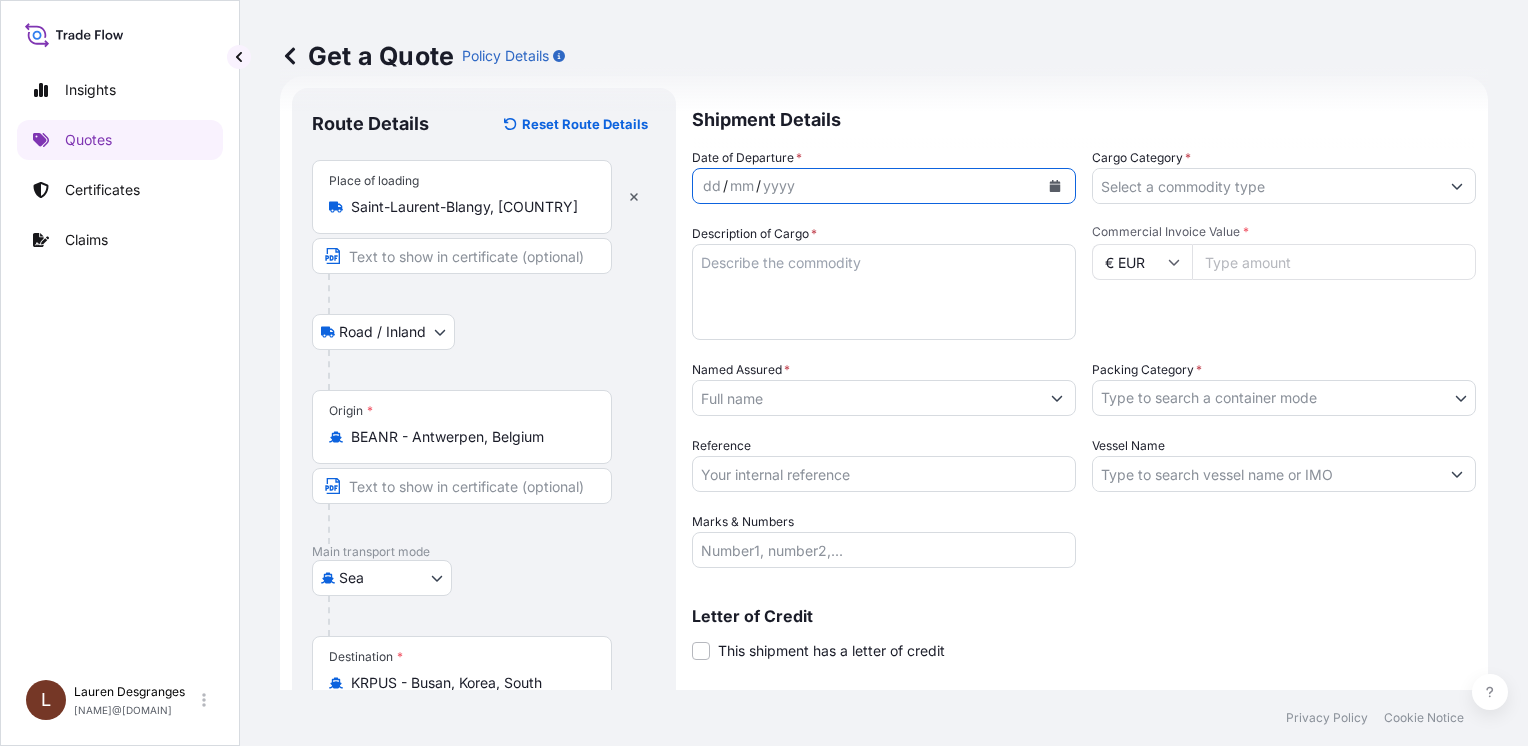 click 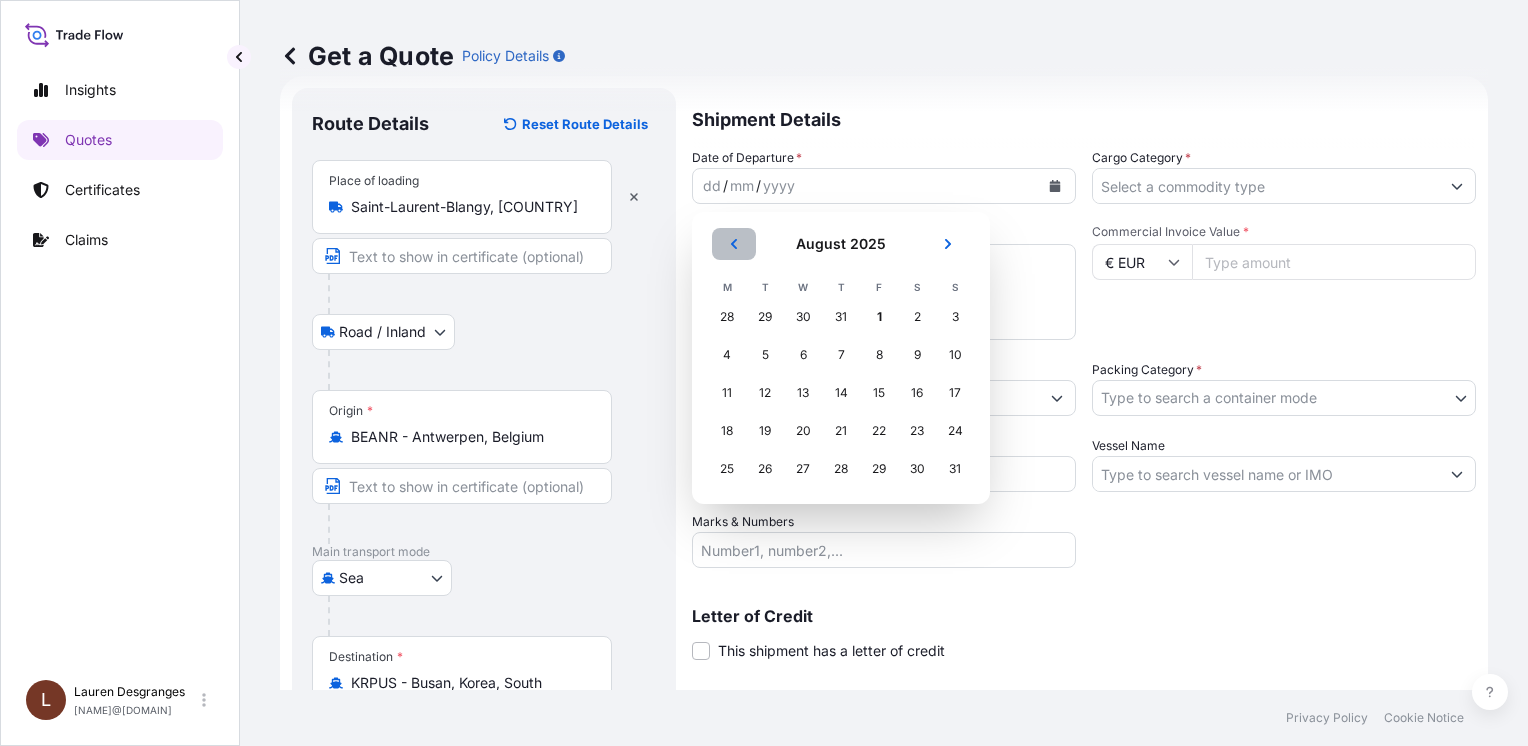 click at bounding box center (734, 244) 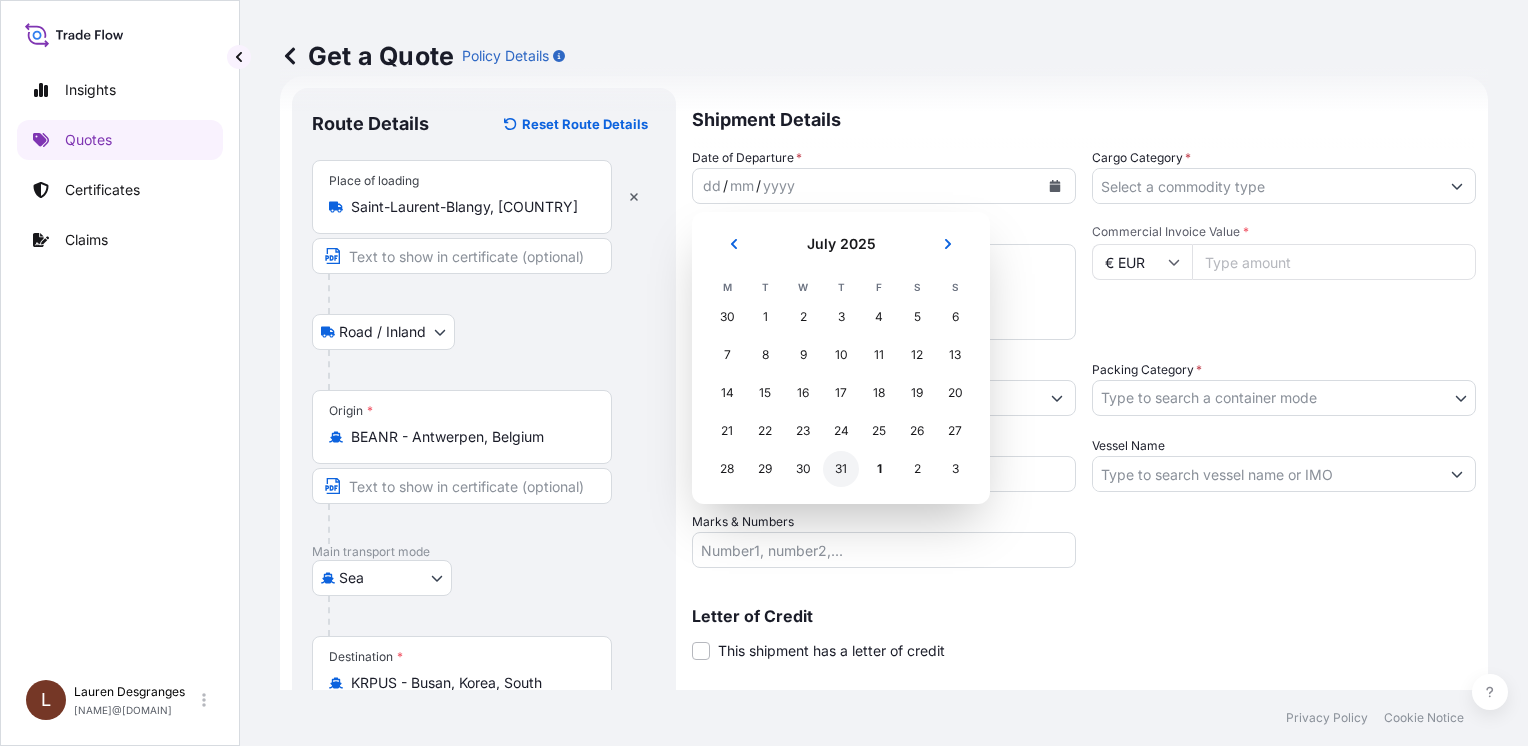 click on "31" at bounding box center [841, 469] 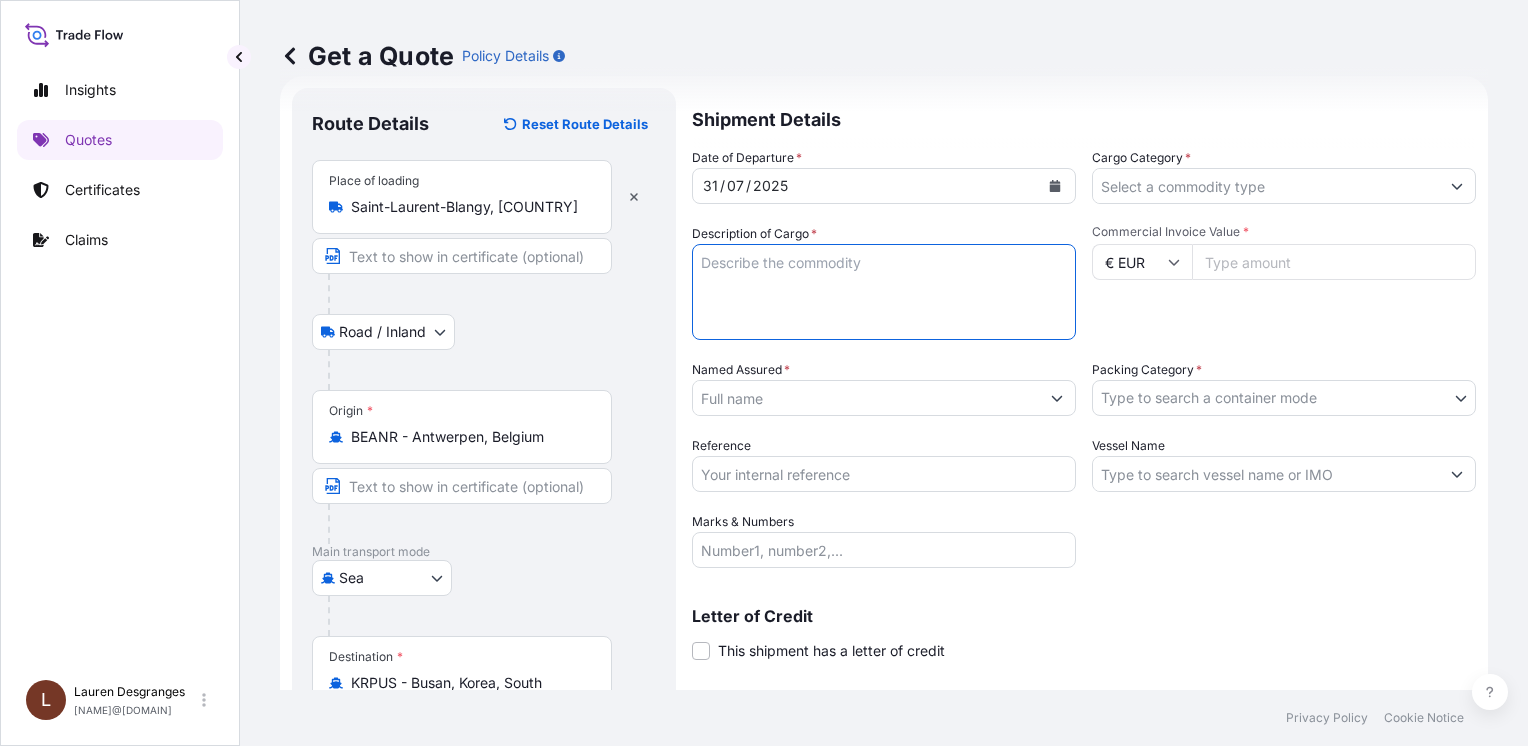 click on "Description of Cargo *" at bounding box center [884, 292] 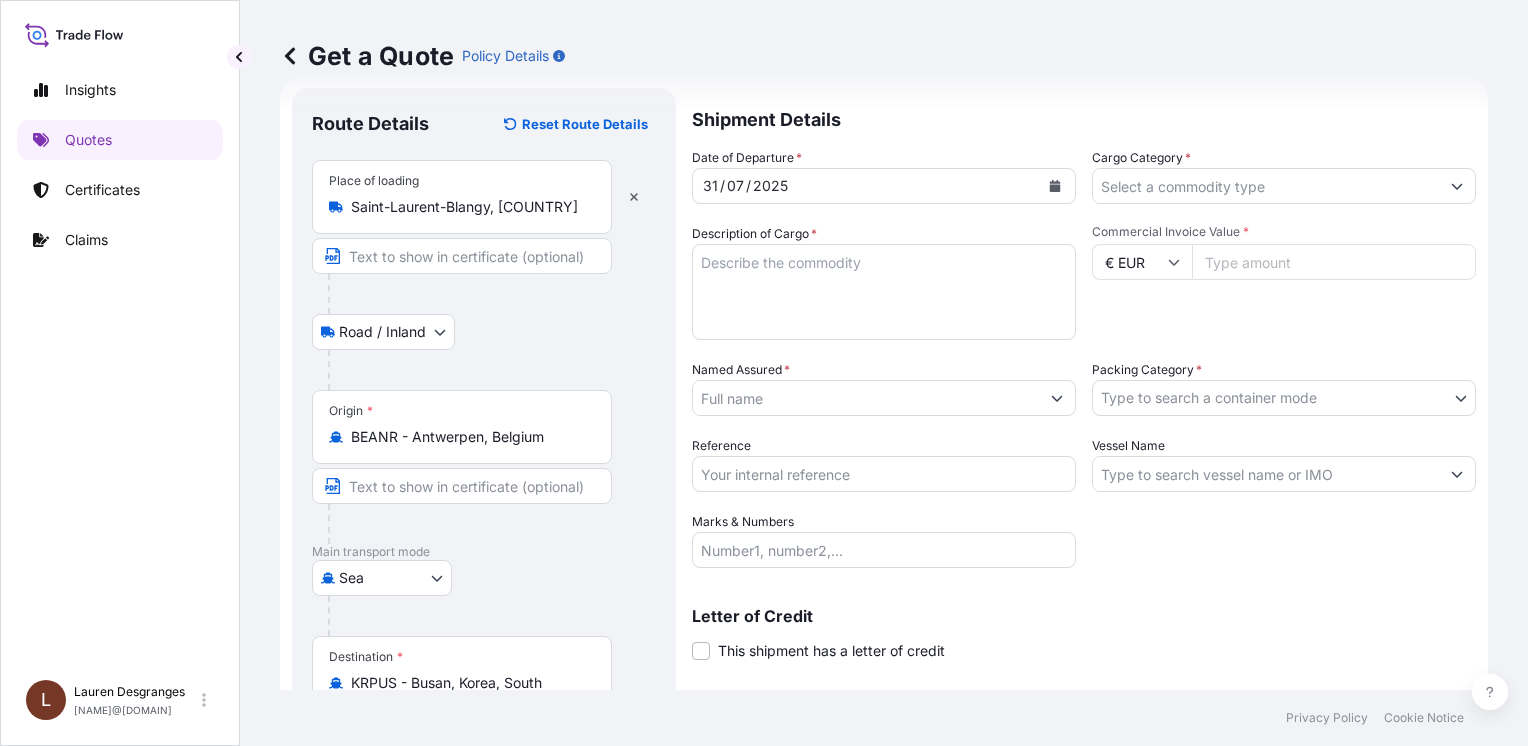 click on "Description of Cargo *" at bounding box center [884, 292] 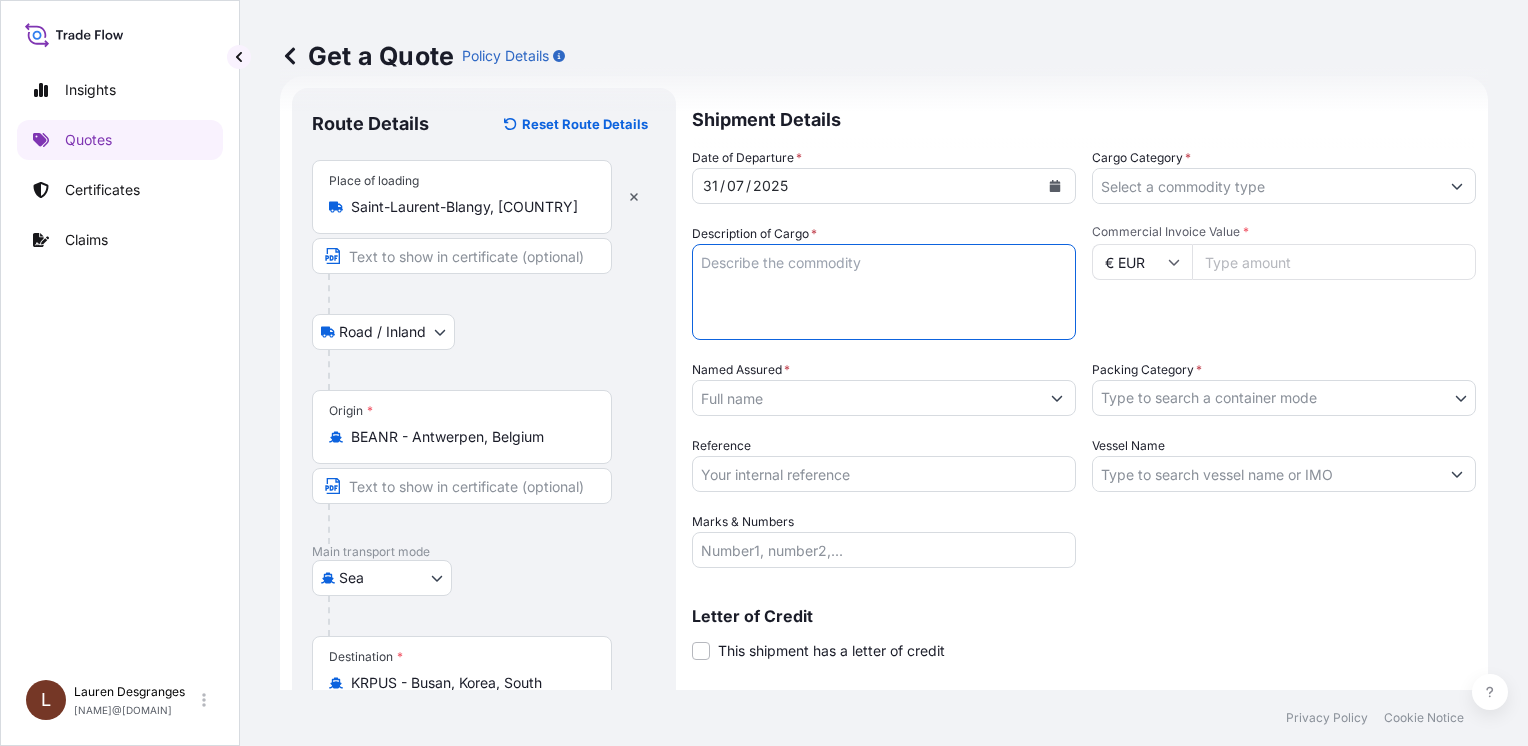 paste on "[CONTAINER_ID]" 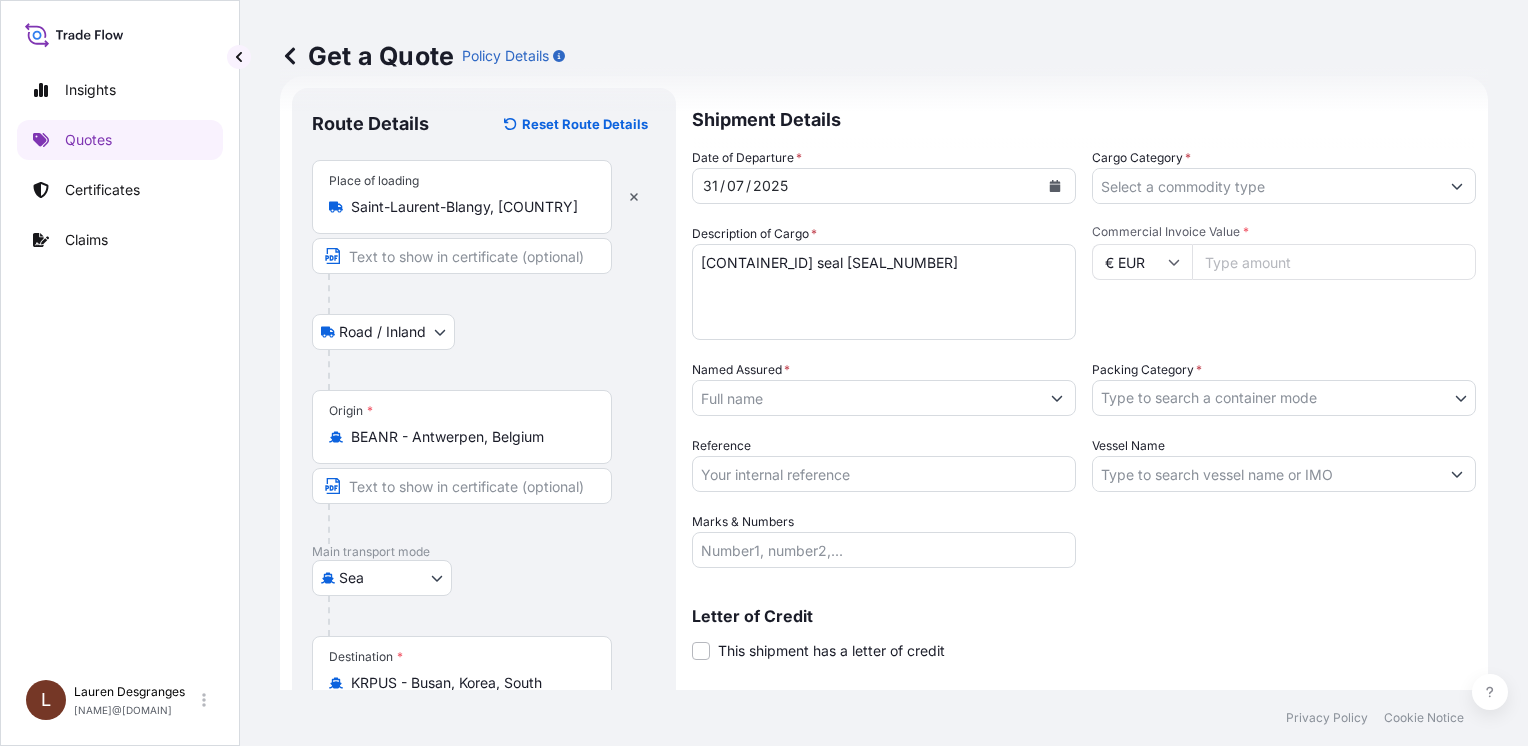 click on "[CONTAINER_ID] seal [SEAL_NUMBER]" at bounding box center [884, 292] 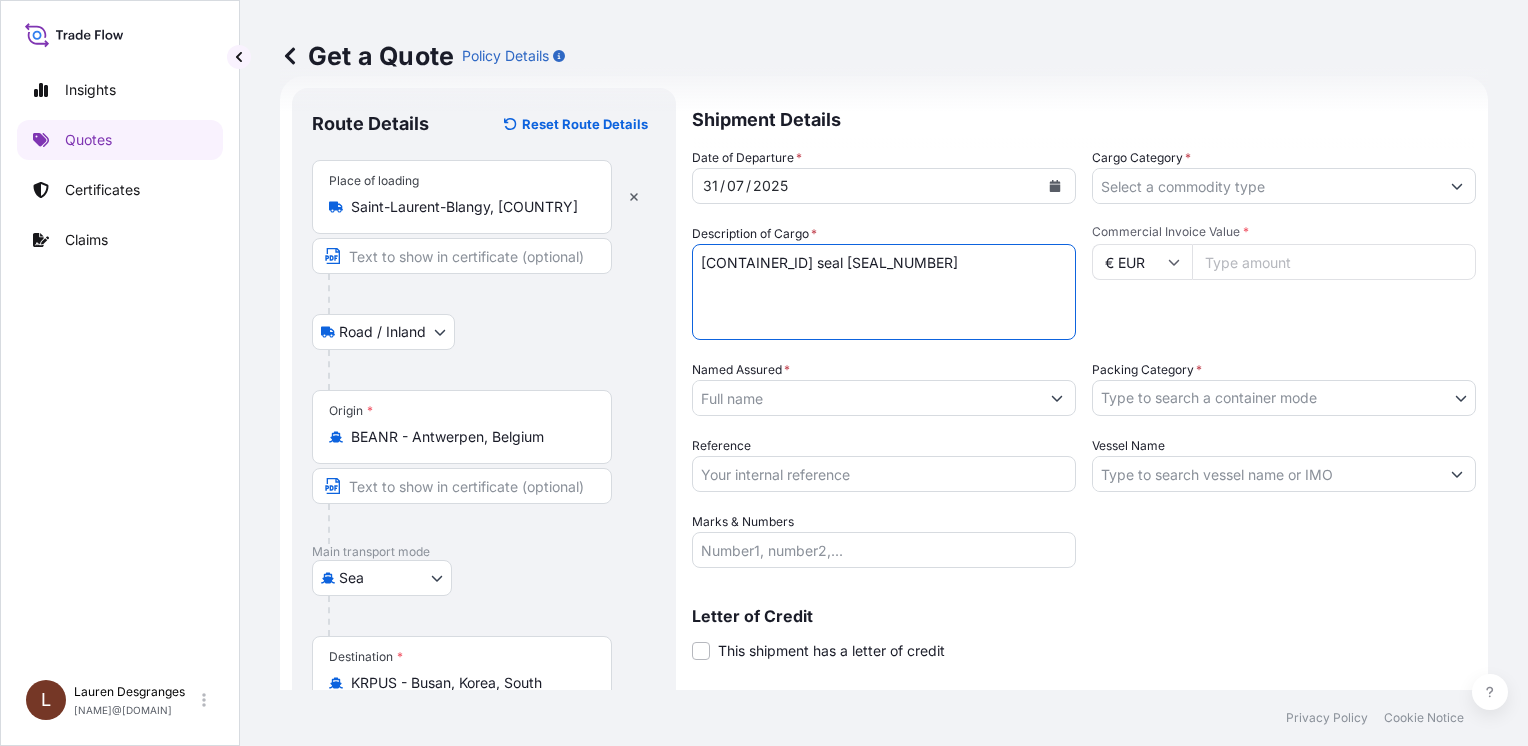 click on "[CONTAINER_ID] seal [SEAL_NUMBER]" at bounding box center (884, 292) 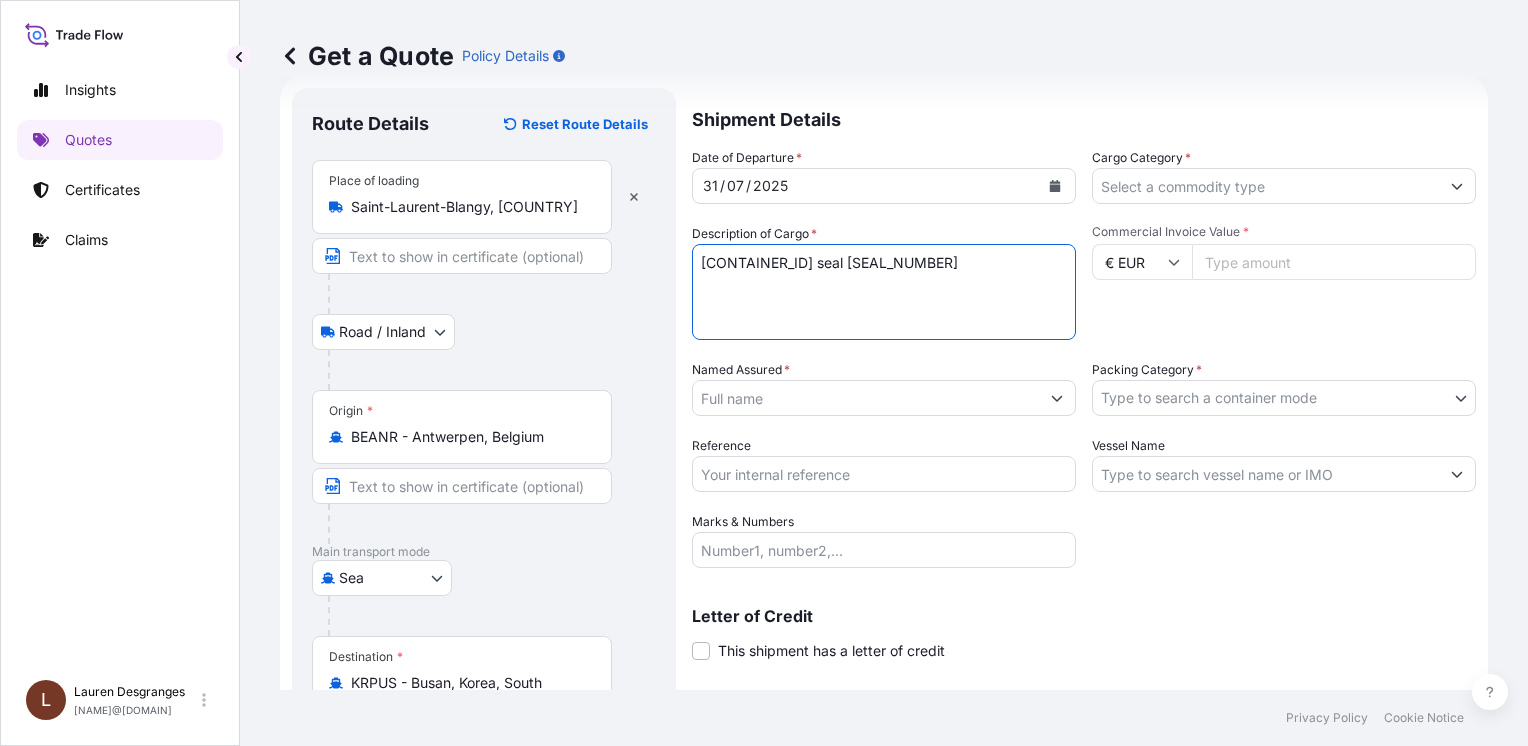 paste on "VGB 4 - FULLY HYDROGENATED SOYBEAN OIL
[NUMBER] BAGS OF 25 KG - BATCH N°[BATCH_NUMBER]
[NUMBER] BAGS OF 25 KG- BATCH N°[BATCH_NUMBER]
H.S. CODE: 15 16 20 96
on [NUMBER] wrapped pallets
NET WEIGHT: 20250 KG
CIF BUSAN PORT, INCOTERMS ® 2020
COUNTRY OF ORIGIN: EUROPE" 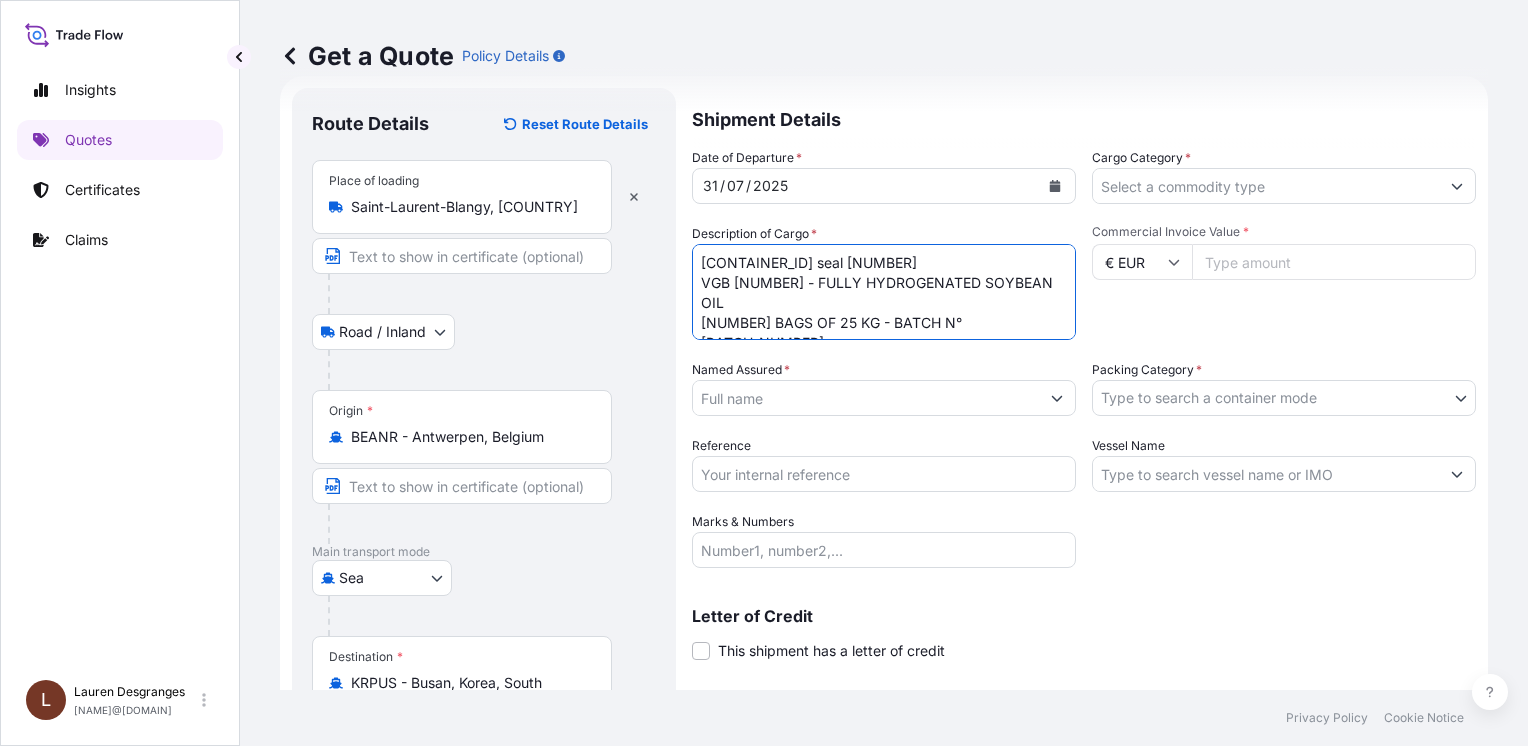 scroll, scrollTop: 192, scrollLeft: 0, axis: vertical 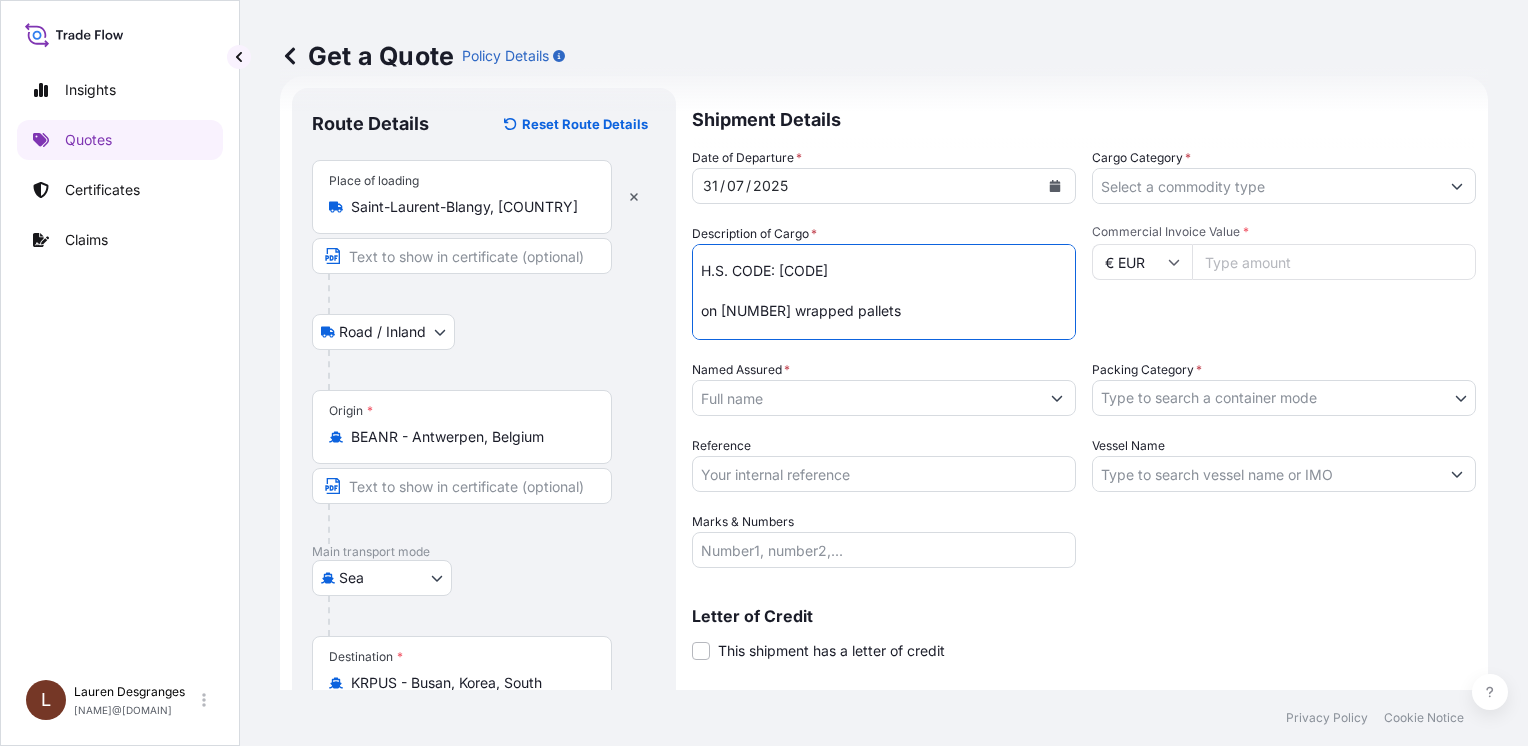 type on "[CONTAINER_ID] seal [NUMBER]
VGB [NUMBER] - FULLY HYDROGENATED SOYBEAN OIL
[NUMBER] BAGS OF 25 KG - BATCH N°[BATCH_NUMBER]
[NUMBER] BAGS OF 25 KG- BATCH N°[BATCH_NUMBER]
[NUMBER] BAGS OF 25 KG- BATCH N°[BATCH_NUMBER]
H.S. CODE: [CODE]
on [NUMBER] wrapped pallets
NET WEIGHT: [WEIGHT] KG
CIF BUSAN PORT, [COUNTRY] (INCOTERMS ® 2020)
COUNTRY OF ORIGIN: EUROPE" 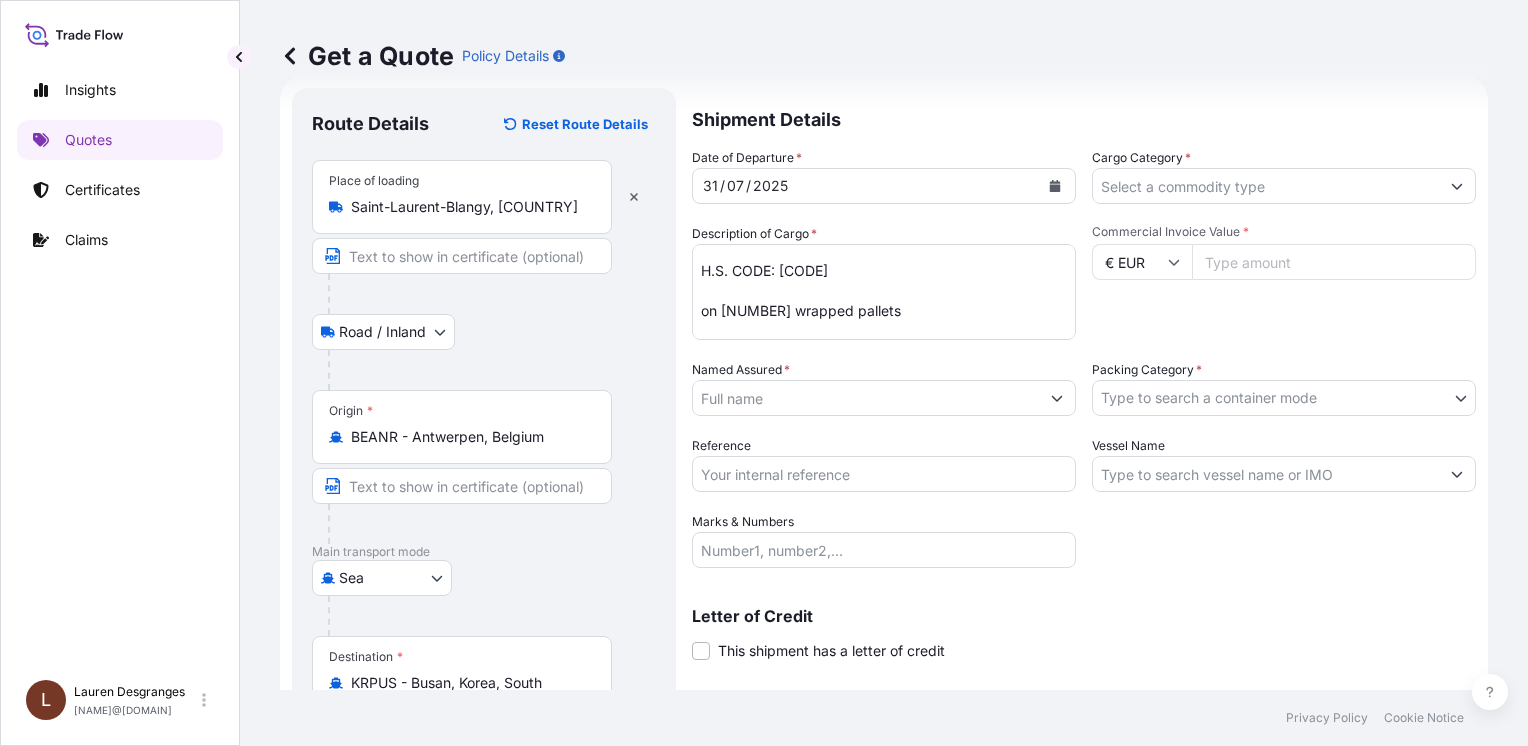 click on "Reference" at bounding box center (884, 474) 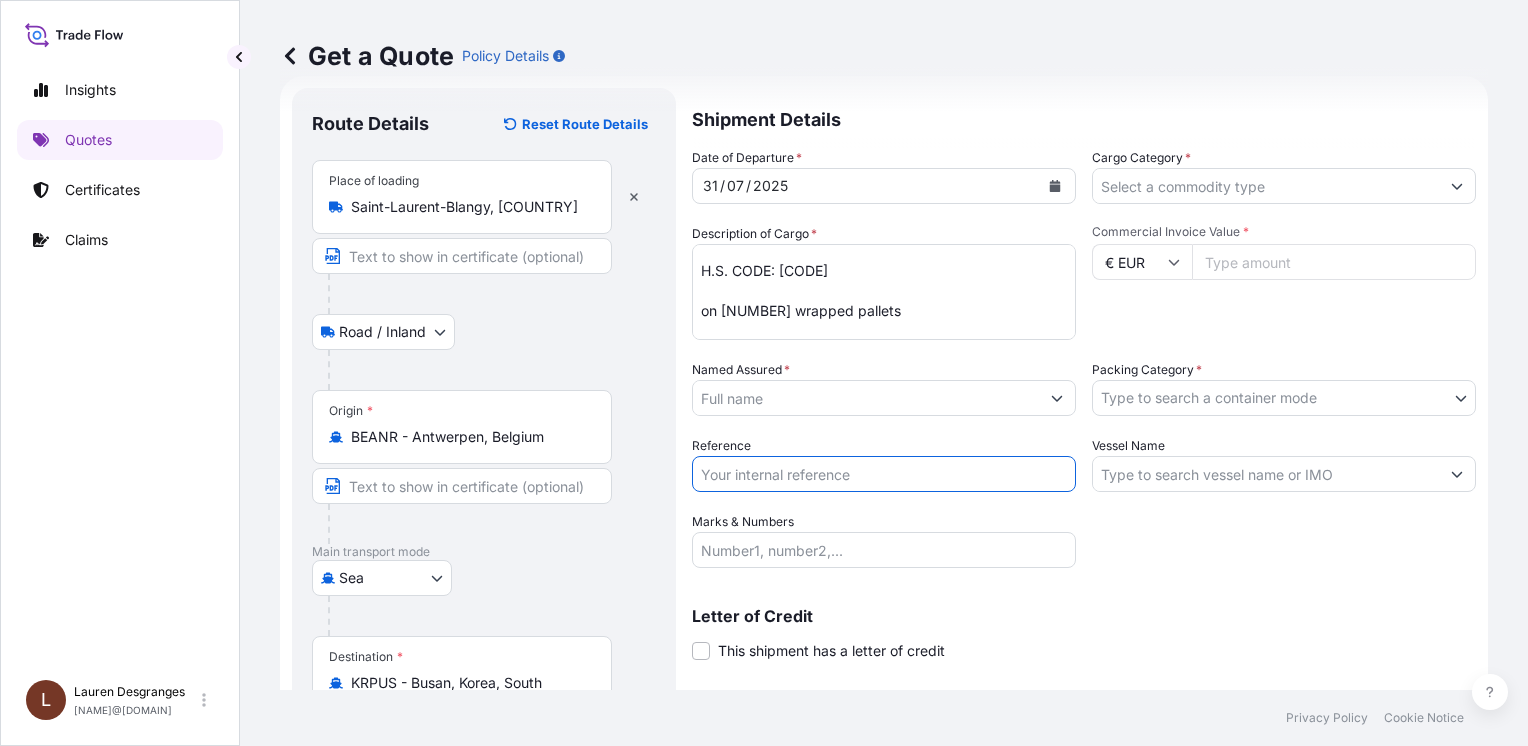 click on "Marks & Numbers" at bounding box center (884, 550) 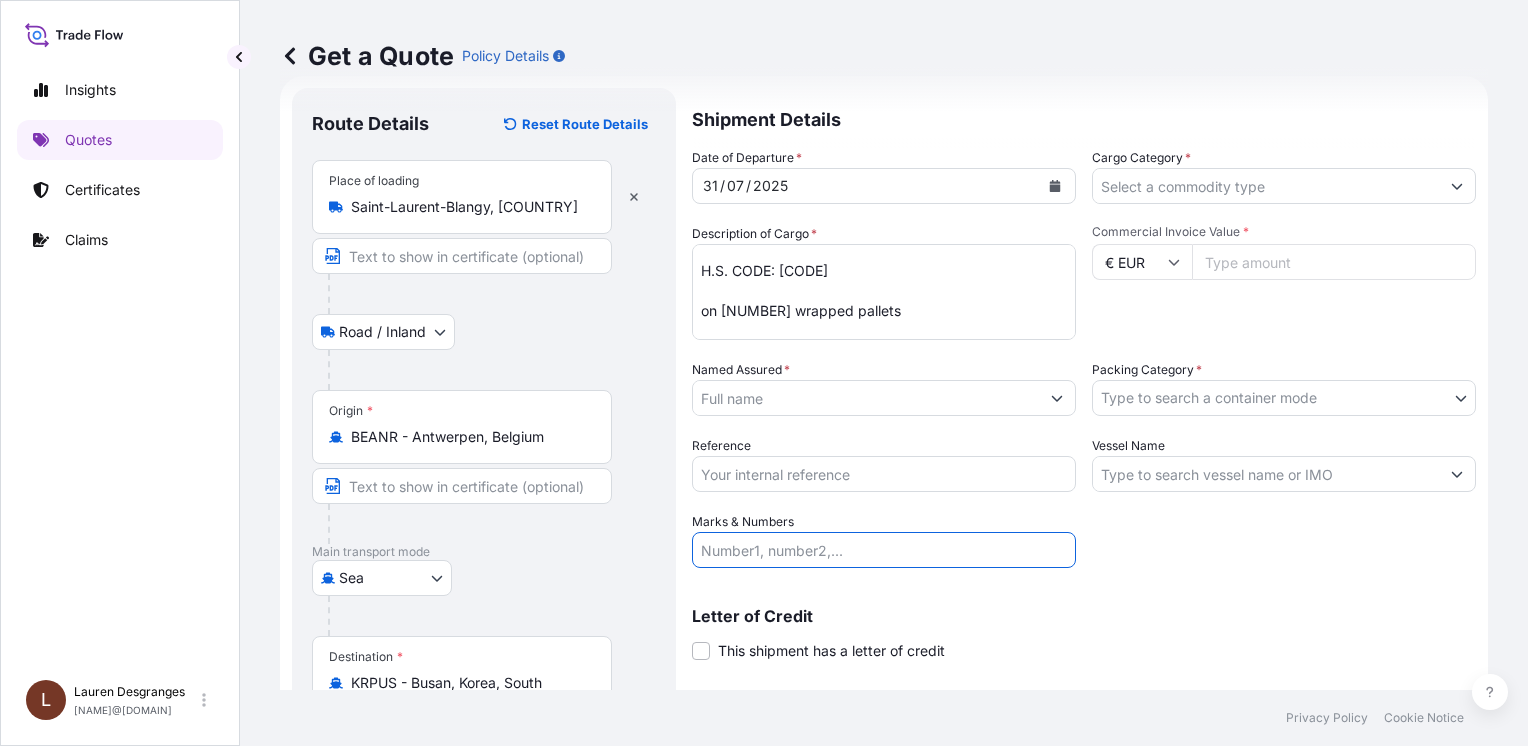 paste on "CUSTOMER PO N°: [PO_NUMBER] SIO DELIVER N°: [DELIVER_NUMBER]" 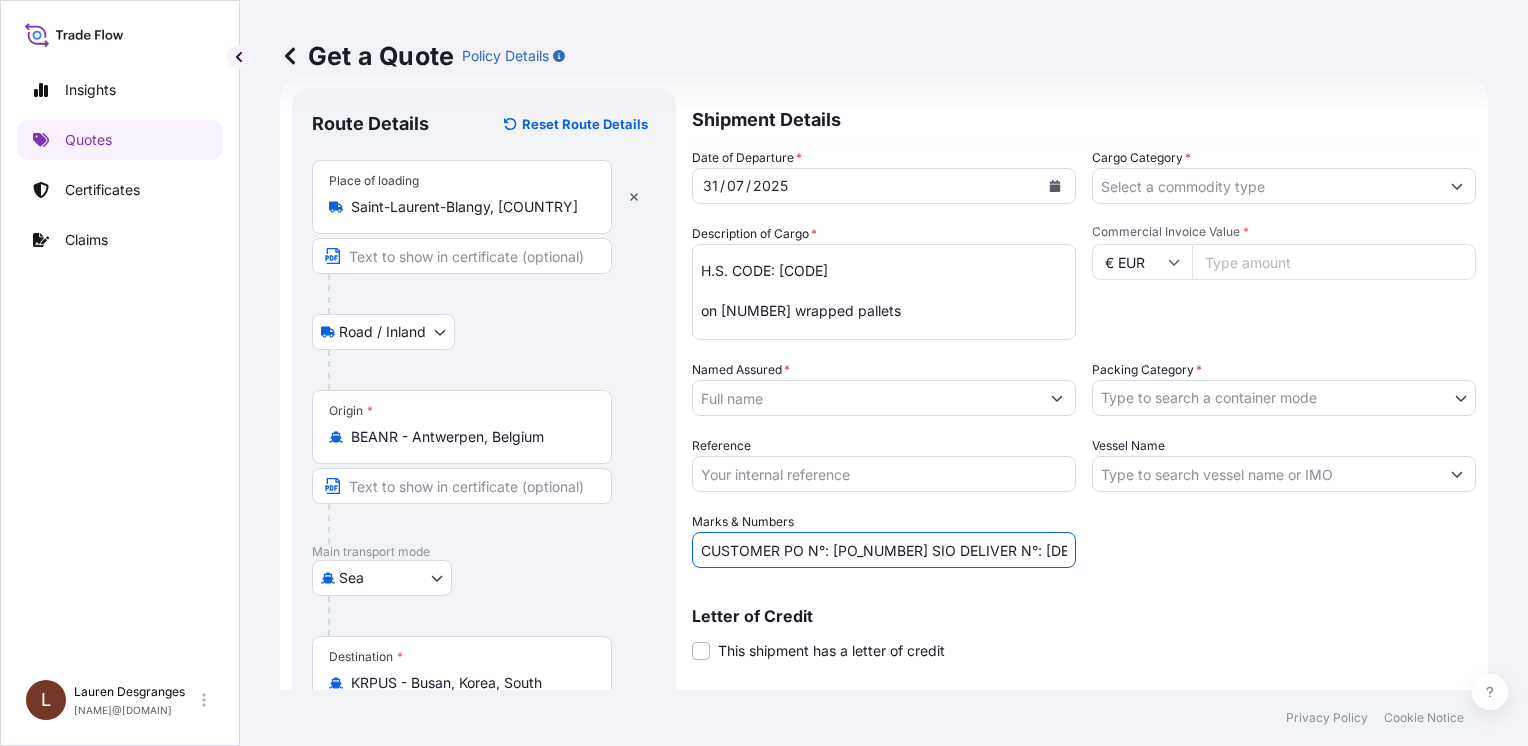 type on "CUSTOMER PO N°: [PO_NUMBER] SIO DELIVER N°: [DELIVER_NUMBER]" 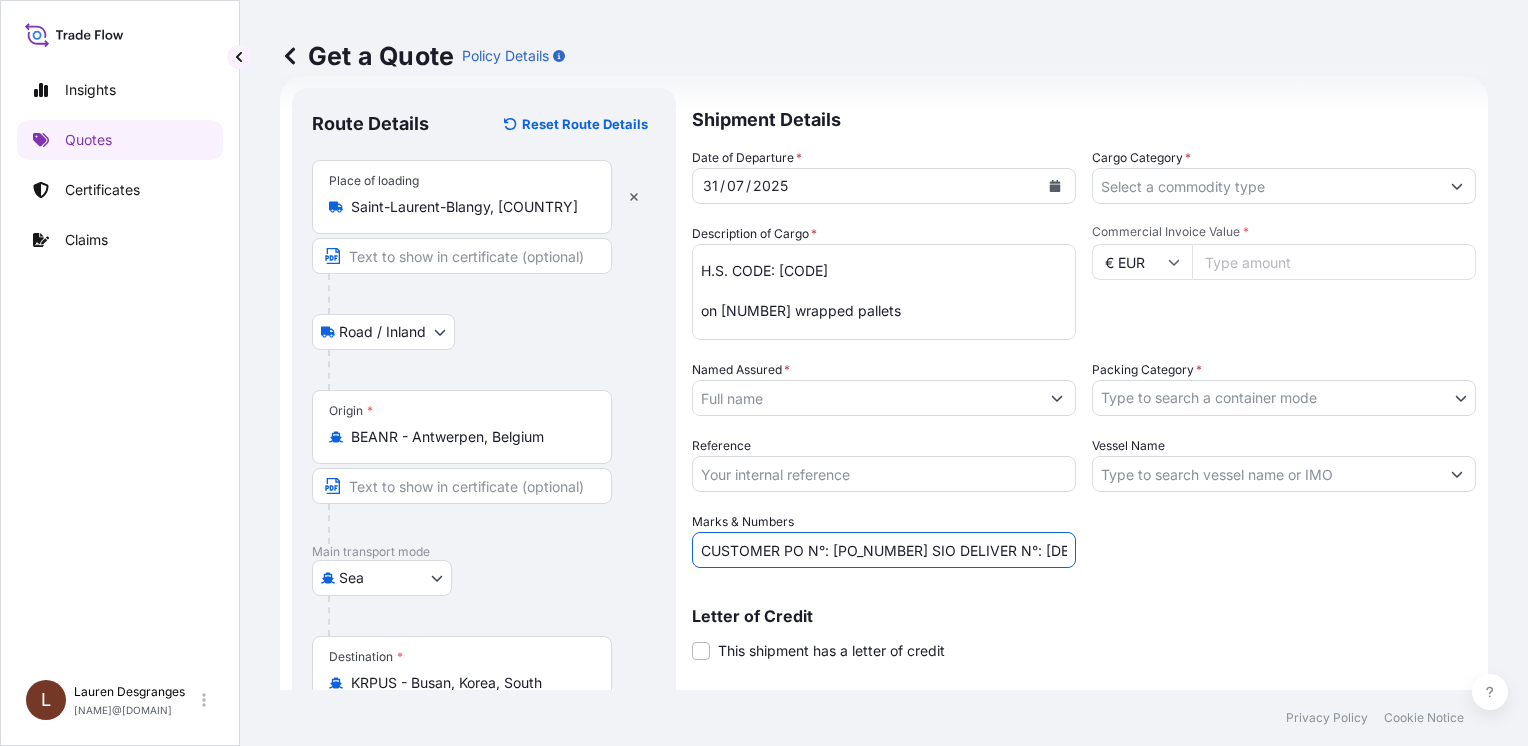 click on "Reference" at bounding box center (884, 474) 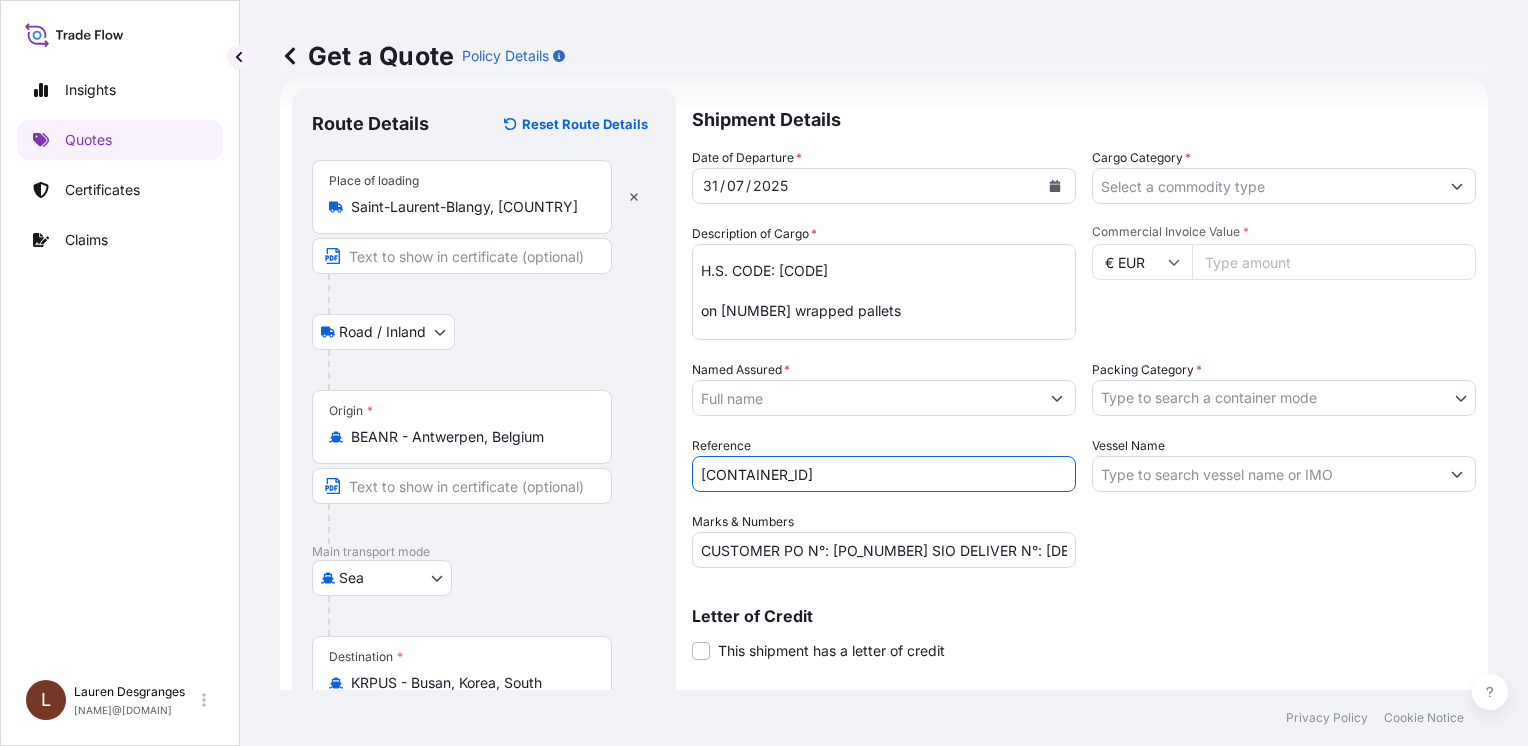 type on "[CONTAINER_ID]" 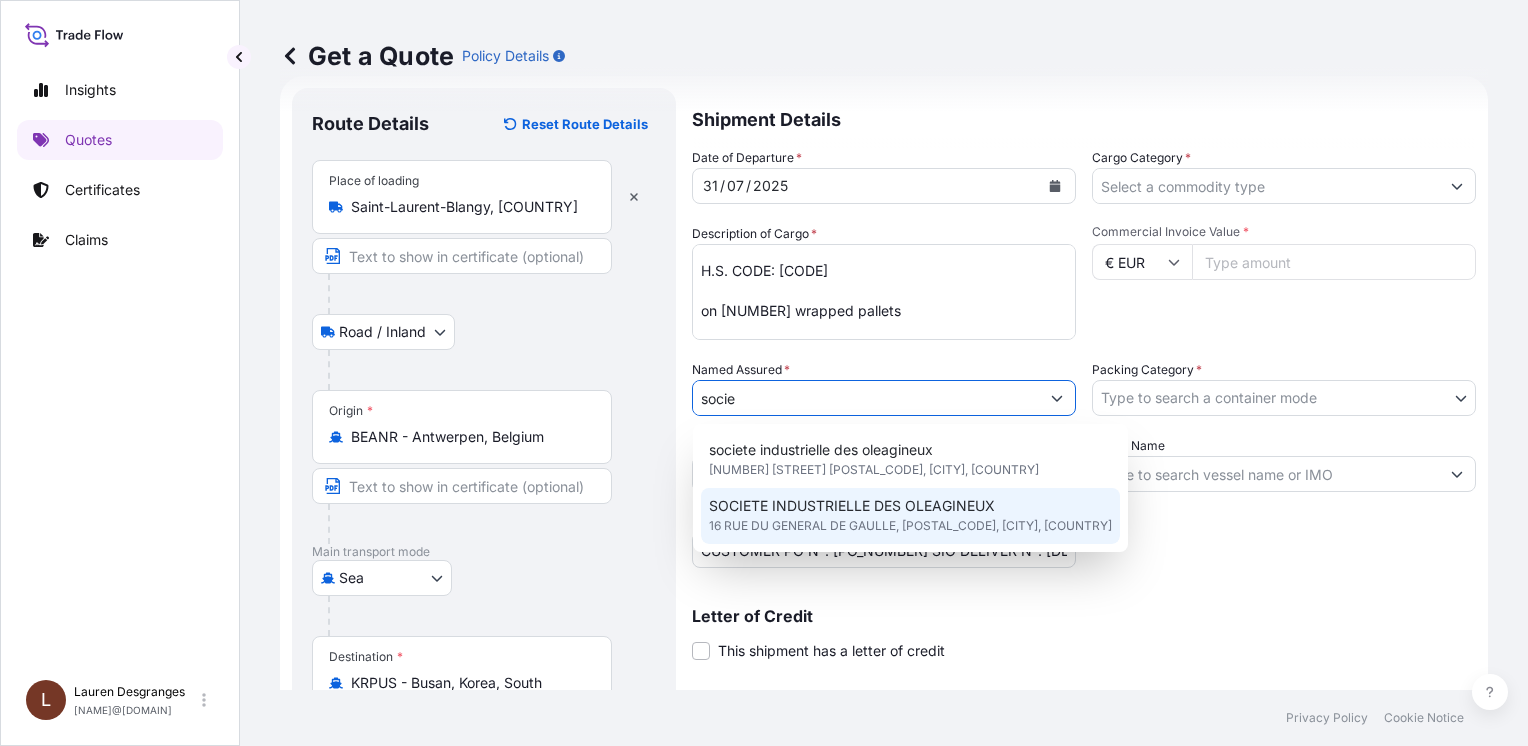click on "SOCIETE INDUSTRIELLE DES OLEAGINEUX" at bounding box center [852, 506] 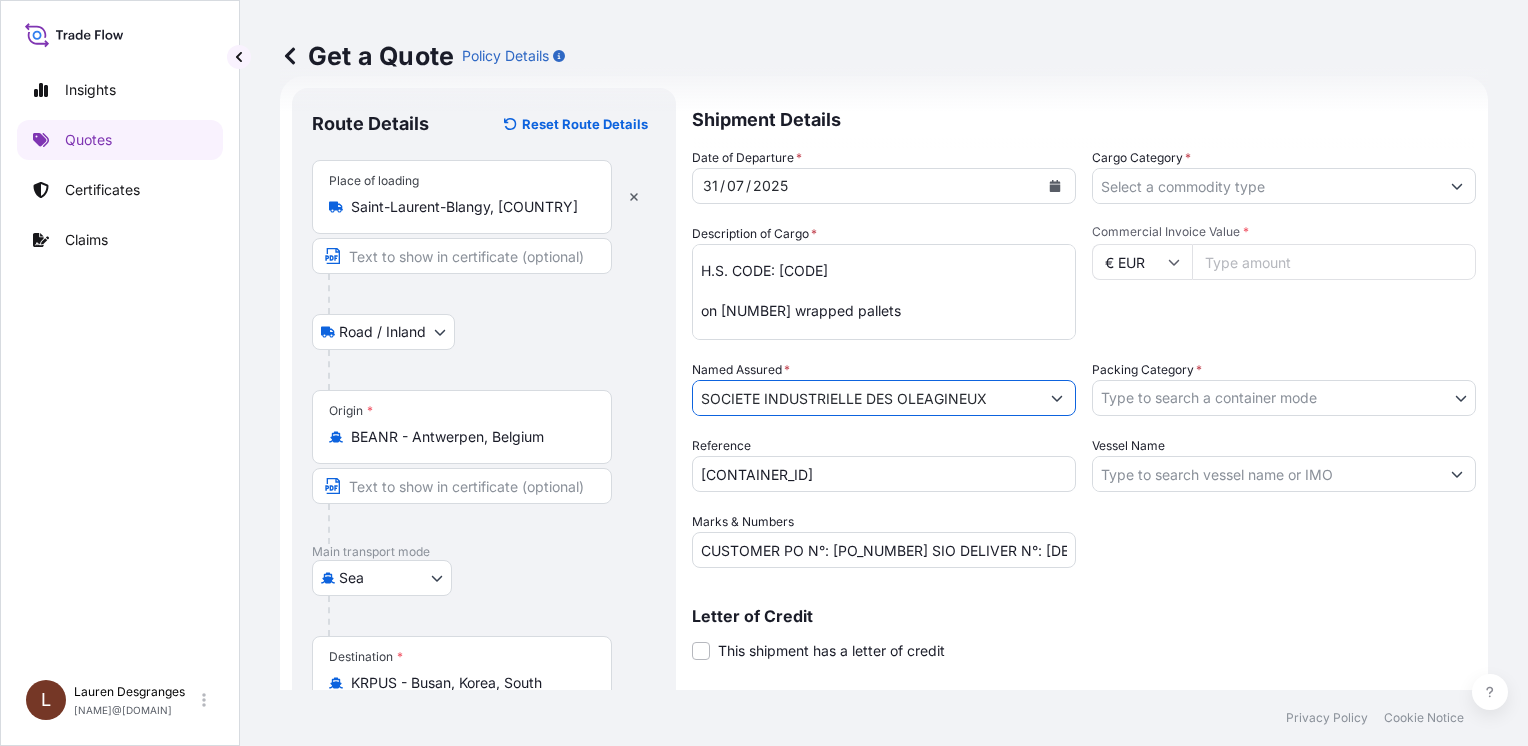 type on "SOCIETE INDUSTRIELLE DES OLEAGINEUX" 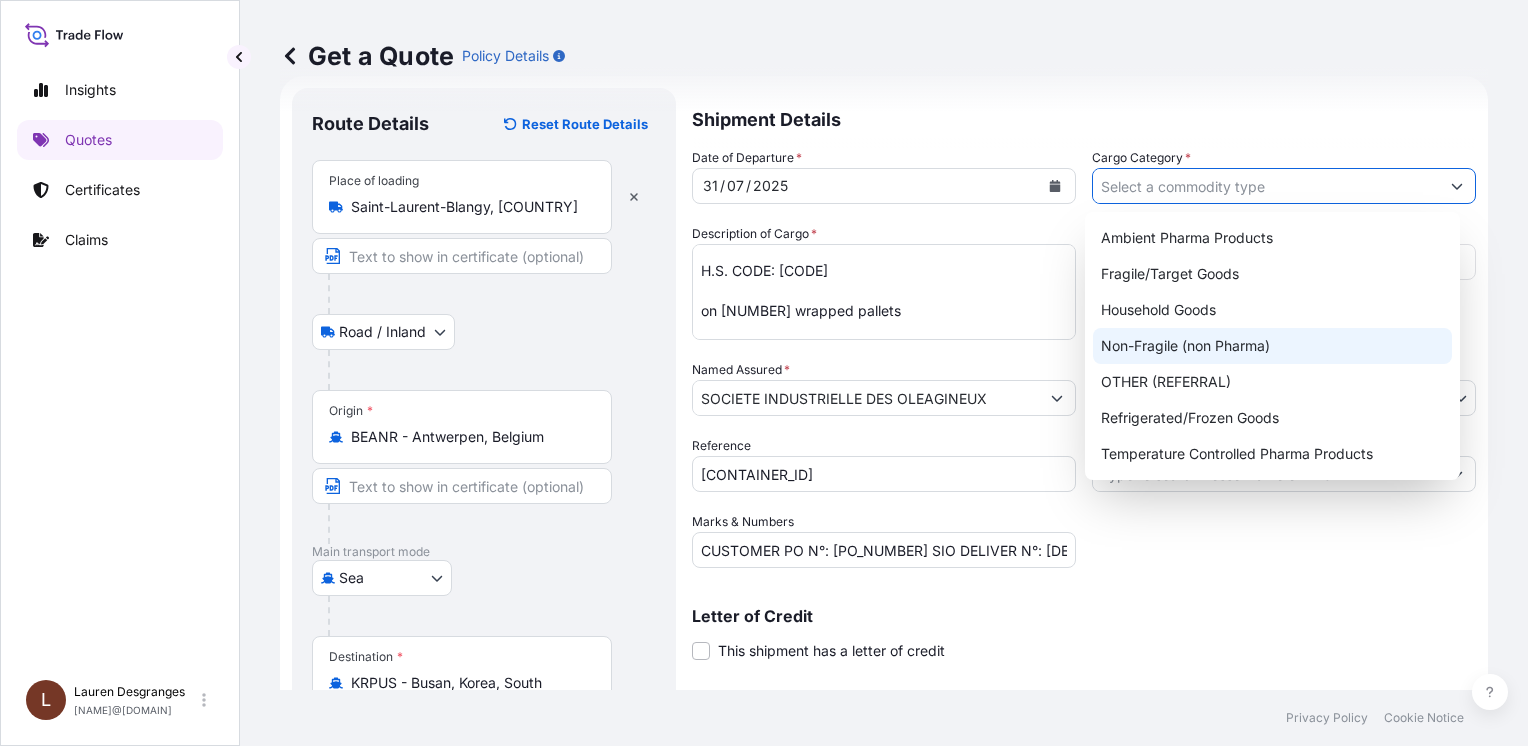 click on "Non-Fragile (non Pharma)" at bounding box center (1272, 346) 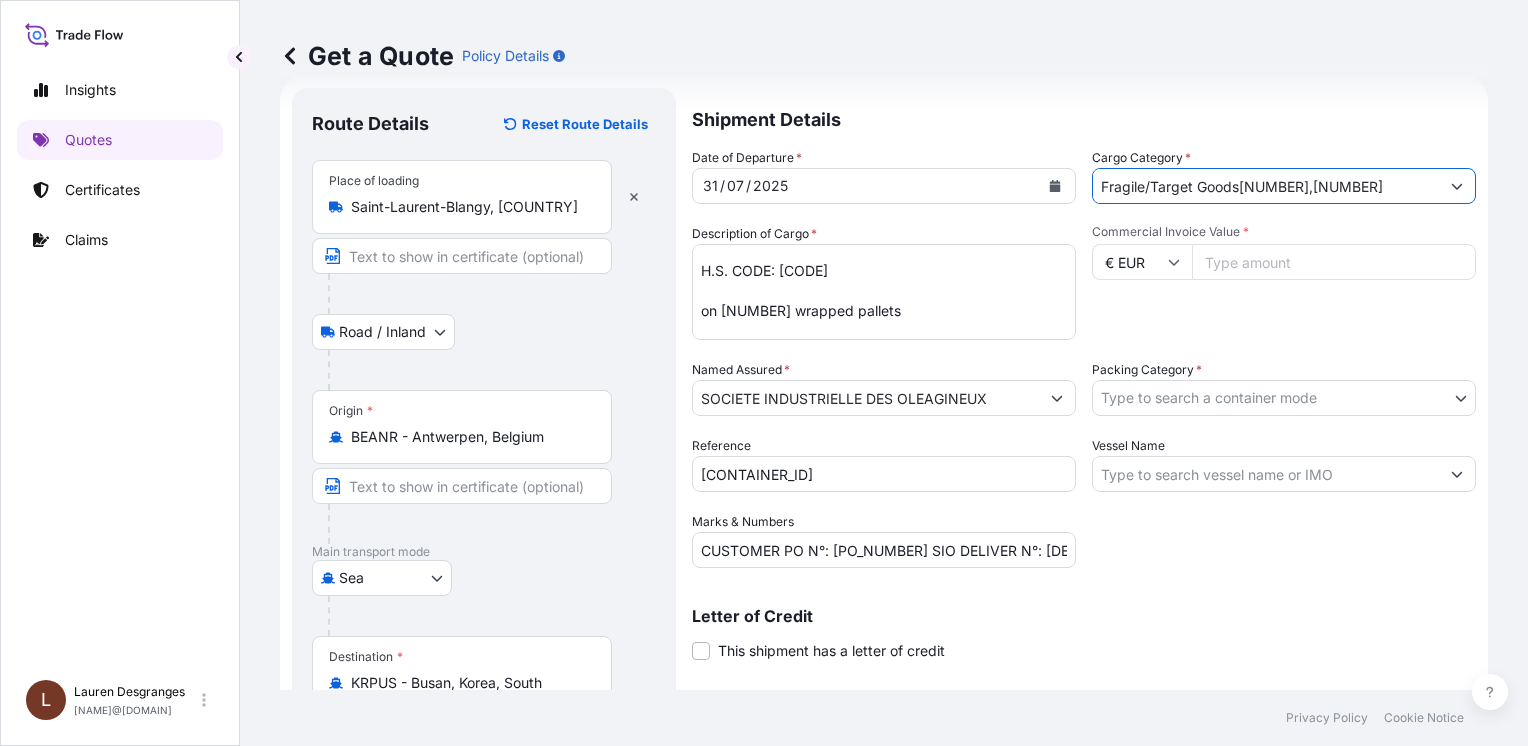drag, startPoint x: 1288, startPoint y: 183, endPoint x: 1234, endPoint y: 182, distance: 54.00926 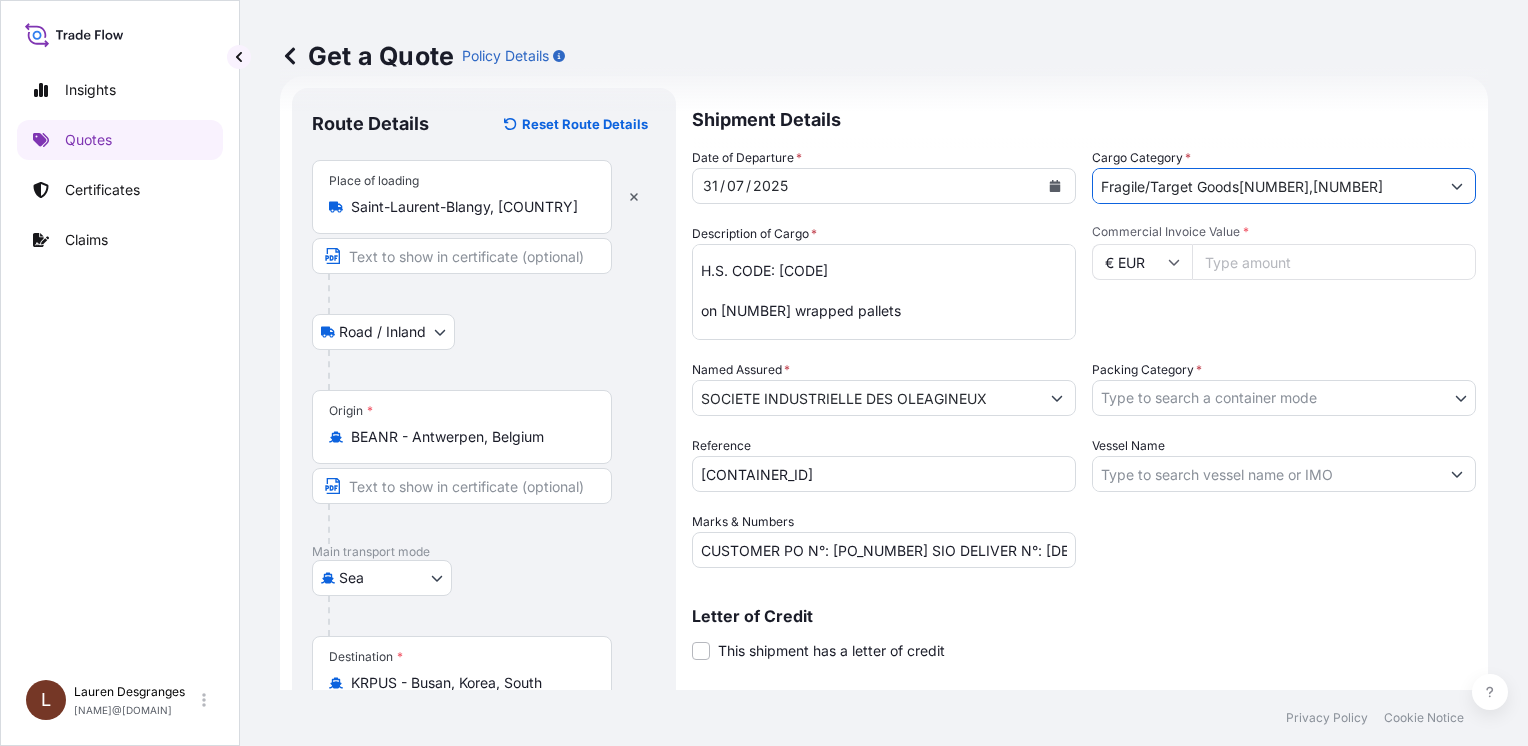 click on "Fragile/Target Goods[NUMBER],[NUMBER]" at bounding box center (1266, 186) 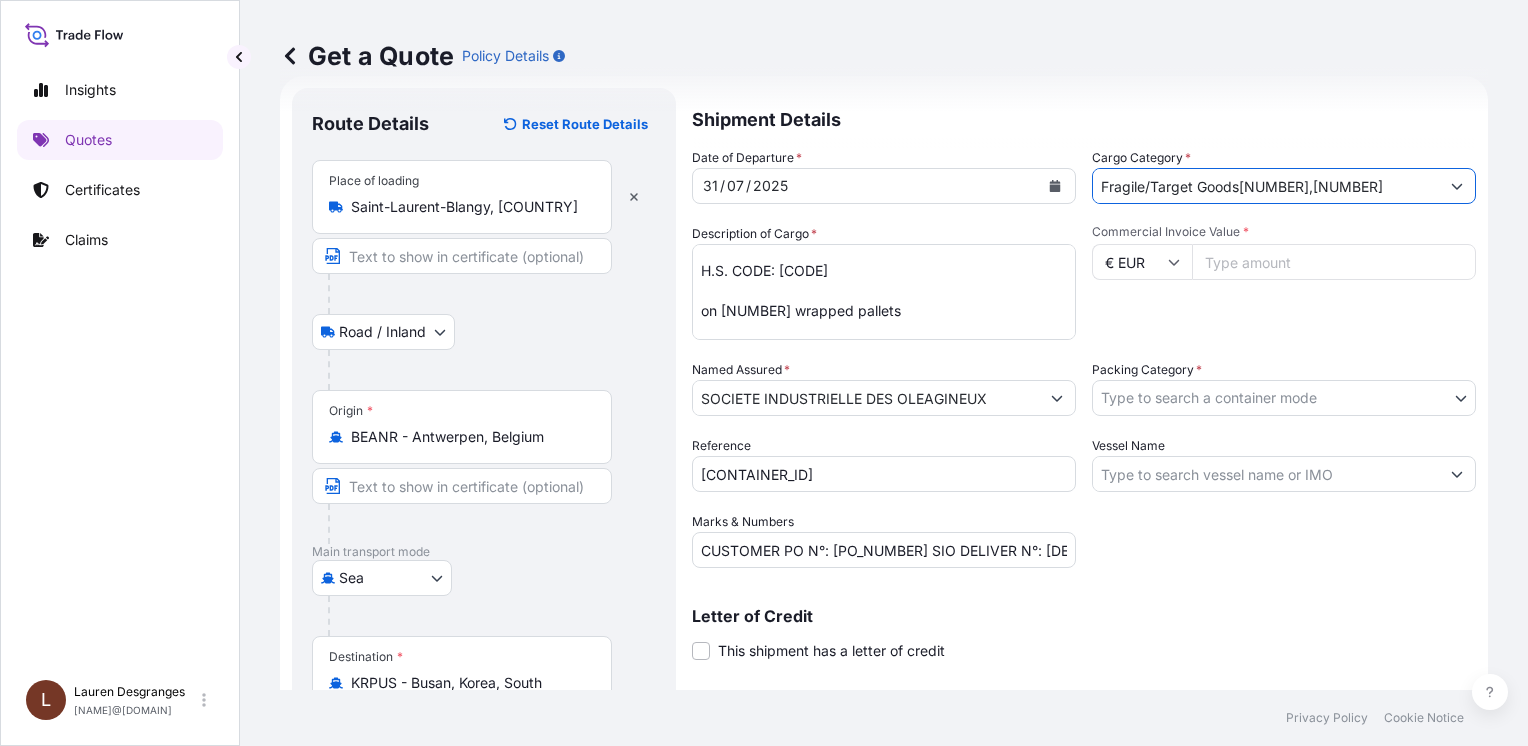type on "Fragile/Target Goods" 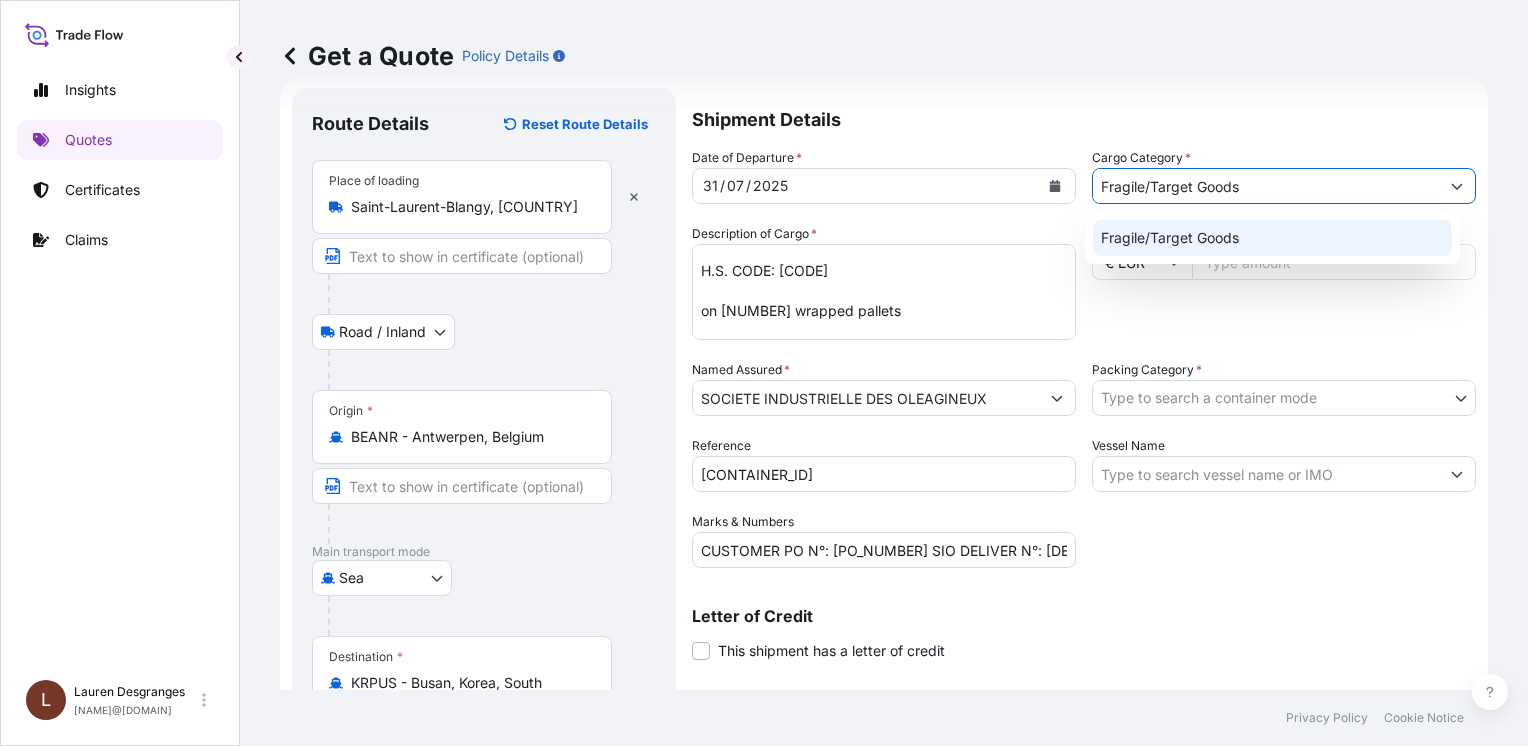 click on "Fragile/Target Goods" at bounding box center [1272, 238] 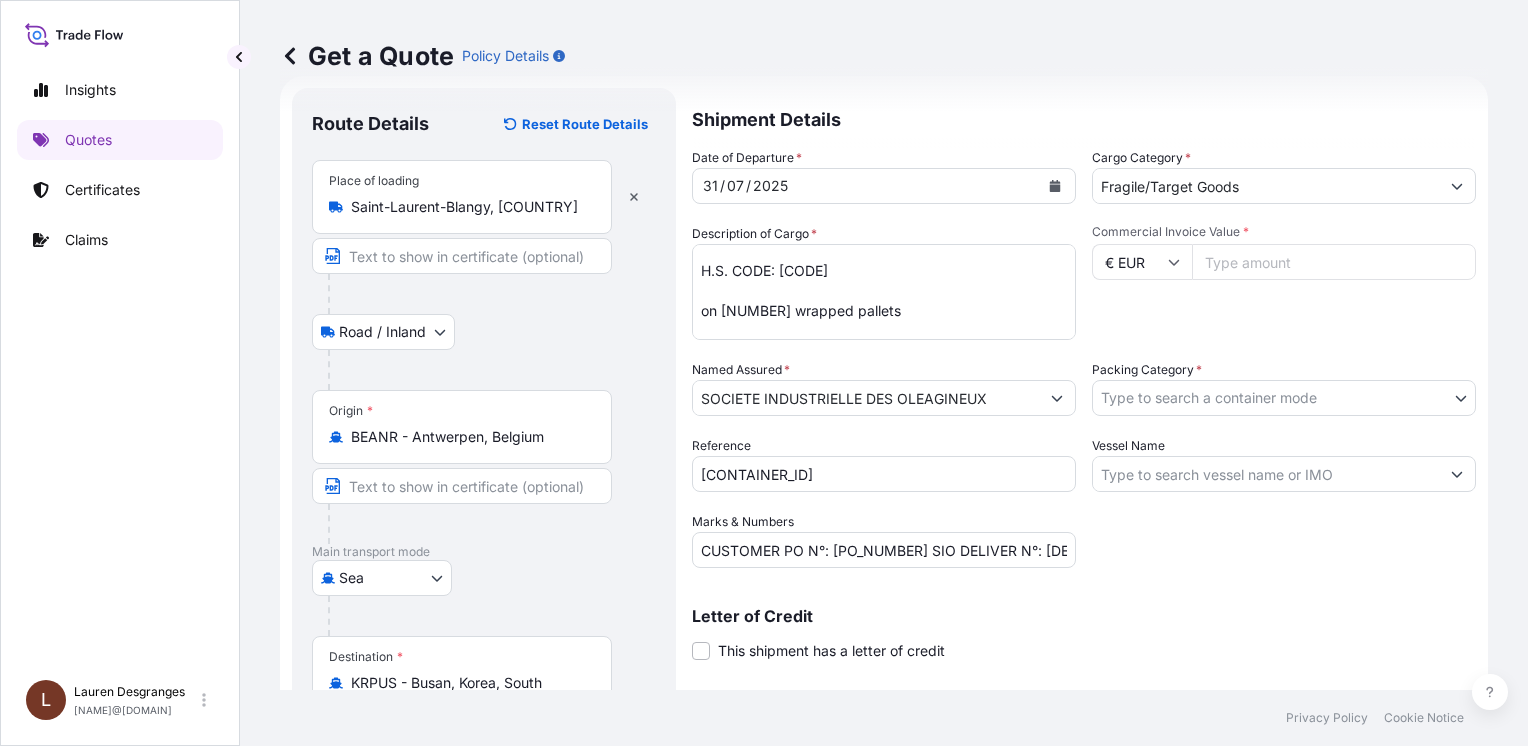 click on "Commercial Invoice Value   *" at bounding box center [1334, 262] 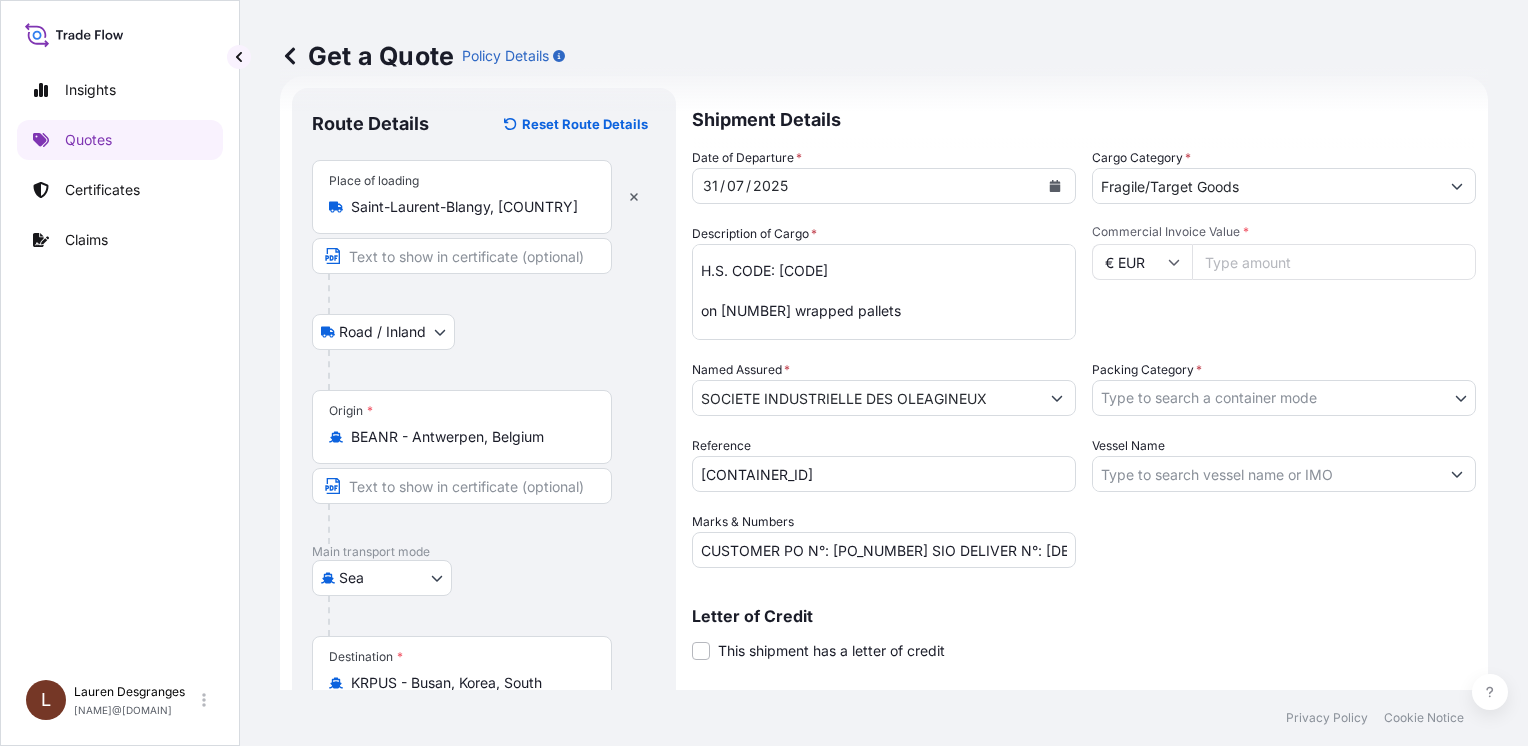 paste on "[PRICE]" 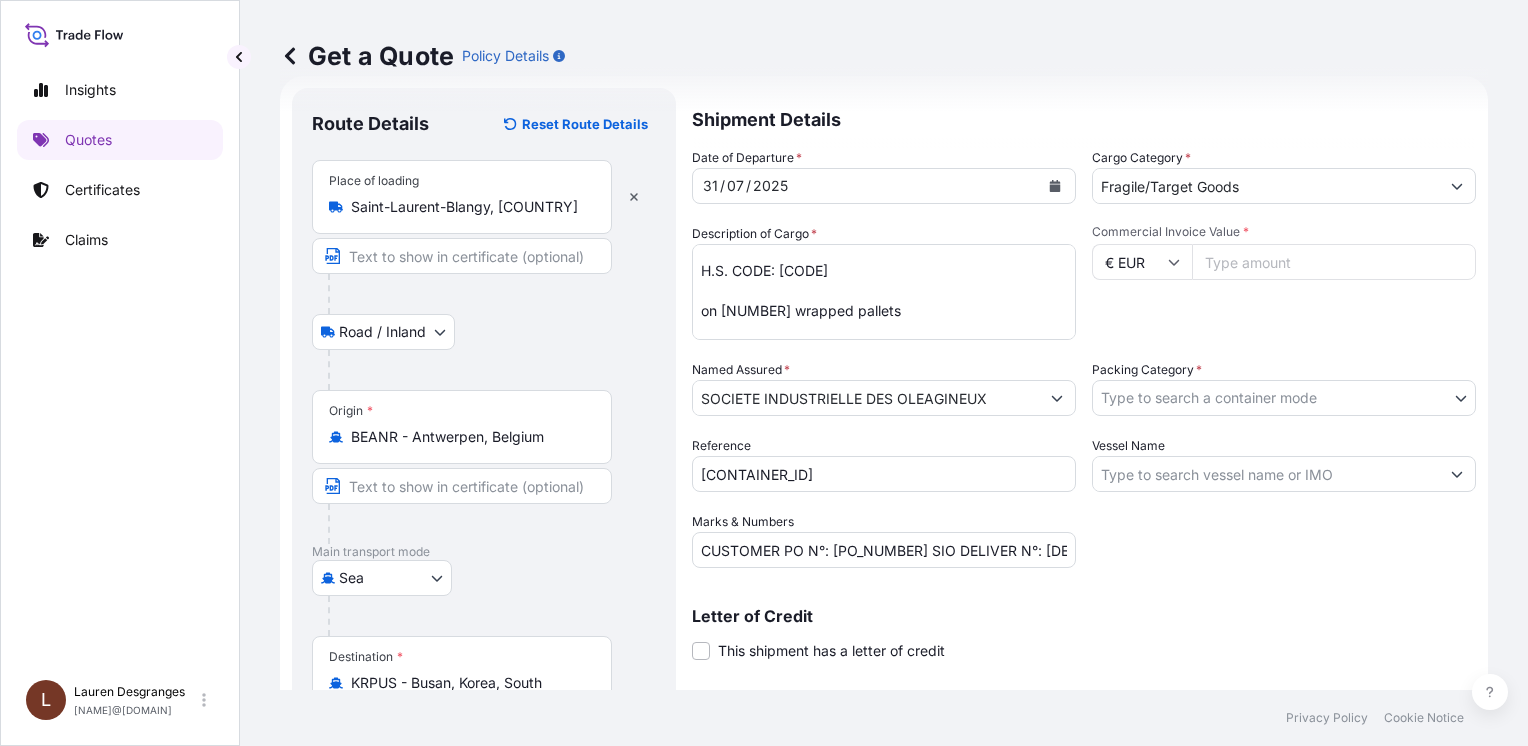 type on "[PRICE]" 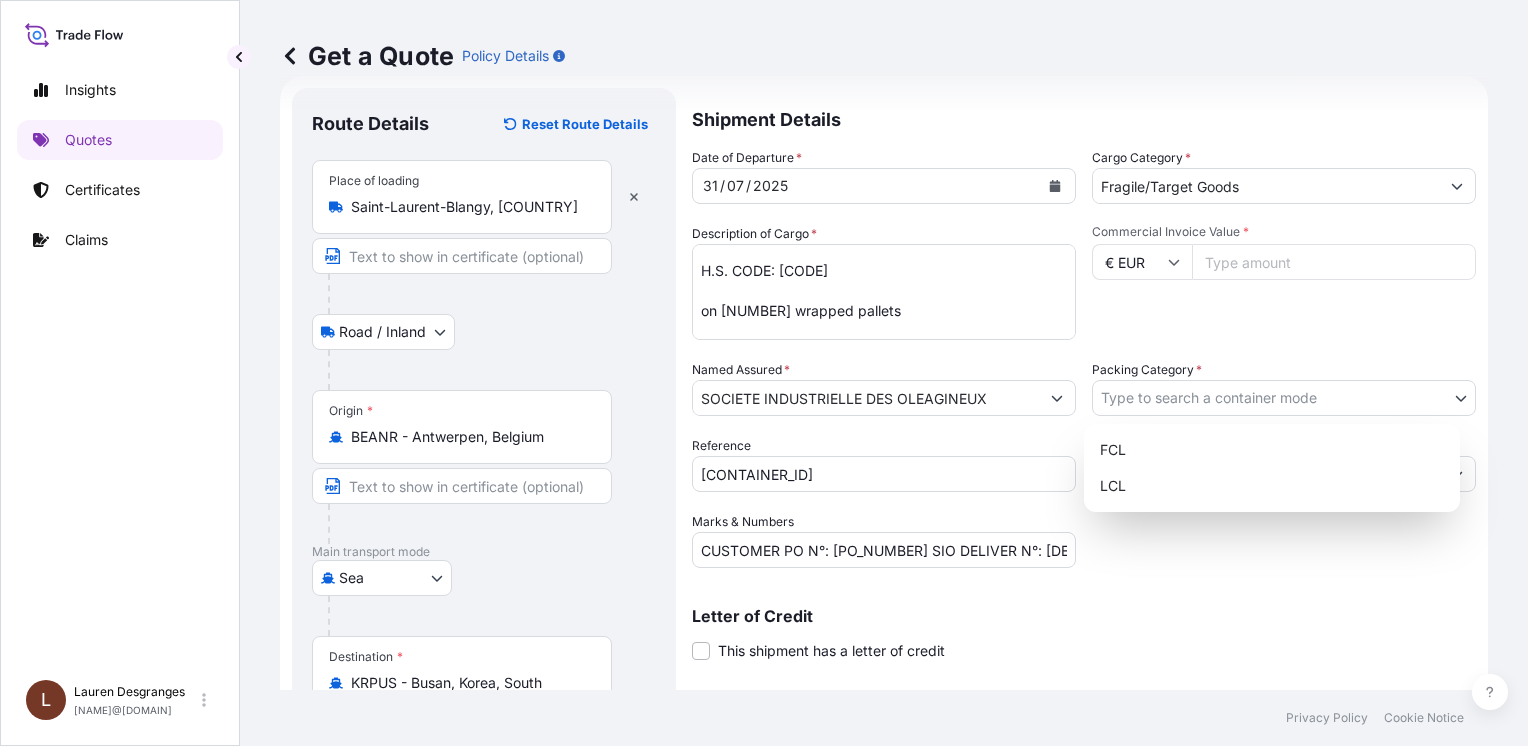 click on "[NUMBER] option available.
Insights Quotes Certificates Claims L [LAST]   [LAST] [EMAIL] Get a Quote Policy Details Route Details Reset Route Details Place of loading Saint-Laurent-Blangy, [COUNTRY] Road / Inland Road / Inland Origin * BEANR - Antwerpen, [COUNTRY] Main transport mode Sea Air Land Sea Destination * KRPUS - Busan, [COUNTRY] Cover port to door - Add place of discharge Road / Inland Road / Inland Place of Discharge Shipment Details Date of Departure * [DATE] Cargo Category * Fragile/Target Goods Description of Cargo * [CONTAINER_ID] seal [NUMBER]
VGB [NUMBER] - FULLY HYDROGENATED SOYBEAN OIL
[NUMBER] BAGS OF 25 KG - BATCH N°[BATCH_NUMBER]
[NUMBER] BAGS OF 25 KG- BATCH N°[BATCH_NUMBER]
[NUMBER] BAGS OF 25 KG- BATCH N°[BATCH_NUMBER]
H.S. CODE: [CODE]
on [NUMBER] wrapped pallets
NET WEIGHT: [WEIGHT] KG
CIF BUSAN PORT, [COUNTRY] (INCOTERMS ® 2020)
COUNTRY OF ORIGIN: EUROPE Commercial Invoice Value   * € EUR [PRICE] Named Assured * SOCIETE INDUSTRIELLE DES OLEAGINEUX Packing Category * FCL LCL Reference *" at bounding box center (764, 373) 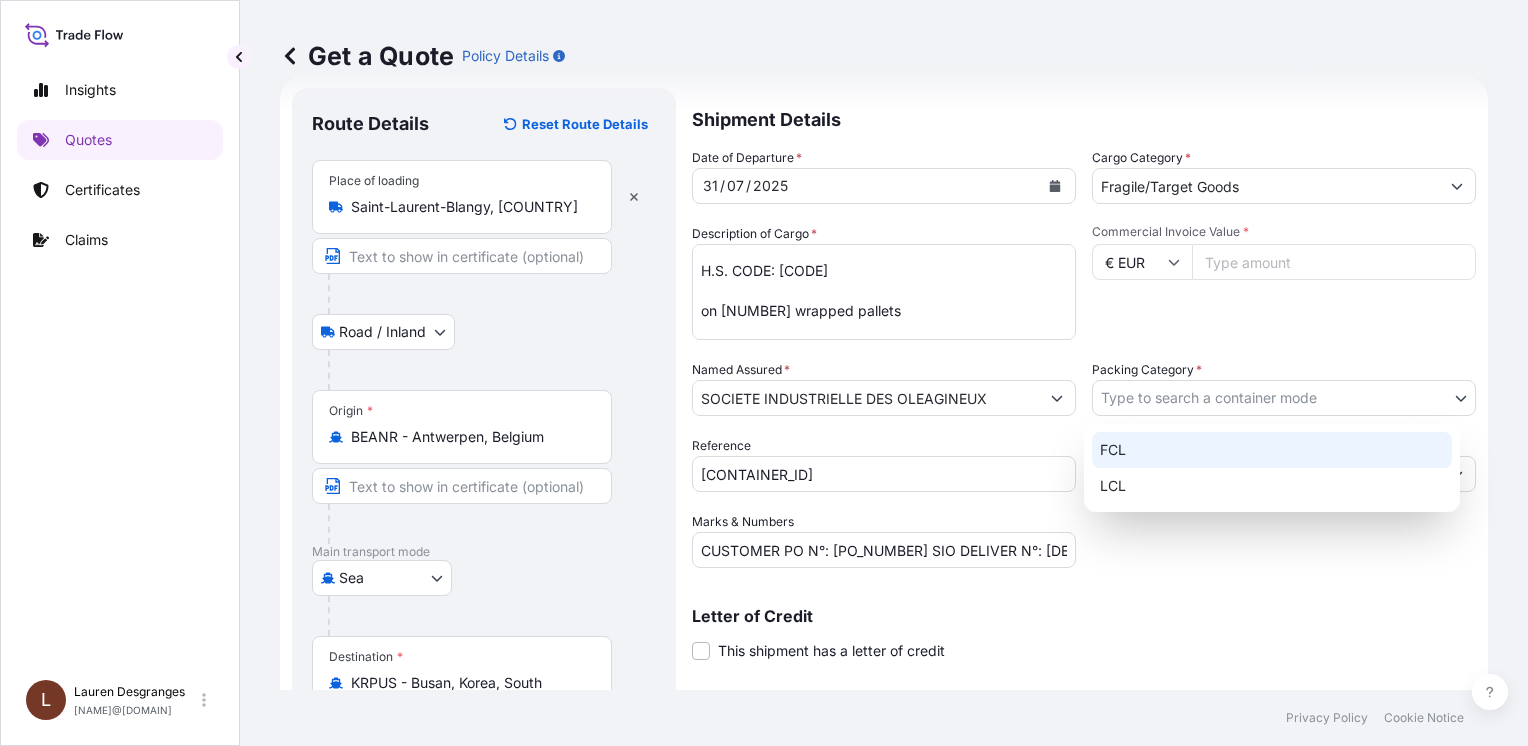 click on "FCL" at bounding box center [1272, 450] 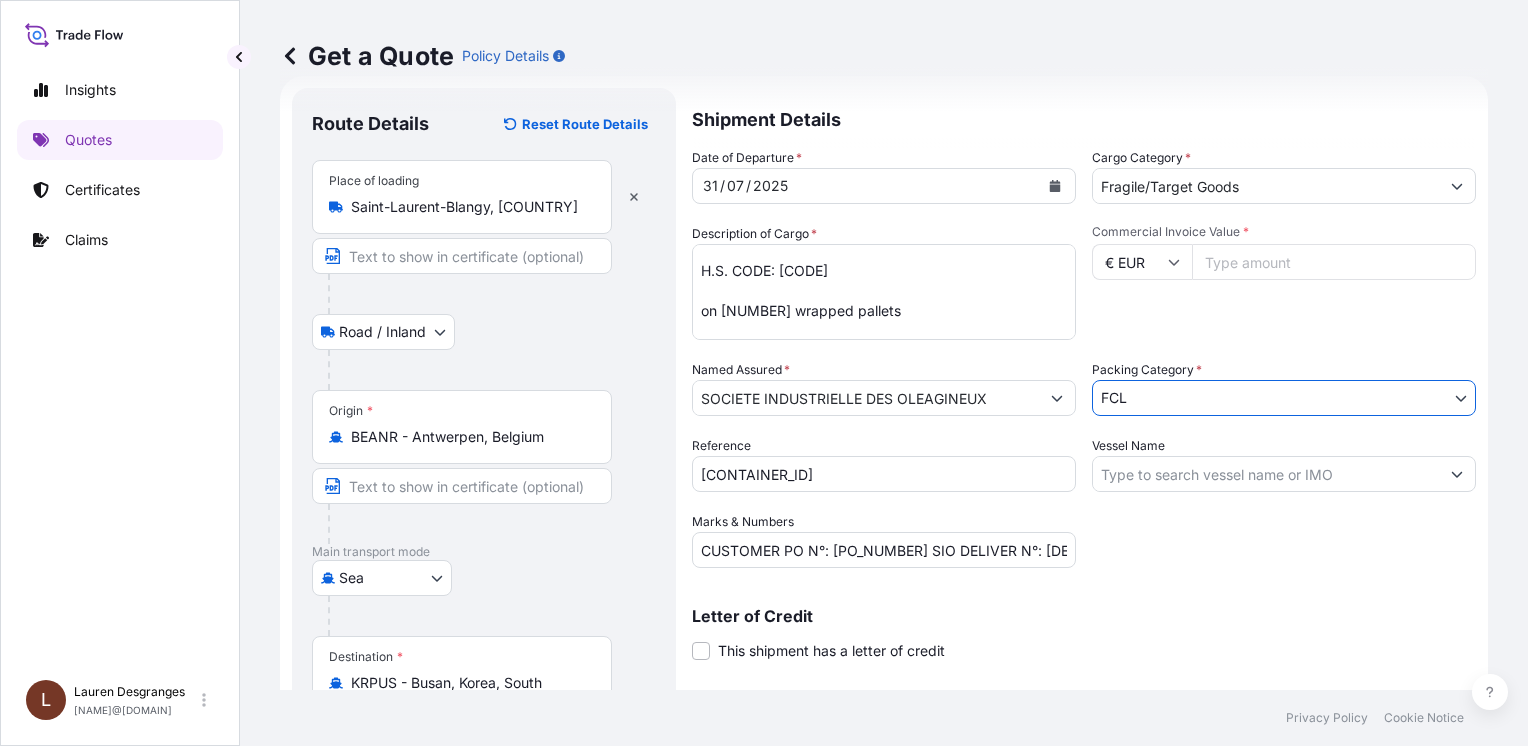 click on "Vessel Name" at bounding box center (1266, 474) 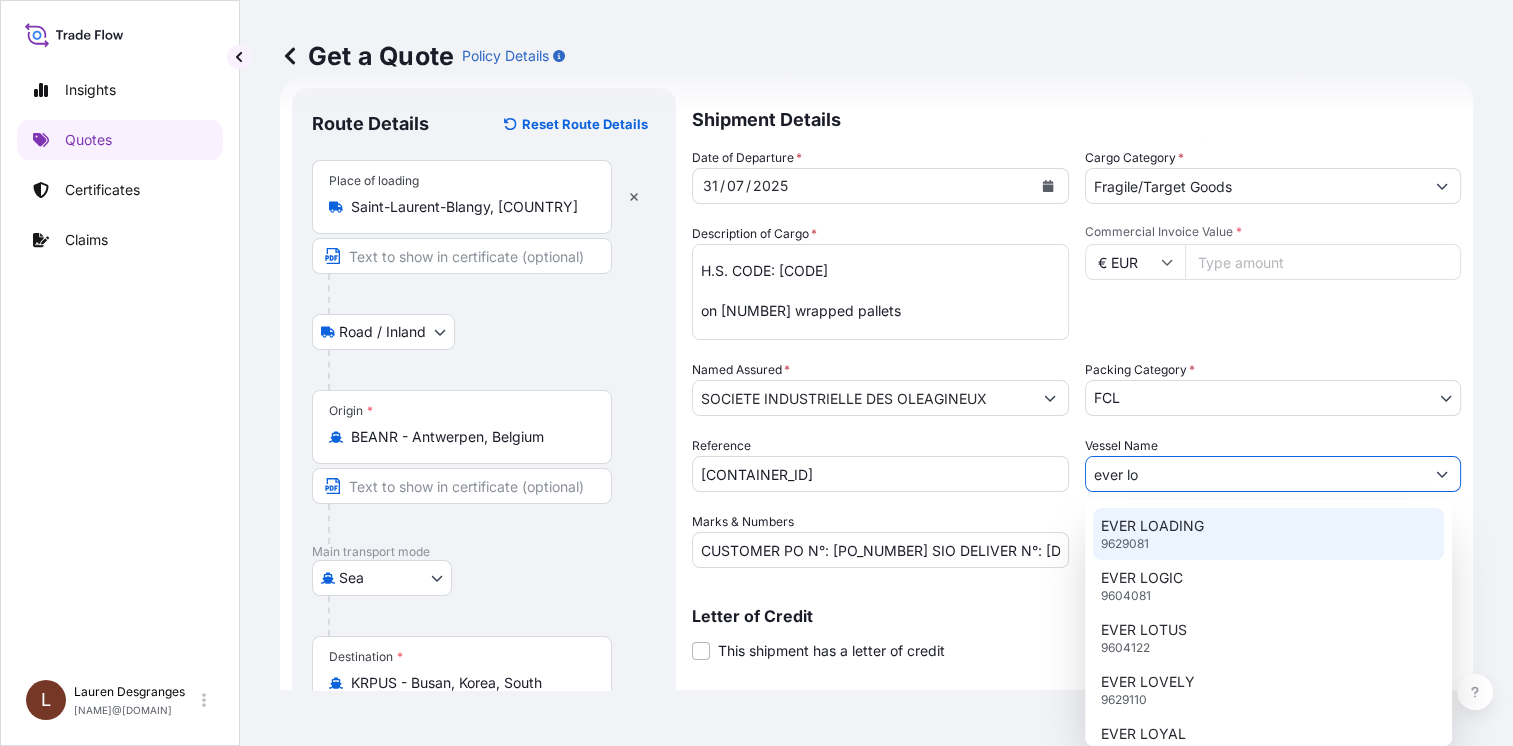 click on "EVERLOADING [NUMBER]" at bounding box center (1268, 534) 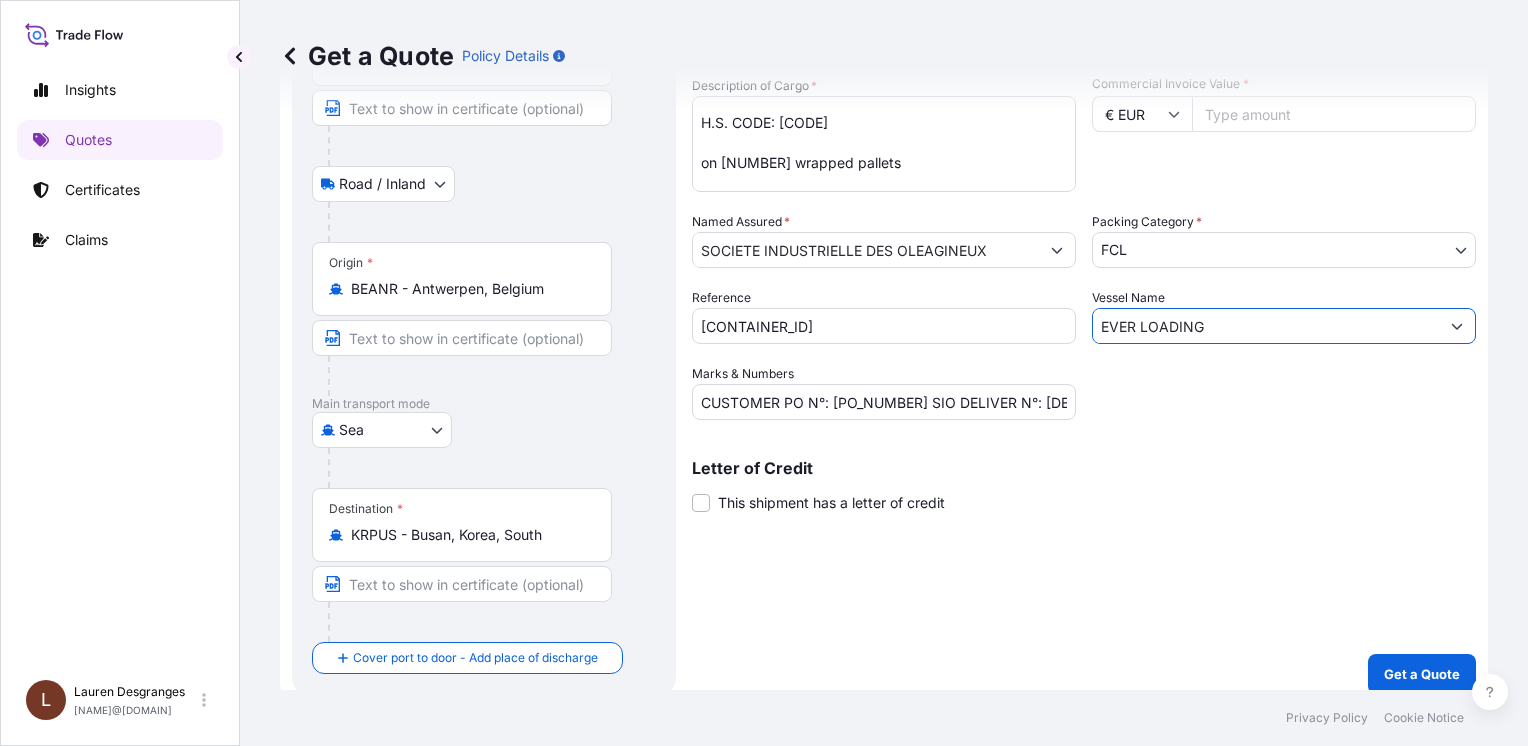 scroll, scrollTop: 198, scrollLeft: 0, axis: vertical 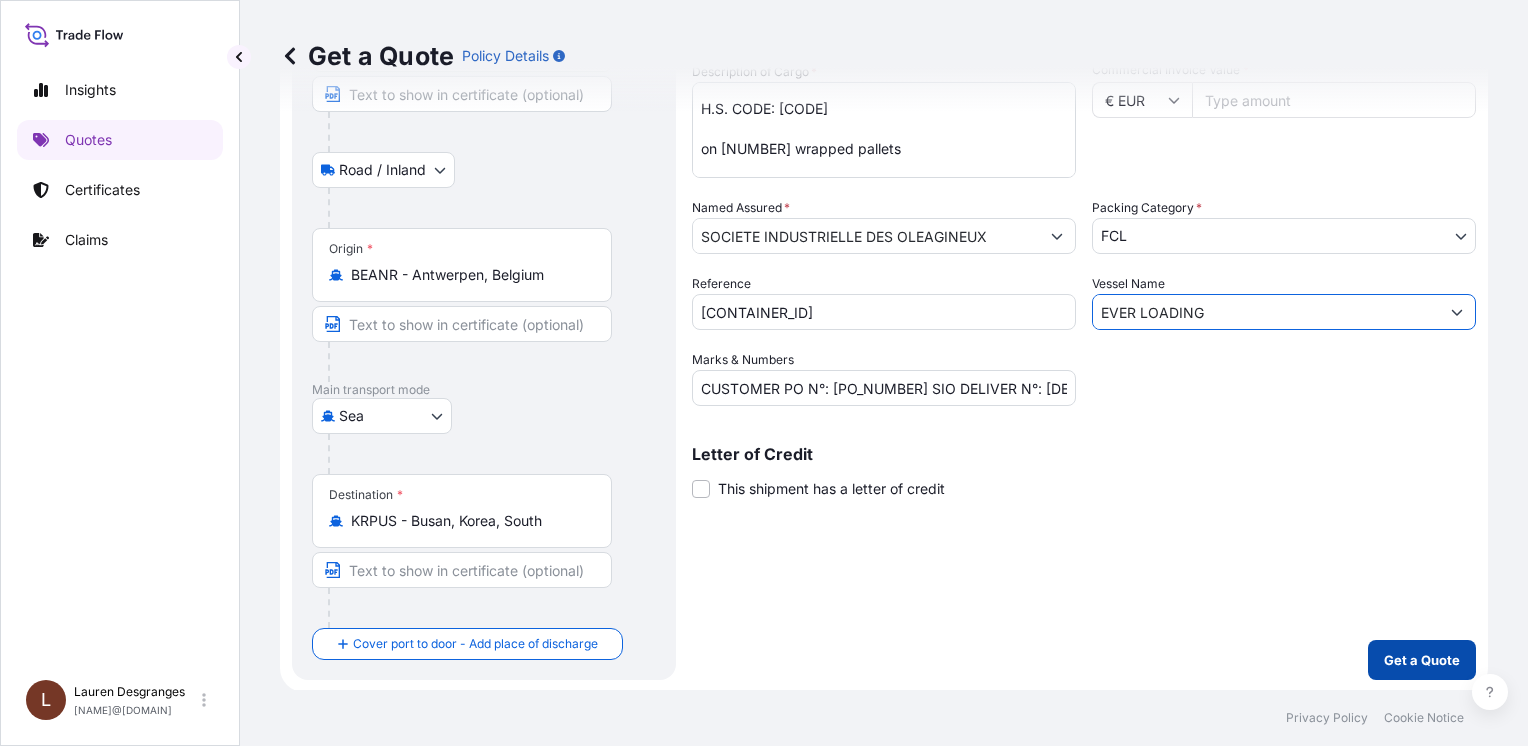 type on "EVER LOADING" 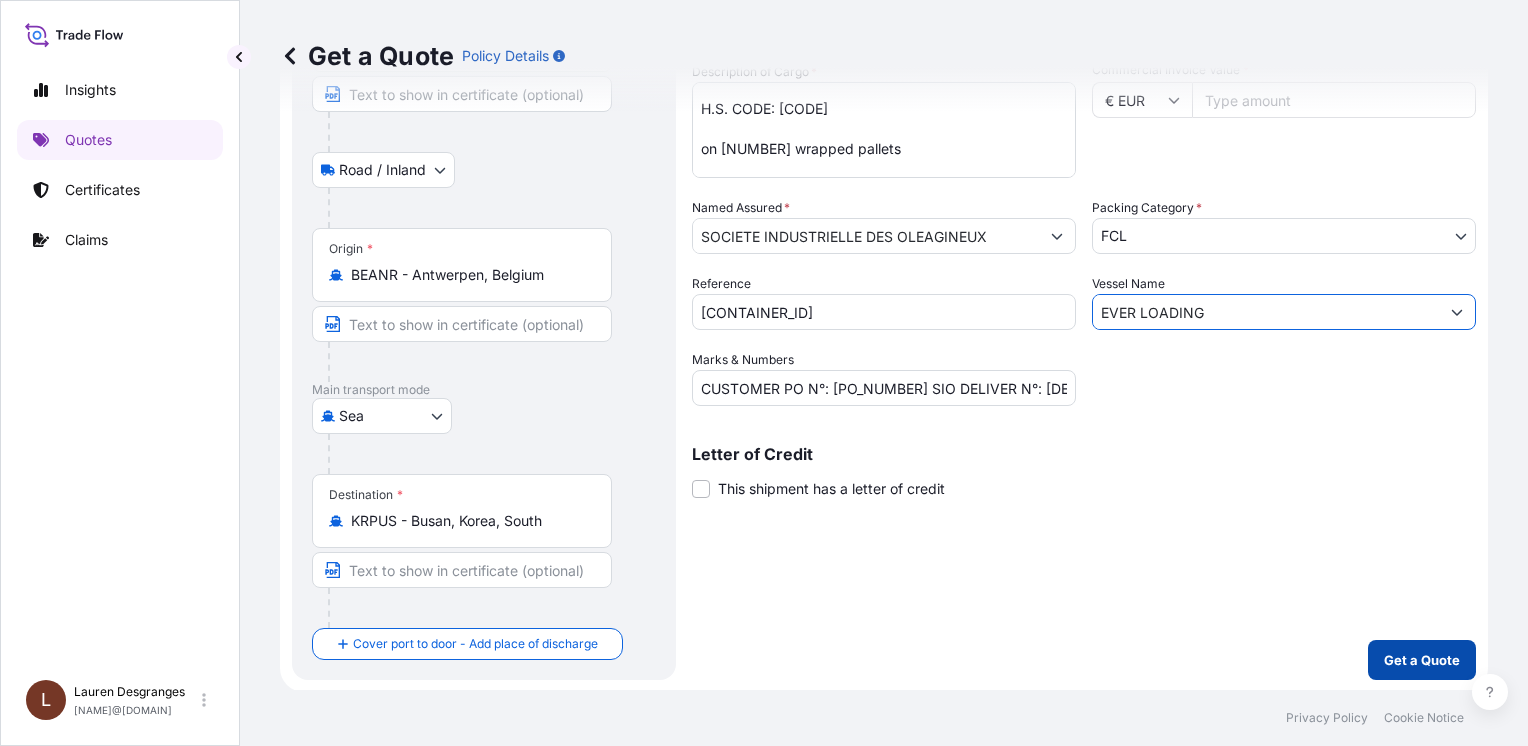click on "Get a Quote" at bounding box center [1422, 660] 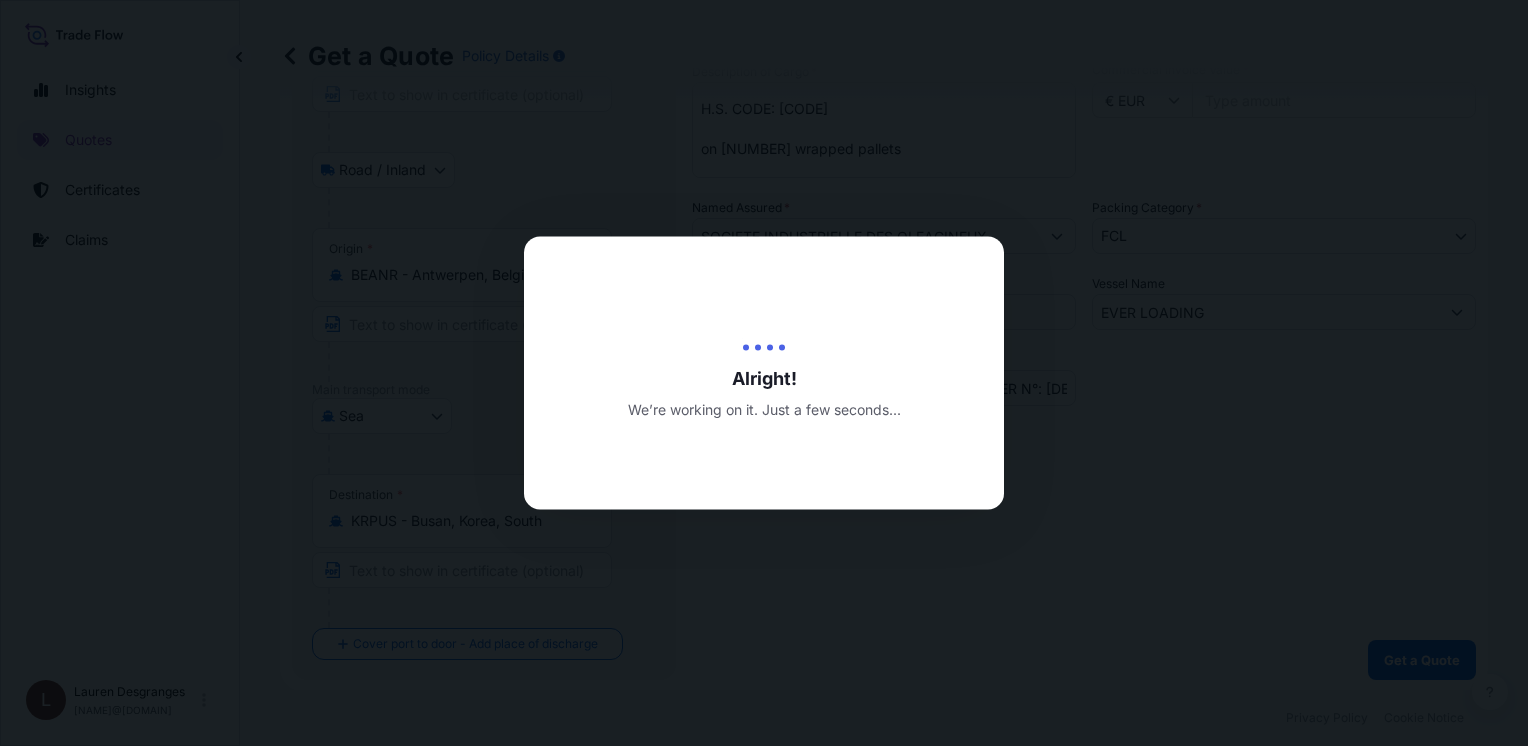 scroll, scrollTop: 0, scrollLeft: 0, axis: both 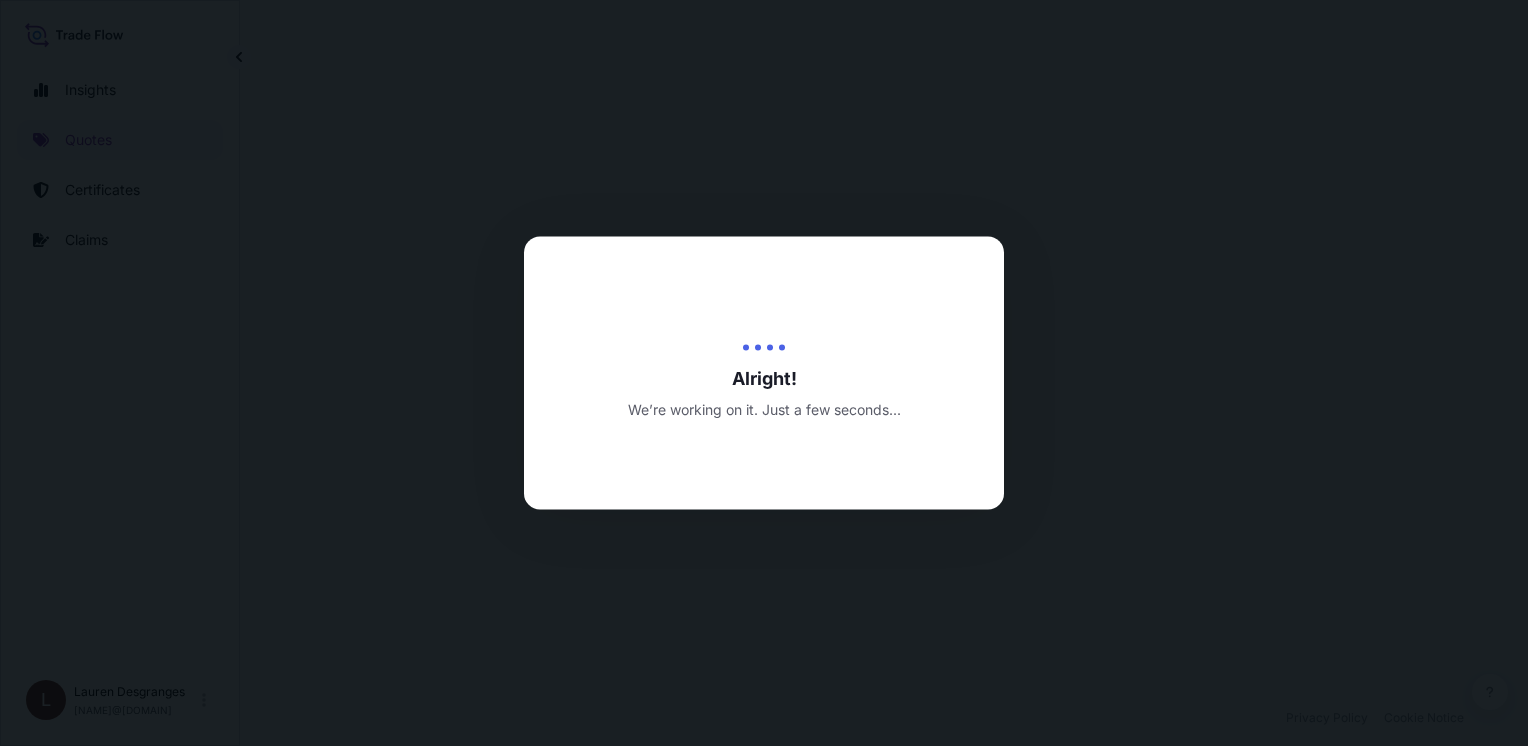 select on "Road / Inland" 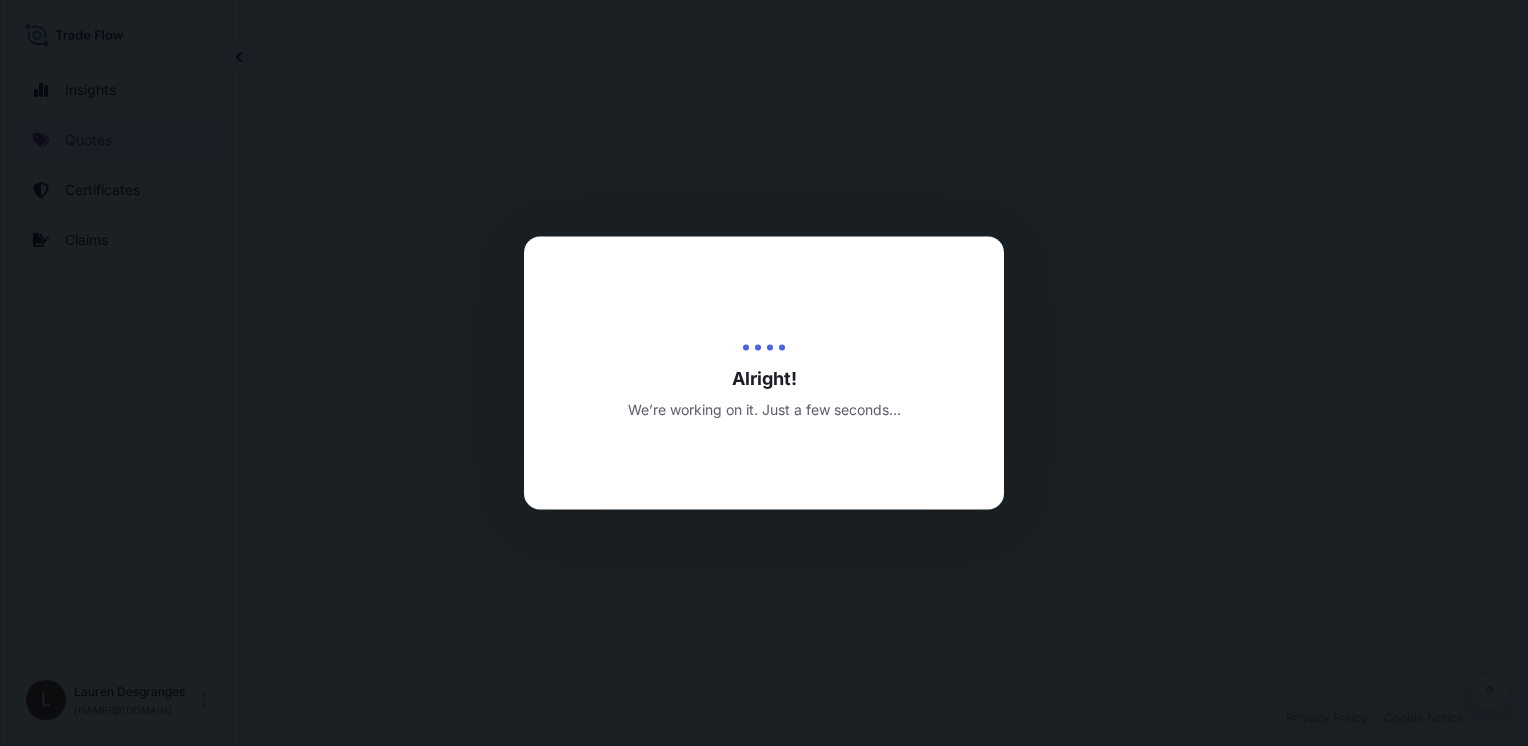 select on "Sea" 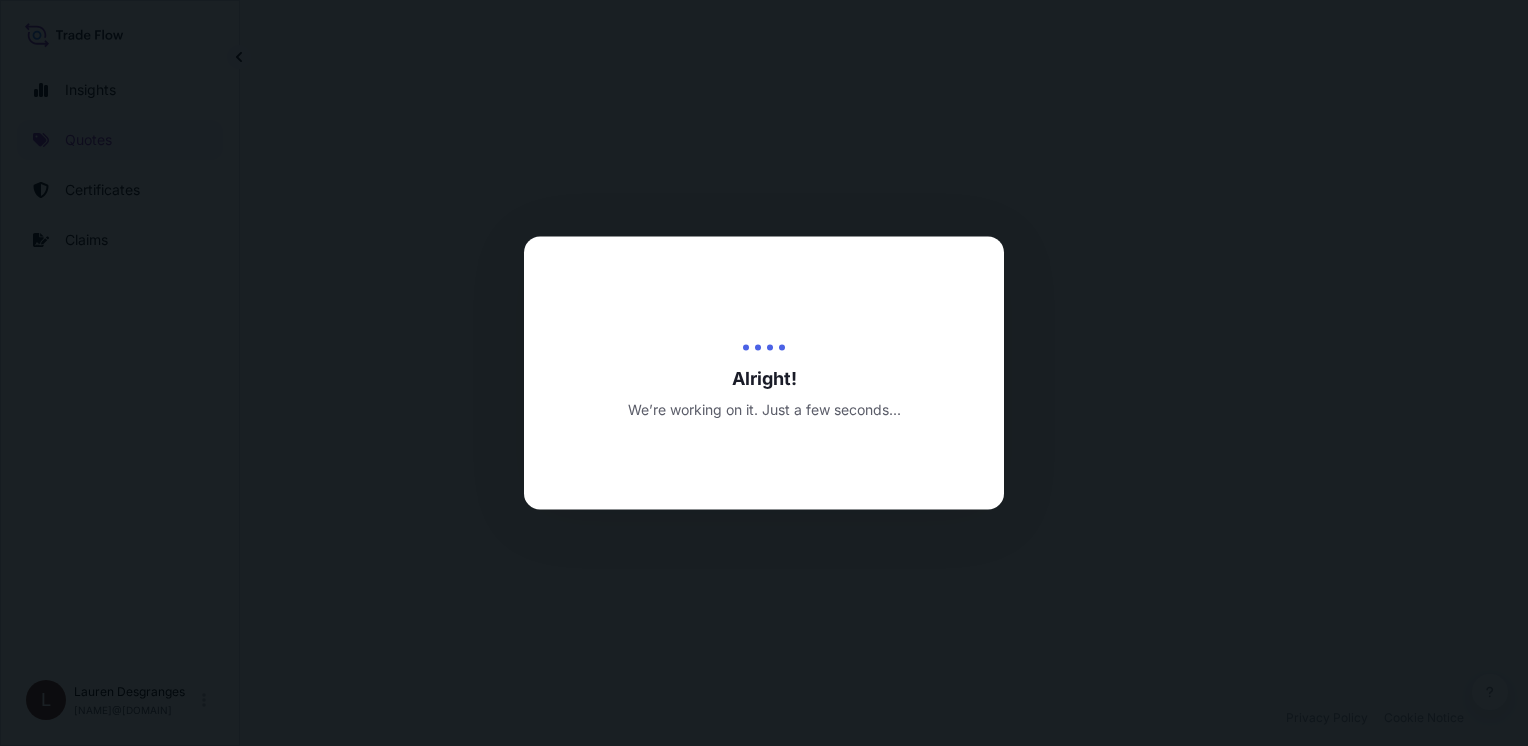 select on "21" 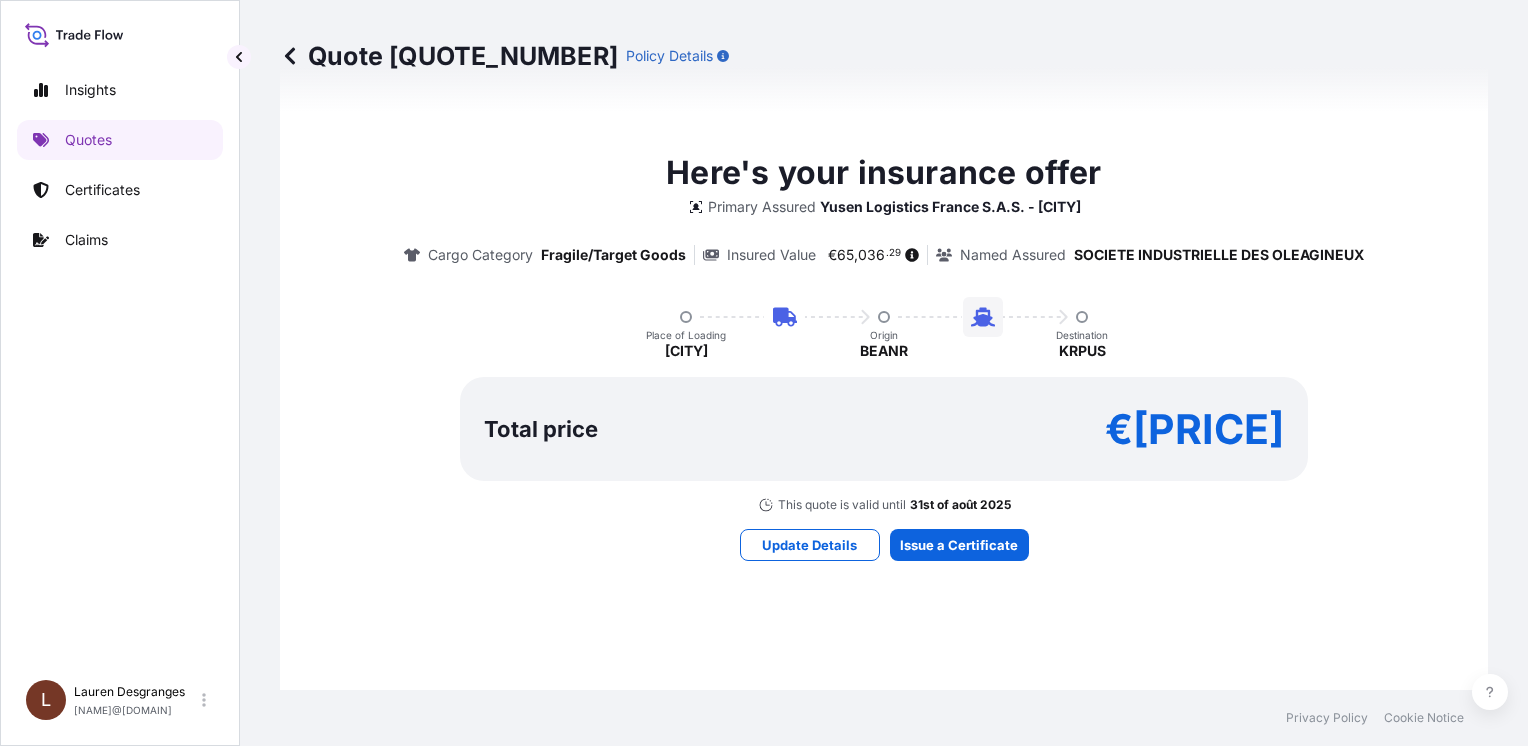 scroll, scrollTop: 1200, scrollLeft: 0, axis: vertical 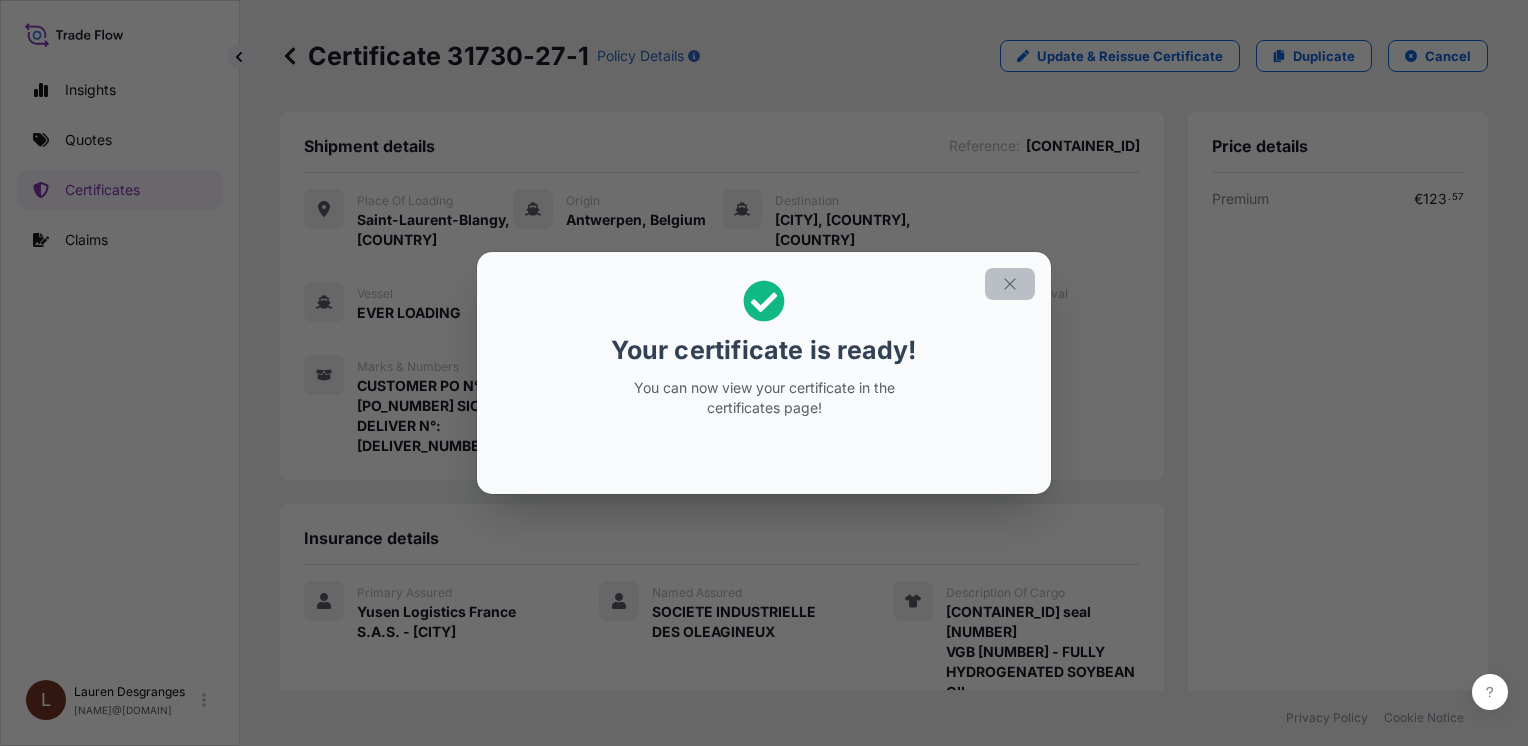 click 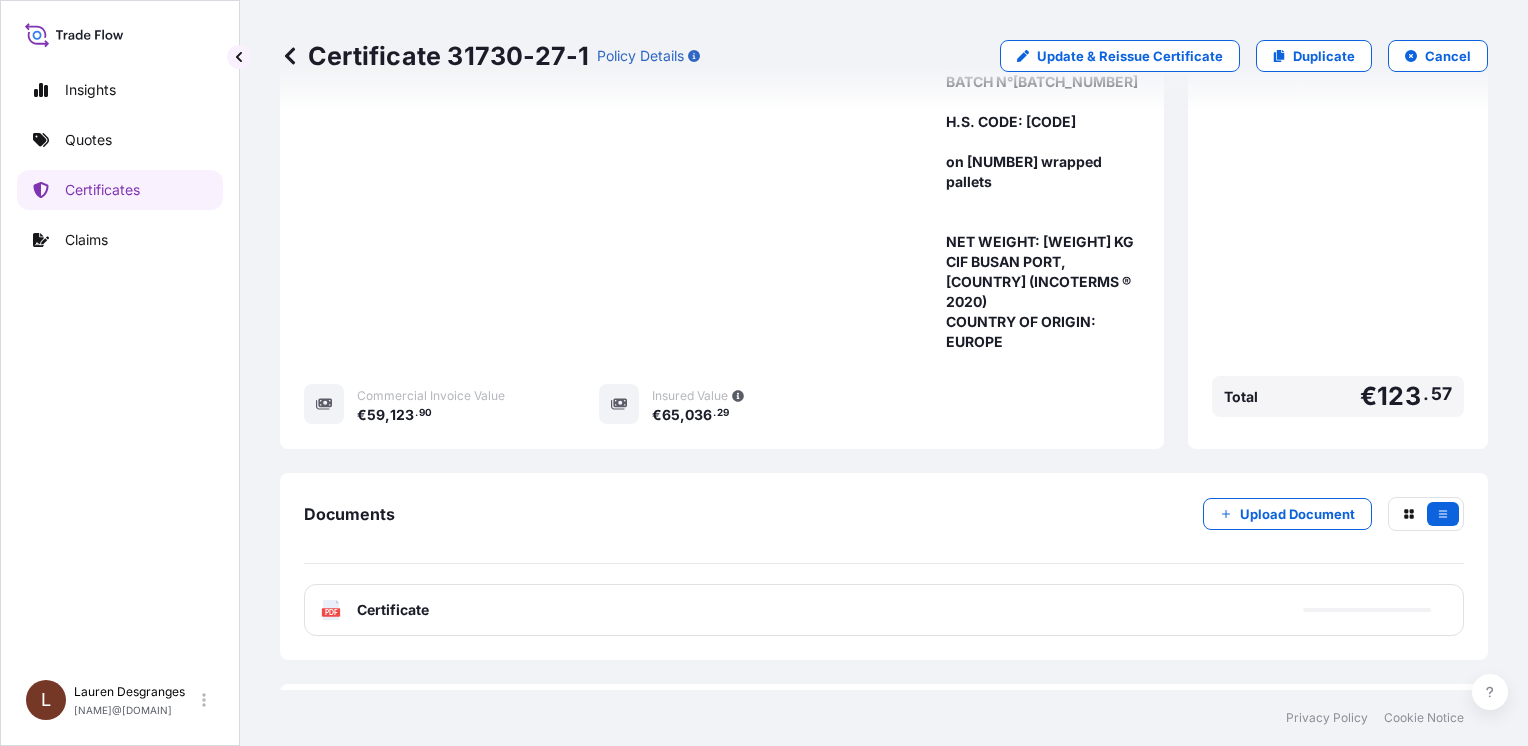scroll, scrollTop: 757, scrollLeft: 0, axis: vertical 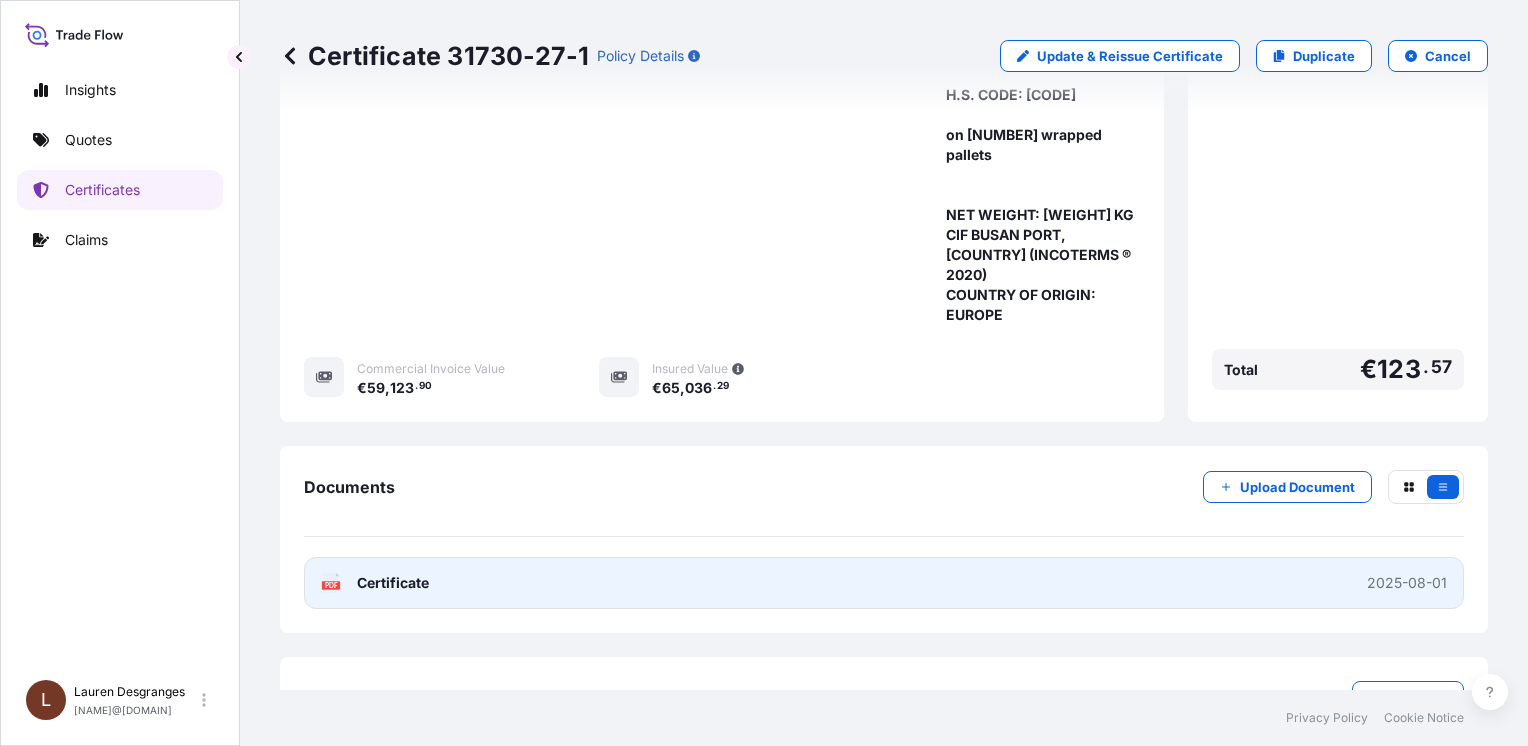 click on "Certificate" at bounding box center [393, 583] 